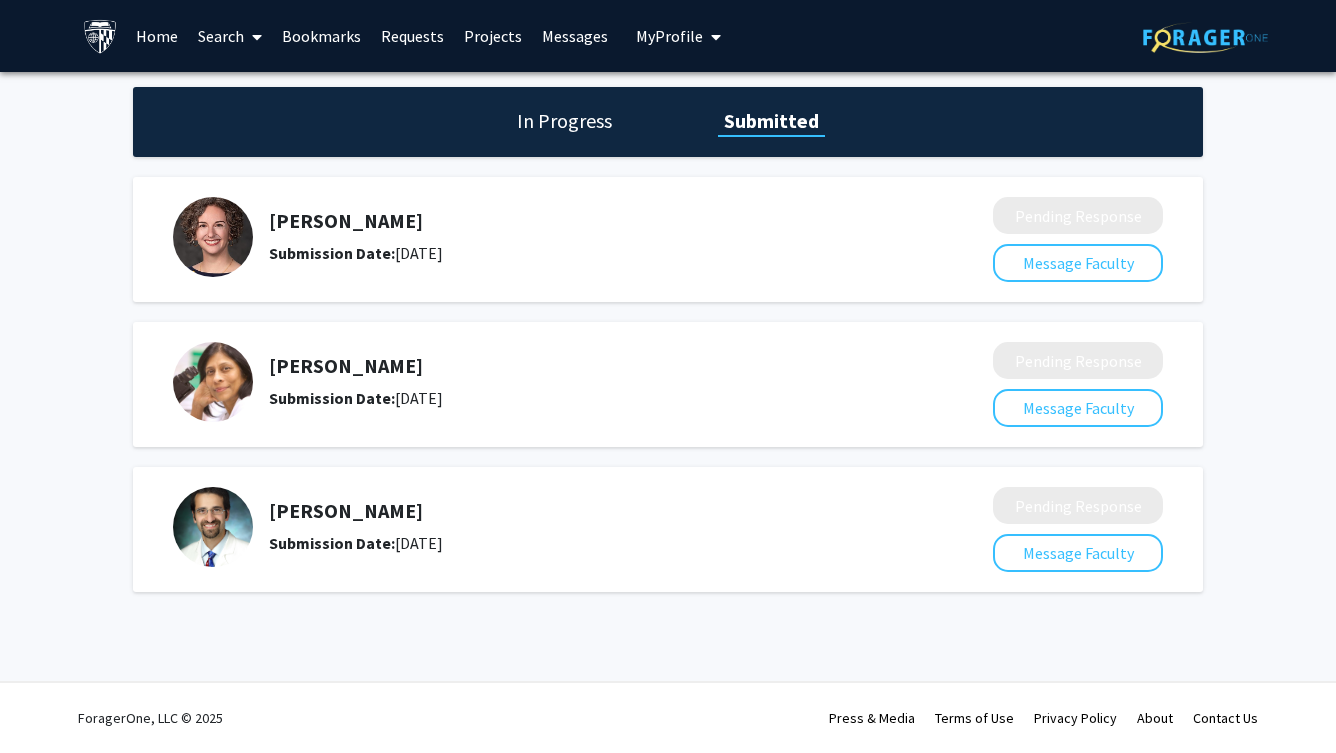scroll, scrollTop: 0, scrollLeft: 0, axis: both 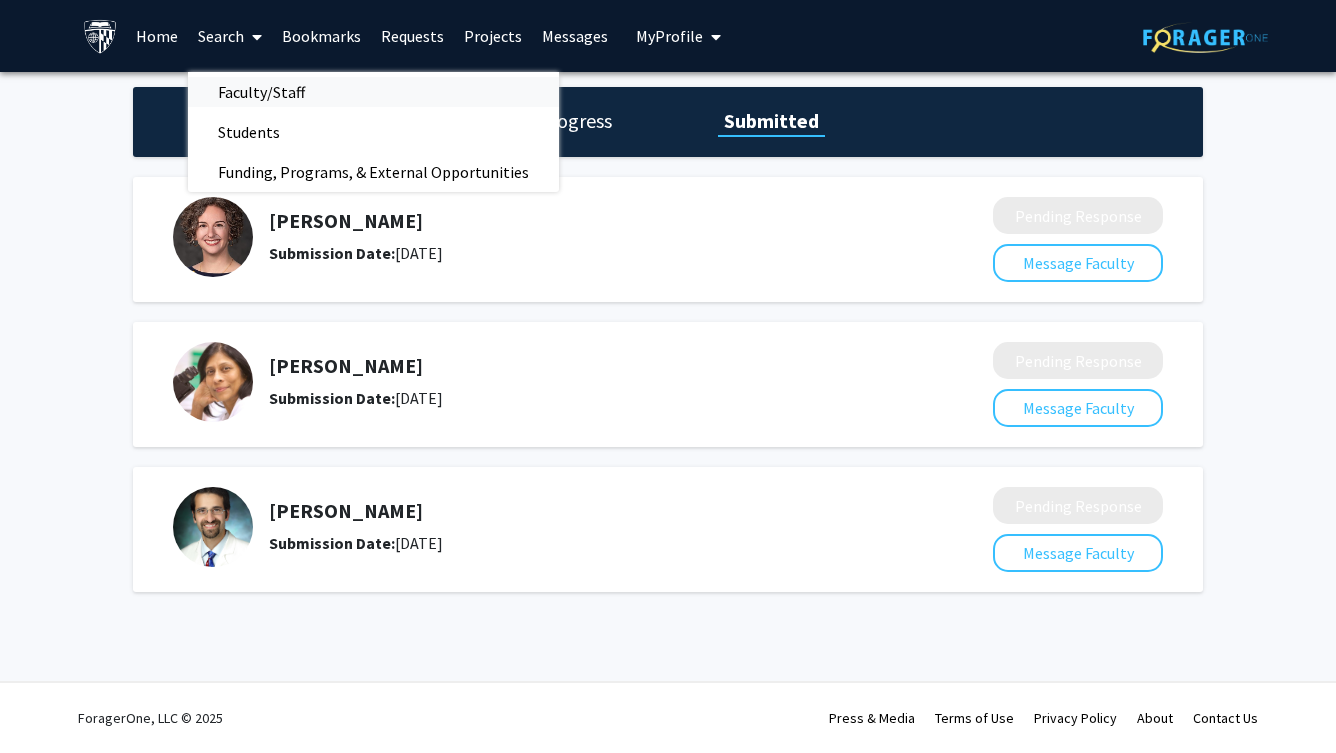 click on "Faculty/Staff" at bounding box center (261, 92) 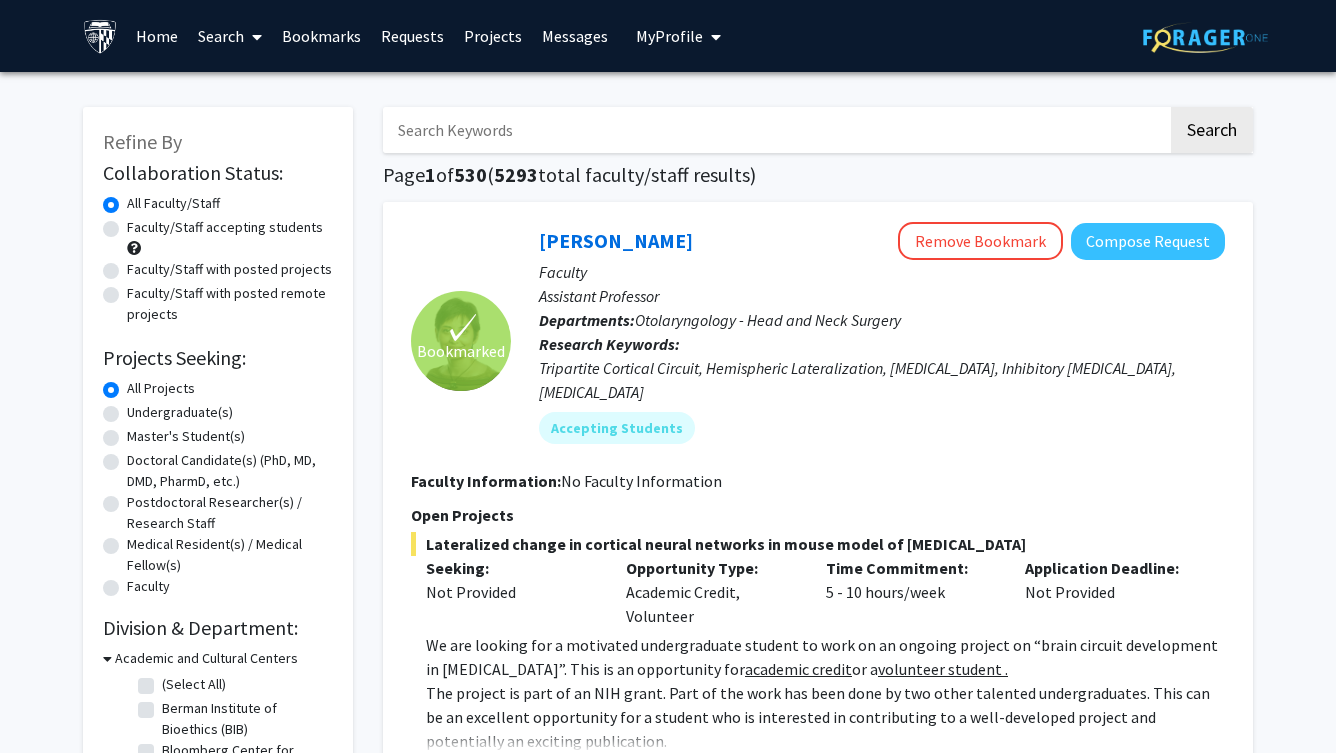 click on "Faculty/Staff accepting students" 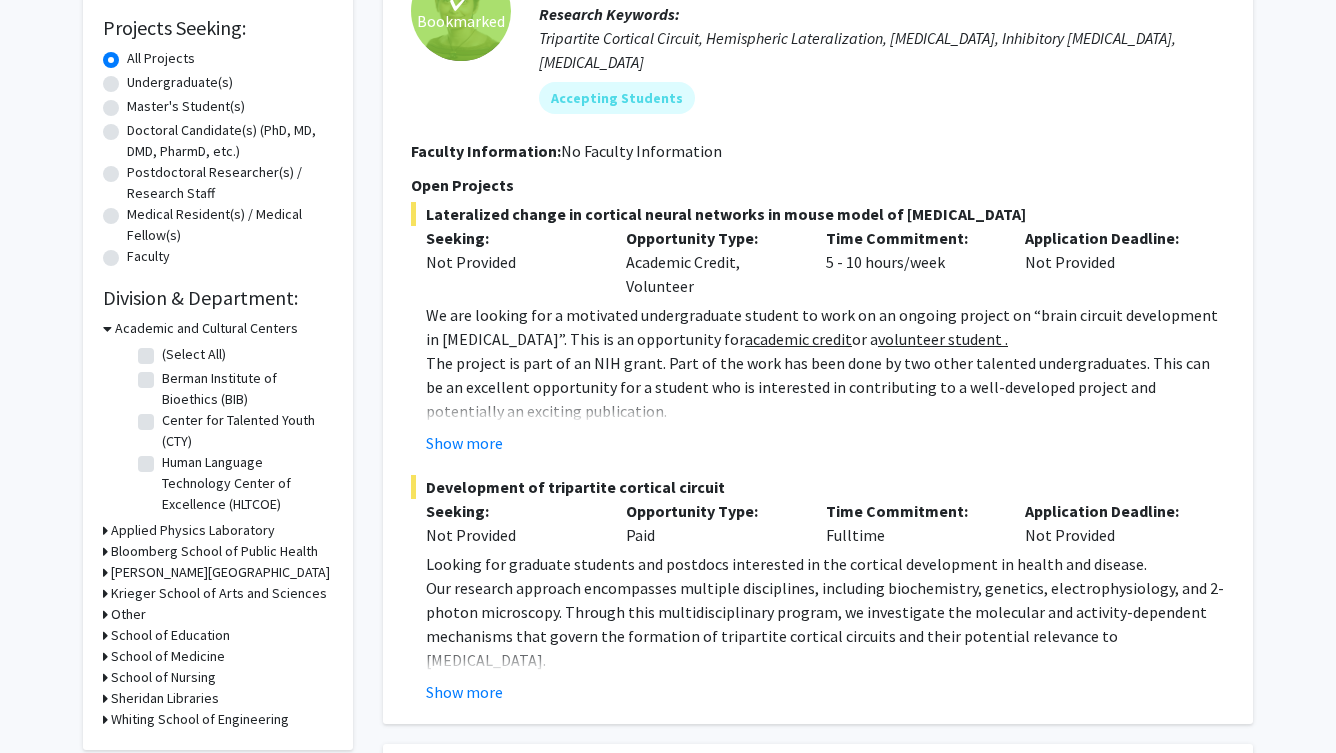 scroll, scrollTop: 333, scrollLeft: 0, axis: vertical 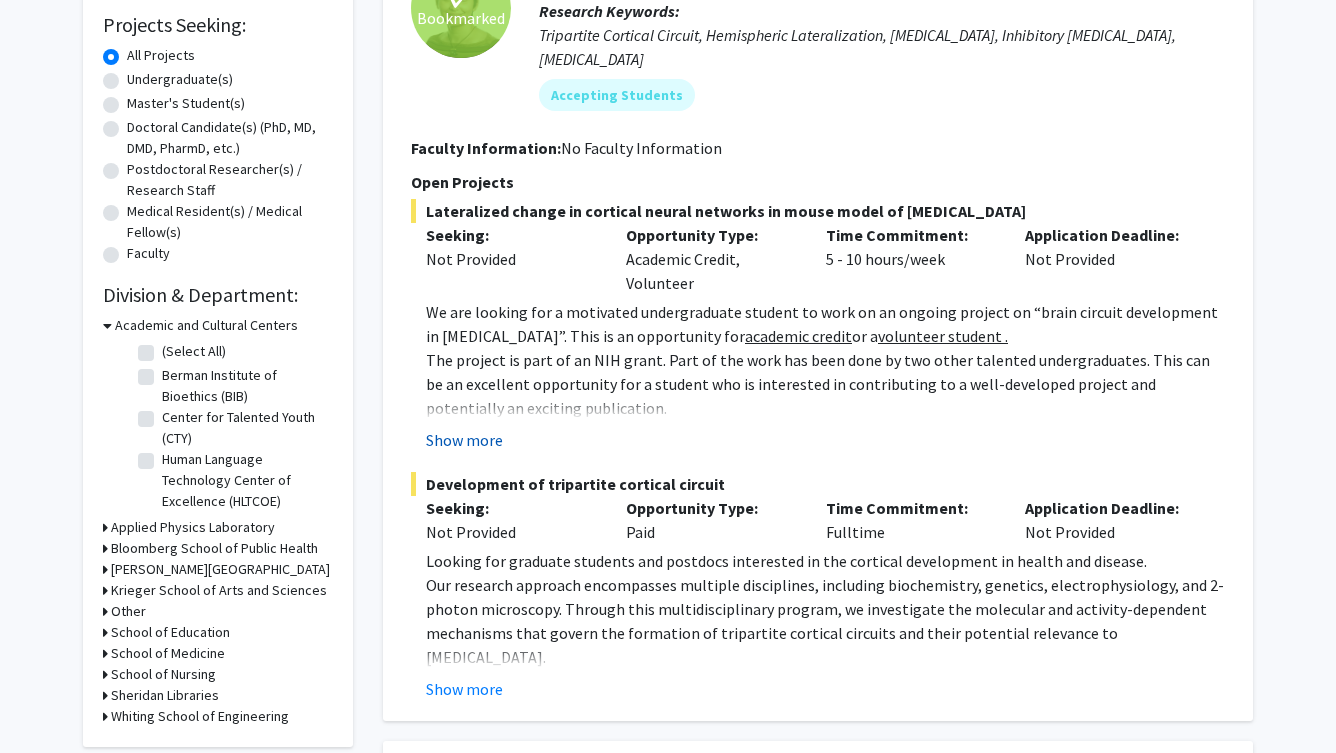 click on "Show more" 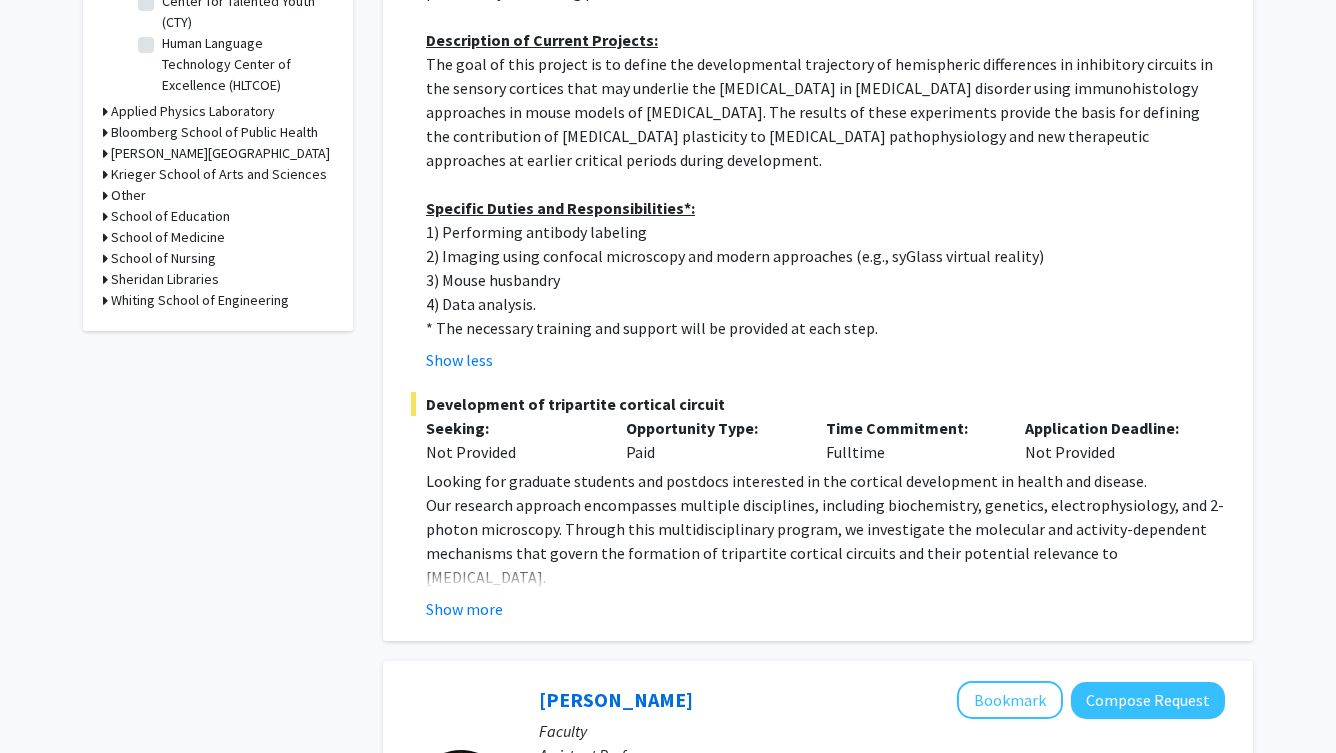 scroll, scrollTop: 843, scrollLeft: 0, axis: vertical 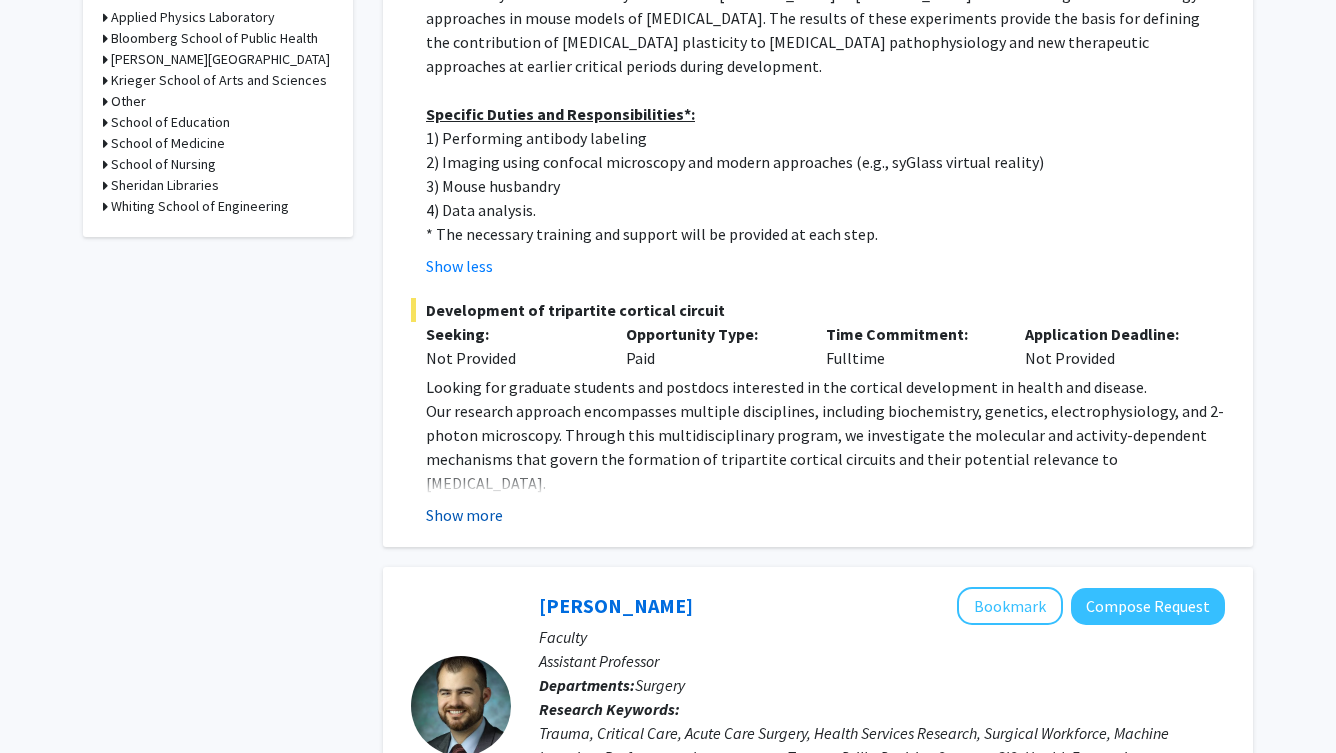 click on "Show more" 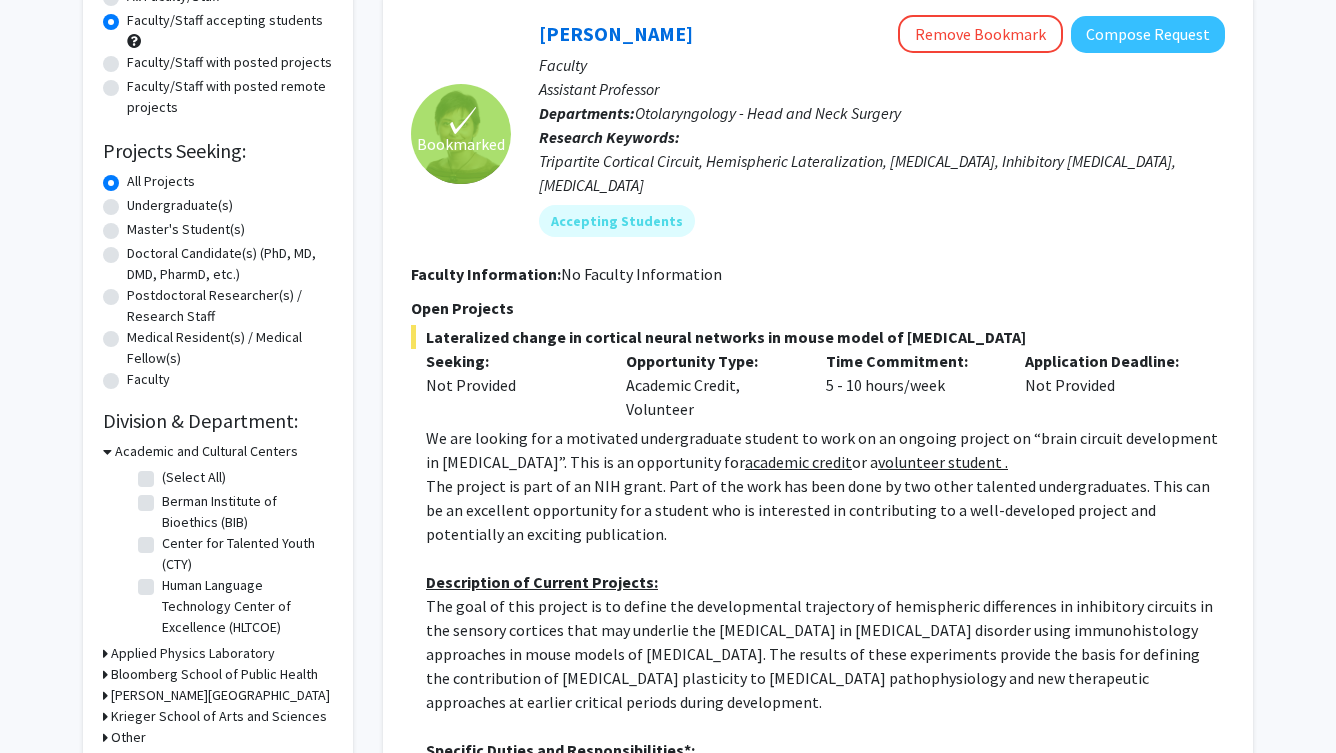 scroll, scrollTop: 175, scrollLeft: 0, axis: vertical 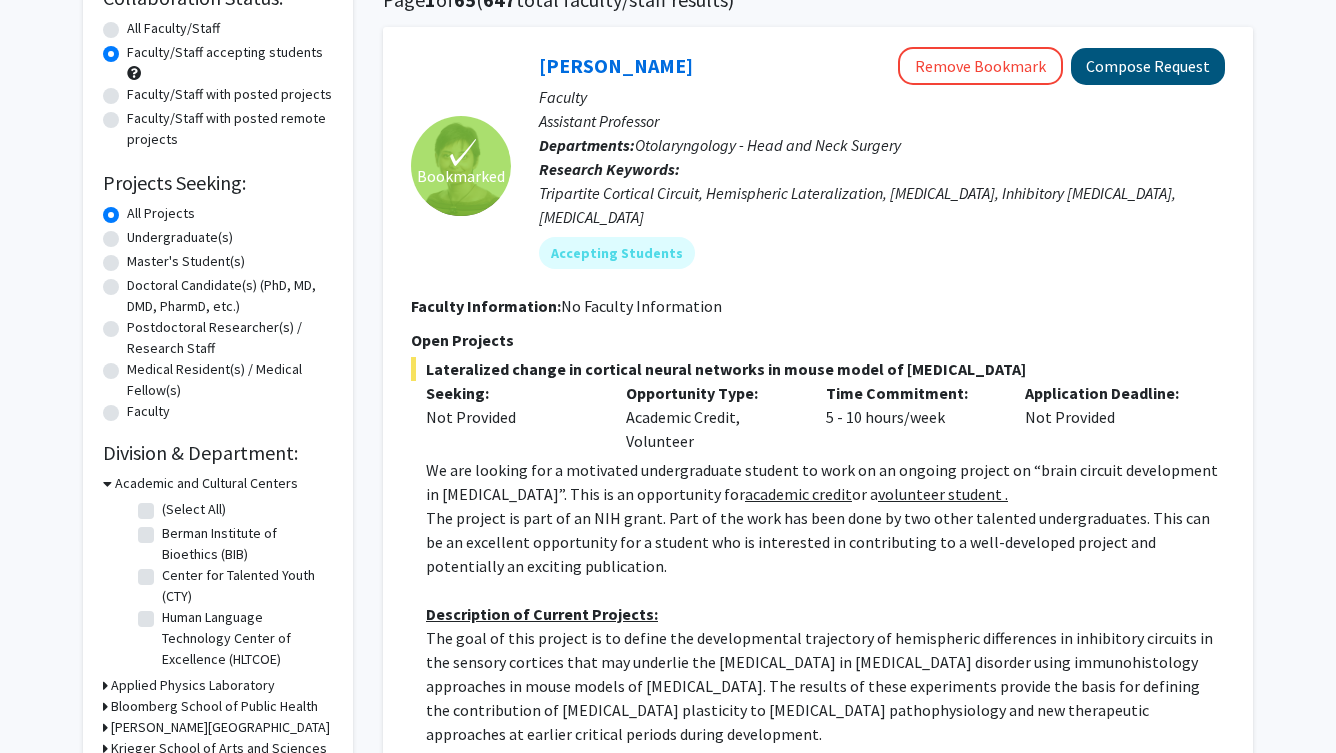 click on "Compose Request" 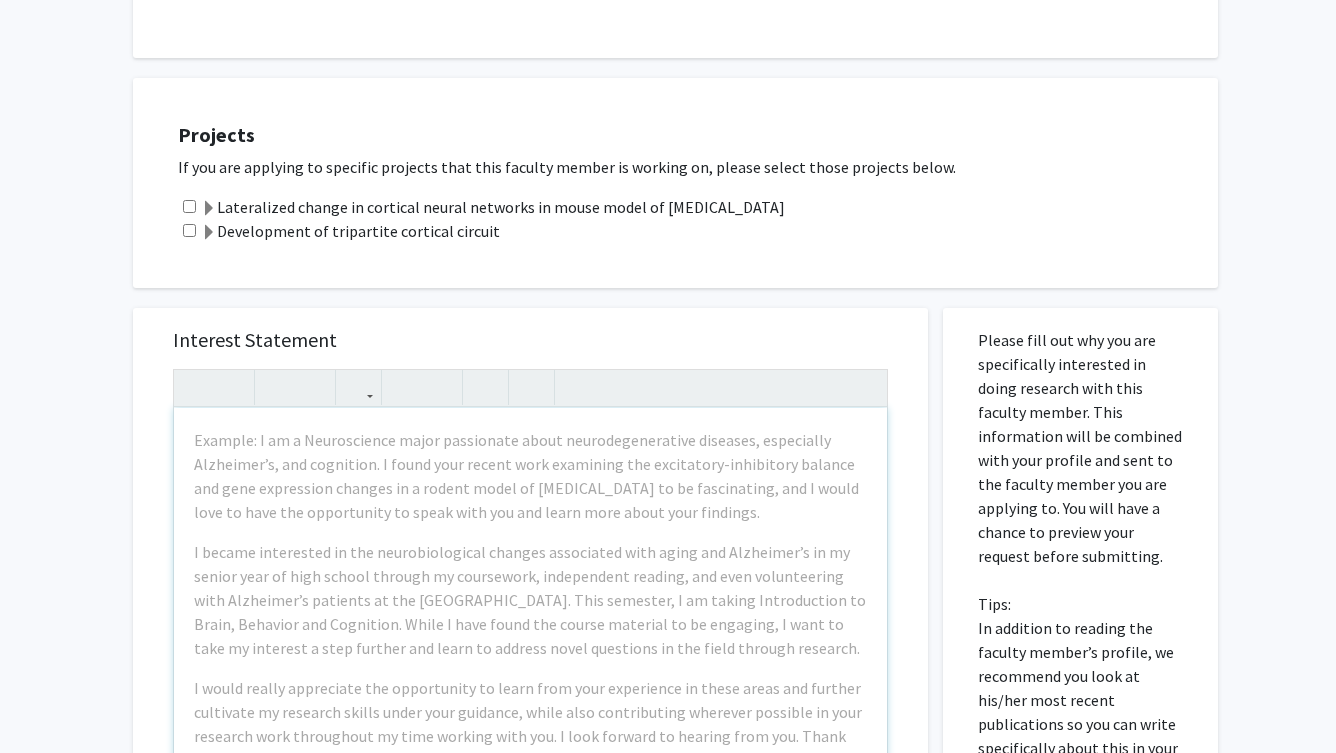 scroll, scrollTop: 356, scrollLeft: 0, axis: vertical 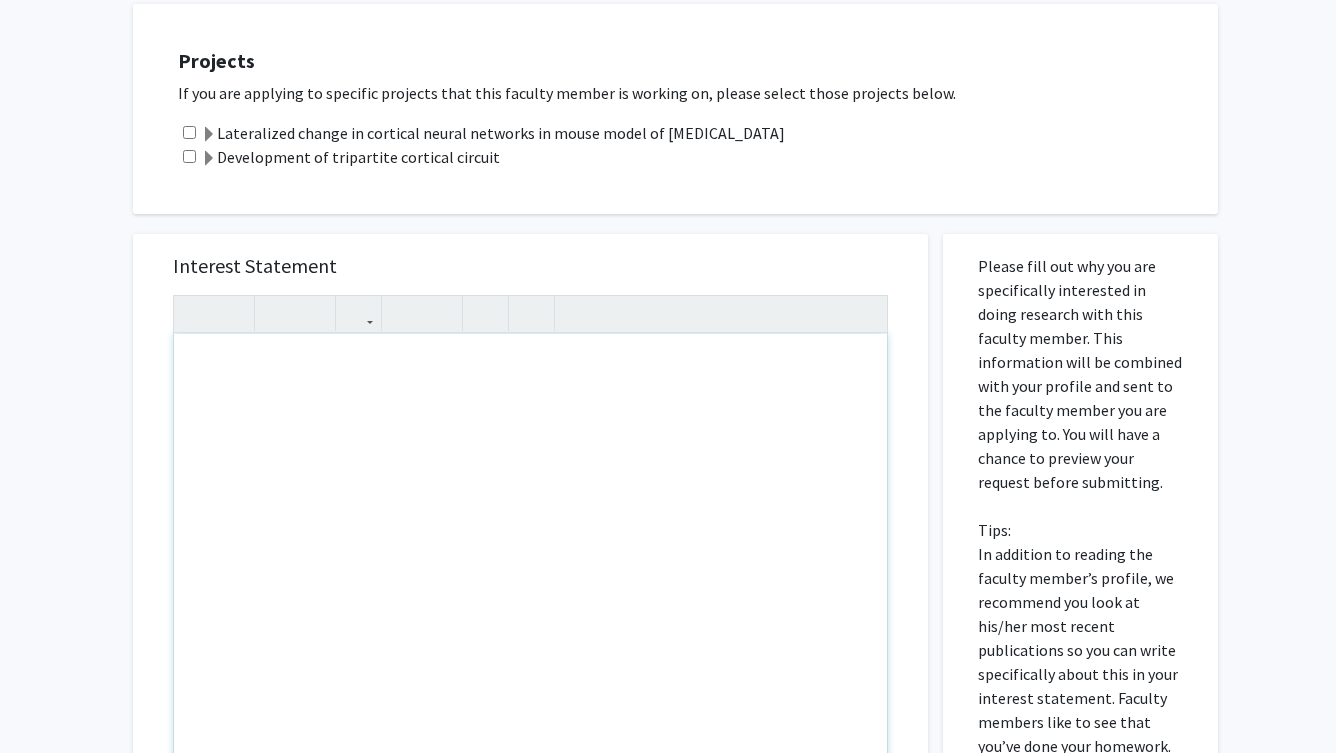 click at bounding box center [530, 563] 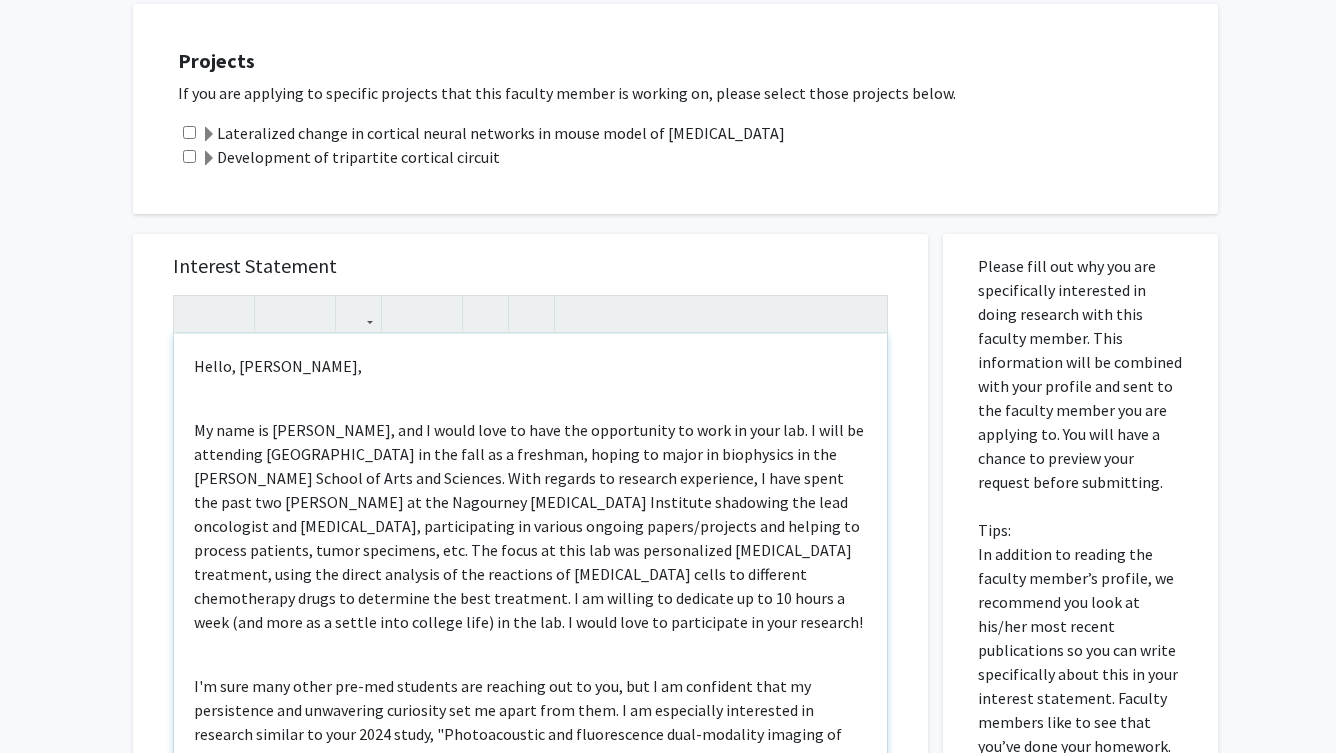type on "<p>Hello, Dr. Paulus,</p><br><p>My name is Tracy Nguyen, and I would love to have the opportunity to work in your lab. I will be attending JHU in the fall as a freshman, hoping to major in biophysics in the Krieger School of Arts and Sciences. With regards to research experience, I have spent the past two summers at the Nagourney Cancer Institute shadowing the lead oncologist and lab technician, participating in various ongoing papers/projects and helping to process patients, tumor specimens, etc. The focus at this lab was personalized cancer treatment, using the direct analysis of the reactions of cancer cells to different chemotherapy drugs to determine the best treatment. I am willing to dedicate up to 10 hours a week (and more as a settle into college life) in the lab. I would love to participate in your research!</p><br><p>I'm sure many other pre-med students are reaching out to you, but I am confident that my persistence and unwavering curiosity set me apart from them. I am especially interested in r..." 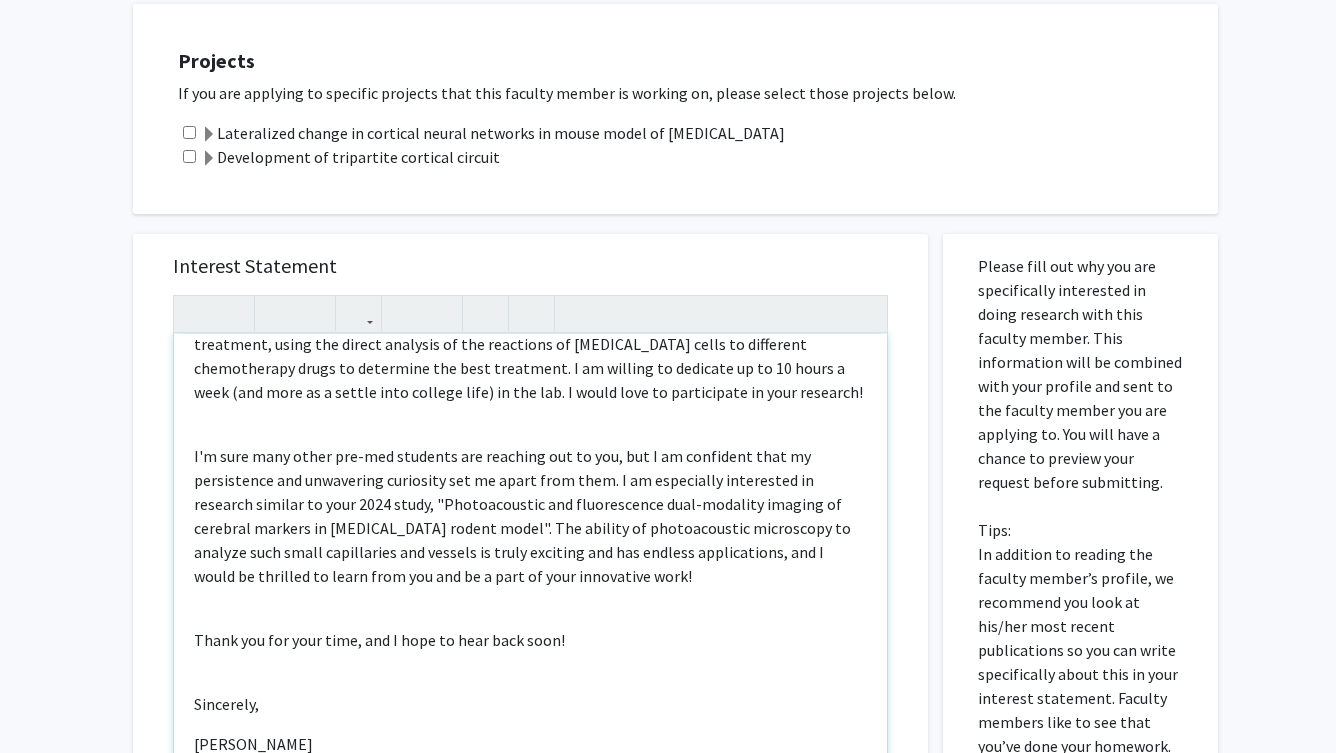 scroll, scrollTop: 230, scrollLeft: 0, axis: vertical 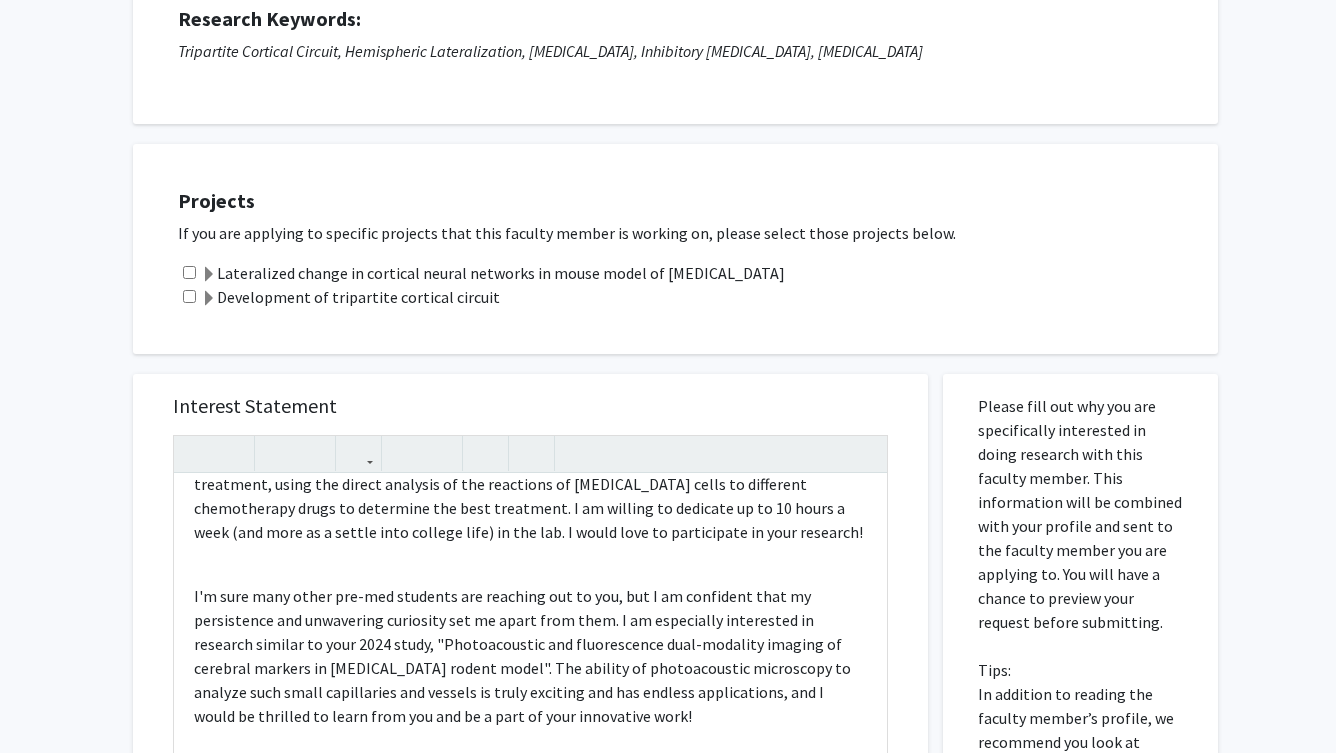 click 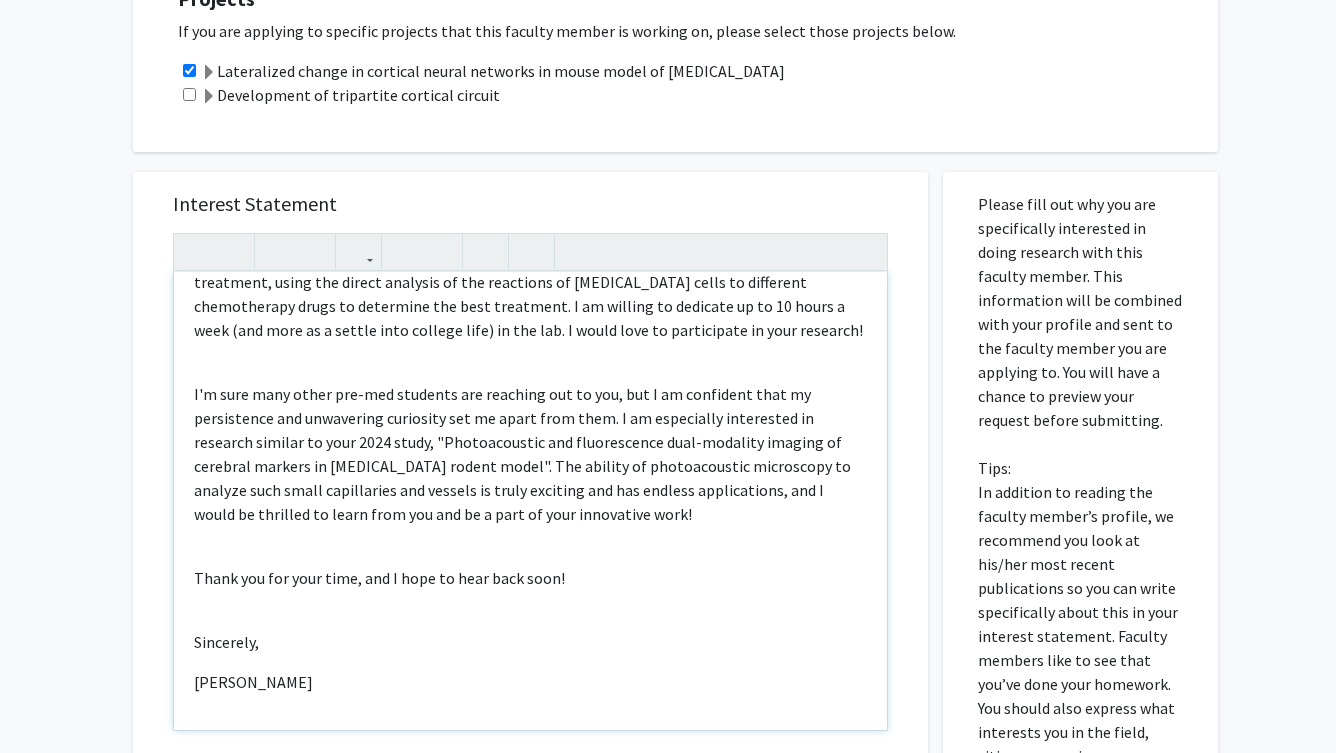 scroll, scrollTop: 479, scrollLeft: 0, axis: vertical 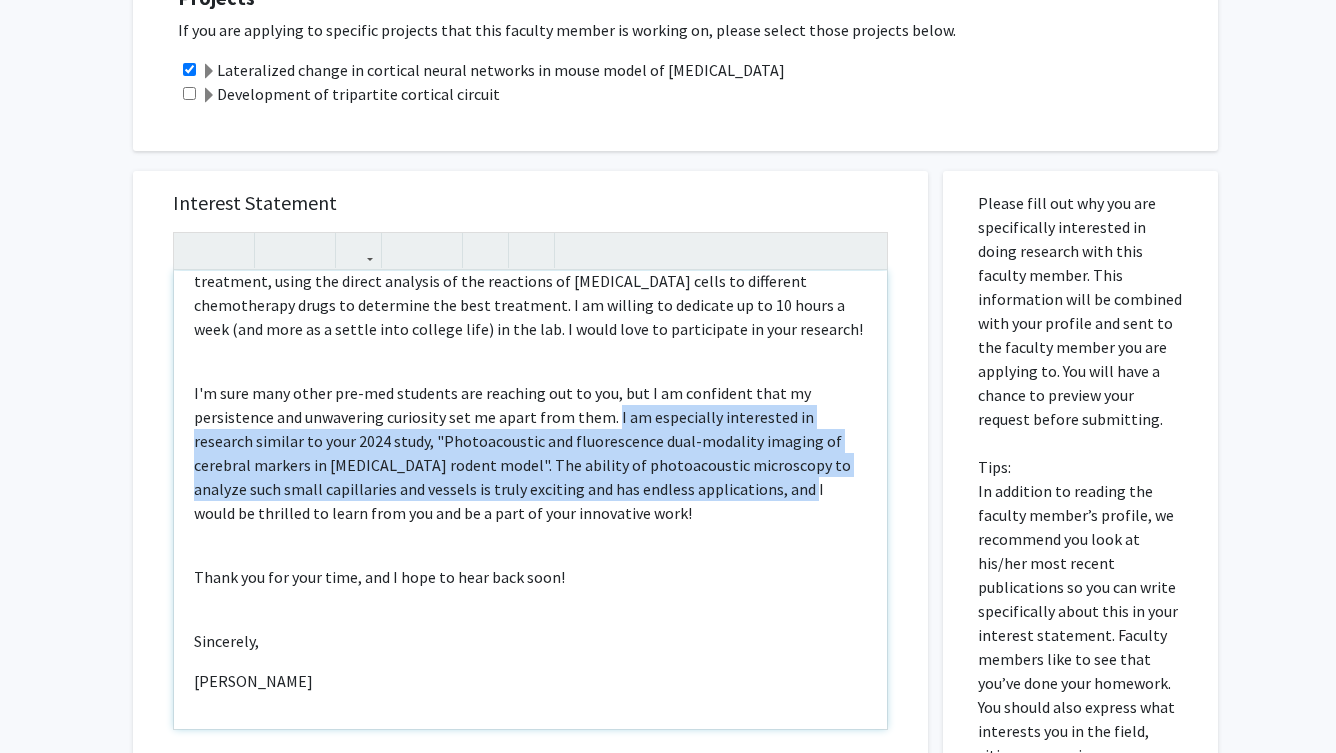 drag, startPoint x: 609, startPoint y: 422, endPoint x: 718, endPoint y: 493, distance: 130.0846 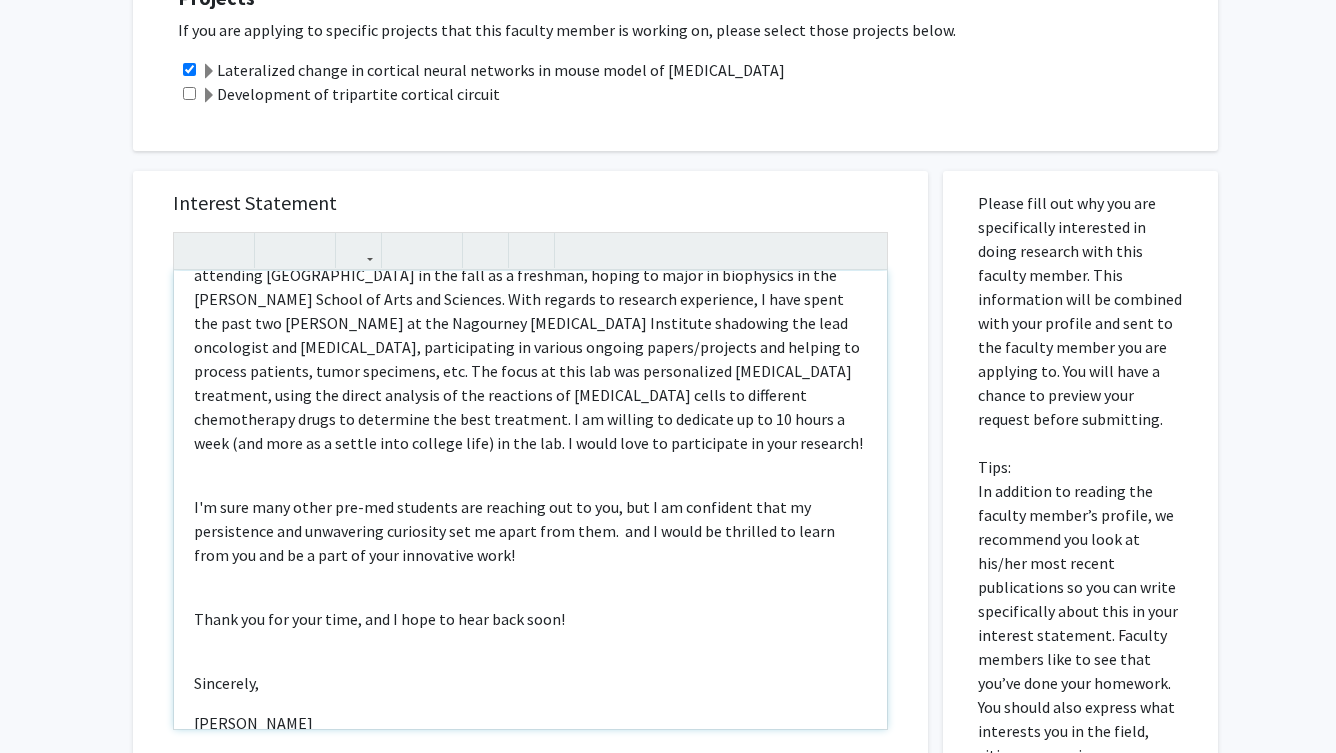 scroll, scrollTop: 113, scrollLeft: 0, axis: vertical 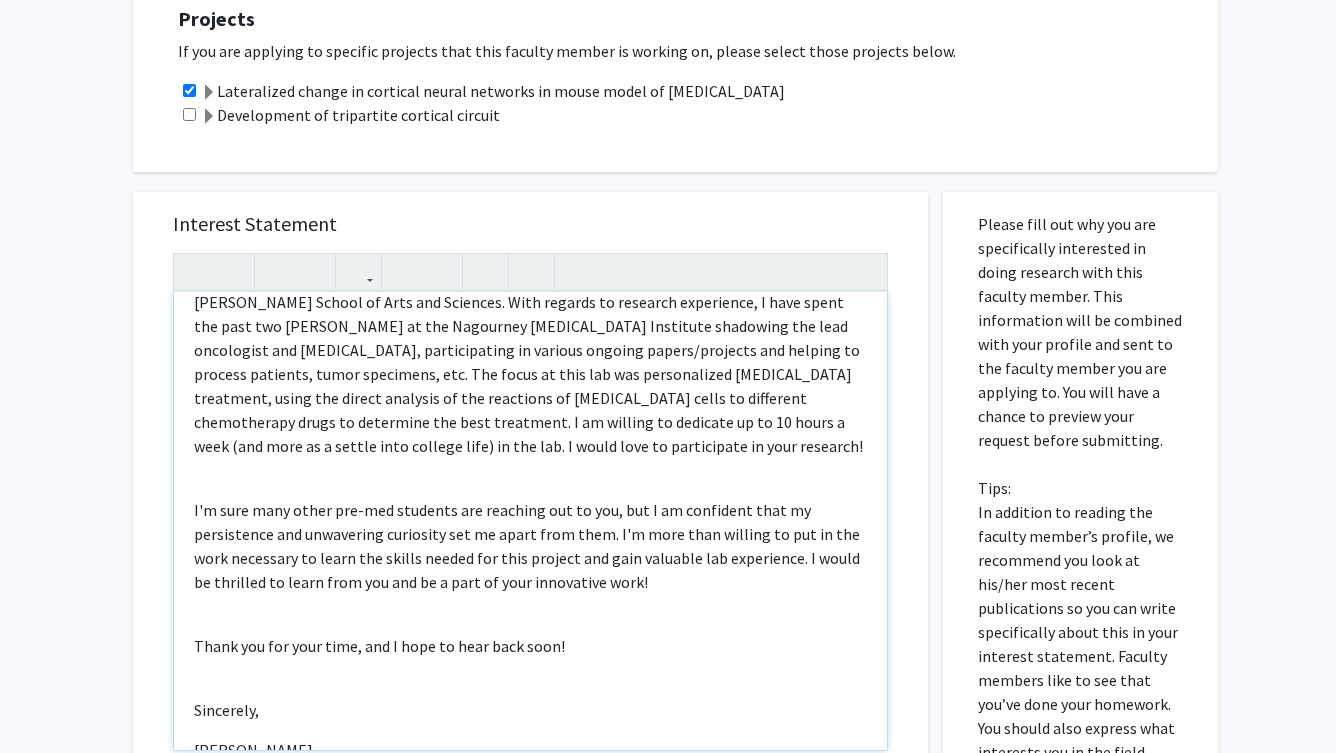 click on "I'm sure many other pre-med students are reaching out to you, but I am confident that my persistence and unwavering curiosity set me apart from them. I'm more than willing to put in the work necessary to learn the skills needed for this project and gain valuable lab experience. I would be thrilled to learn from you and be a part of your innovative work!" at bounding box center (530, 546) 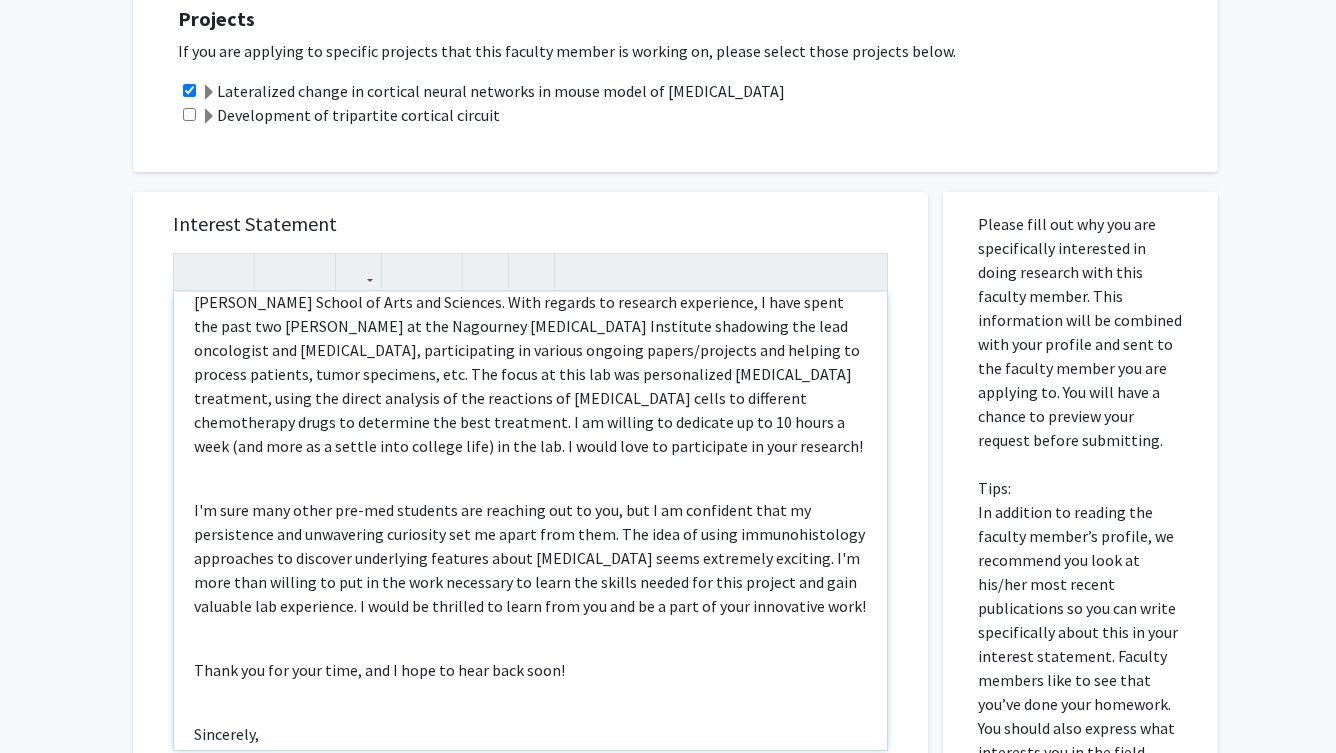 click on "I'm sure many other pre-med students are reaching out to you, but I am confident that my persistence and unwavering curiosity set me apart from them. The idea of using immunohistology approaches to discover underlying features about autism seems extremely exciting. I'm more than willing to put in the work necessary to learn the skills needed for this project and gain valuable lab experience. I would be thrilled to learn from you and be a part of your innovative work!" at bounding box center [530, 558] 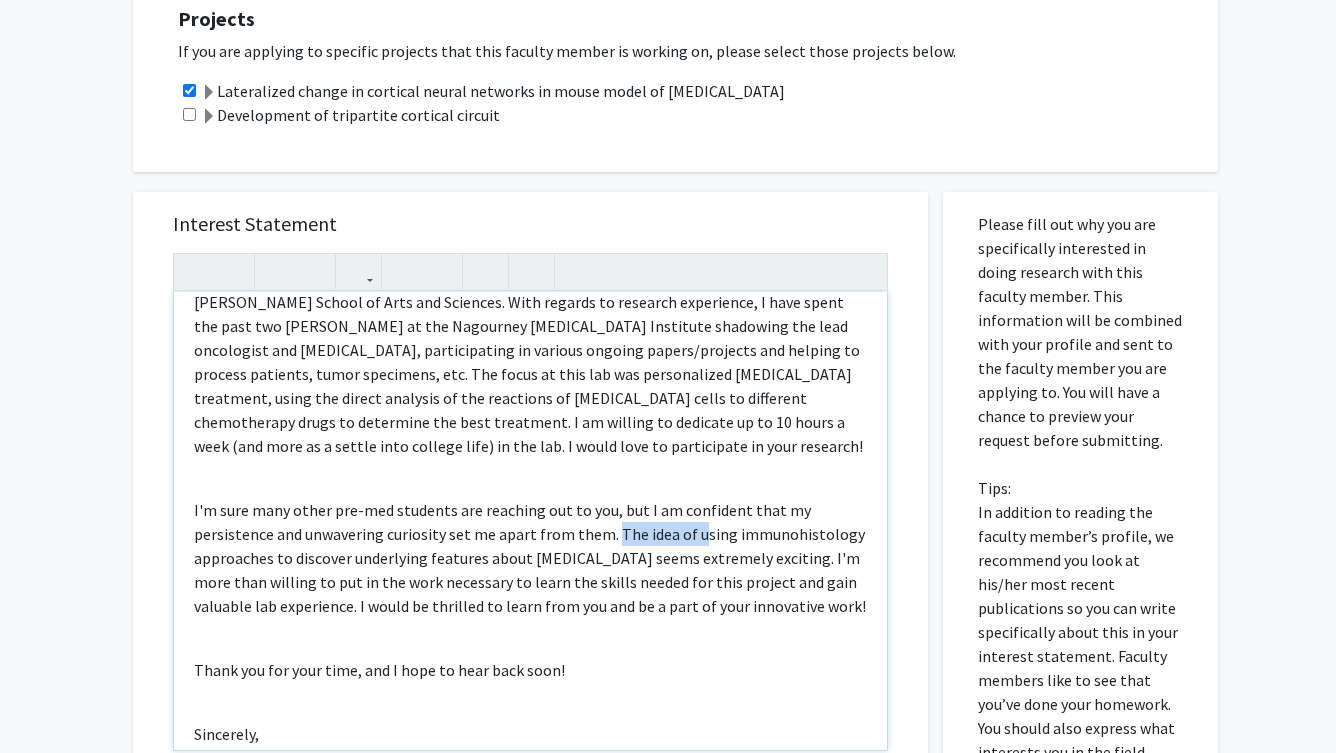 drag, startPoint x: 693, startPoint y: 539, endPoint x: 611, endPoint y: 546, distance: 82.29824 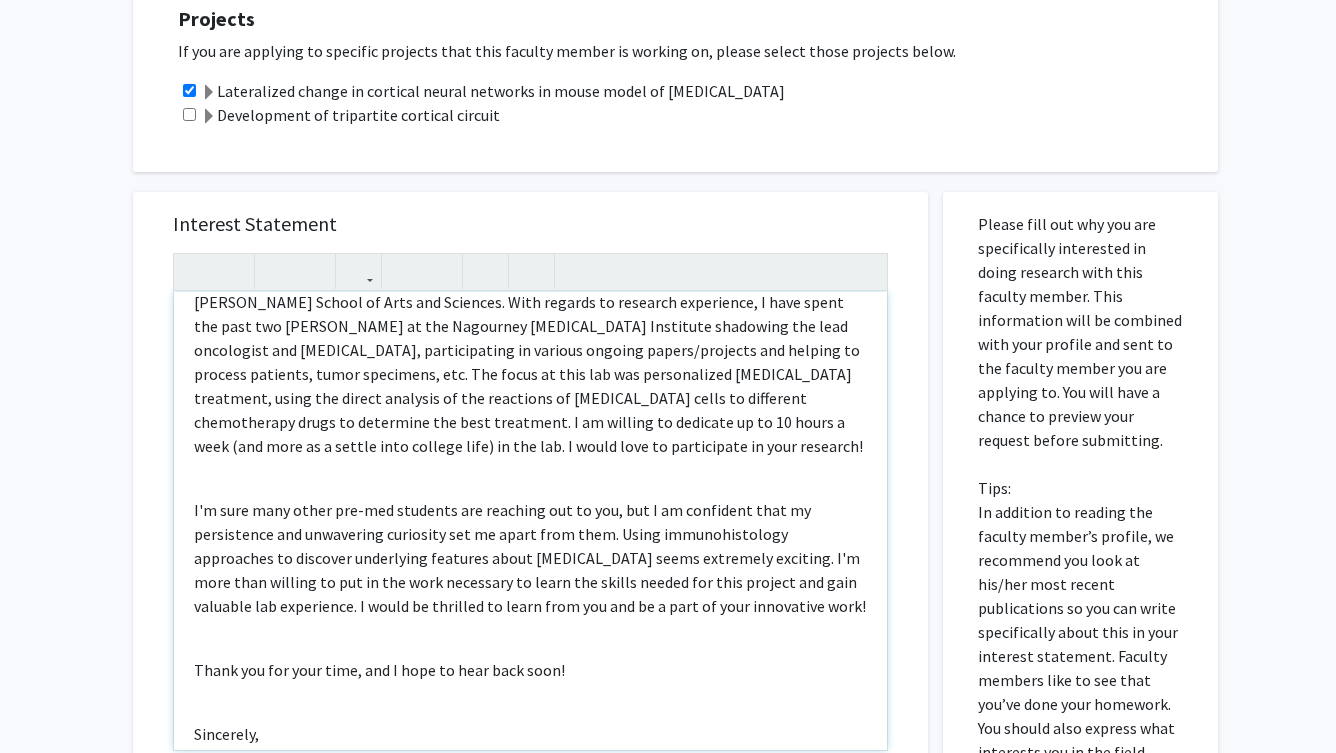 click on "I'm sure many other pre-med students are reaching out to you, but I am confident that my persistence and unwavering curiosity set me apart from them. Using immunohistology approaches to discover underlying features about autism seems extremely exciting. I'm more than willing to put in the work necessary to learn the skills needed for this project and gain valuable lab experience. I would be thrilled to learn from you and be a part of your innovative work!" at bounding box center (530, 558) 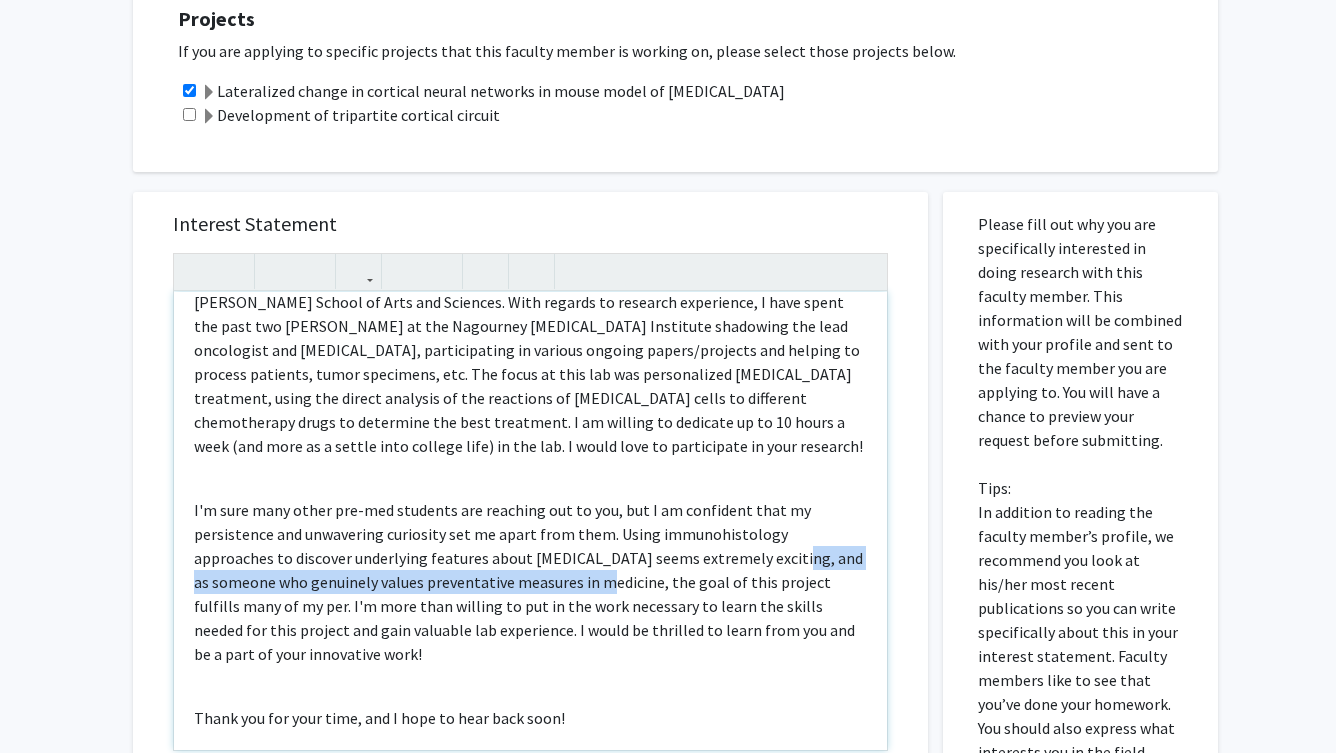drag, startPoint x: 683, startPoint y: 561, endPoint x: 475, endPoint y: 592, distance: 210.29741 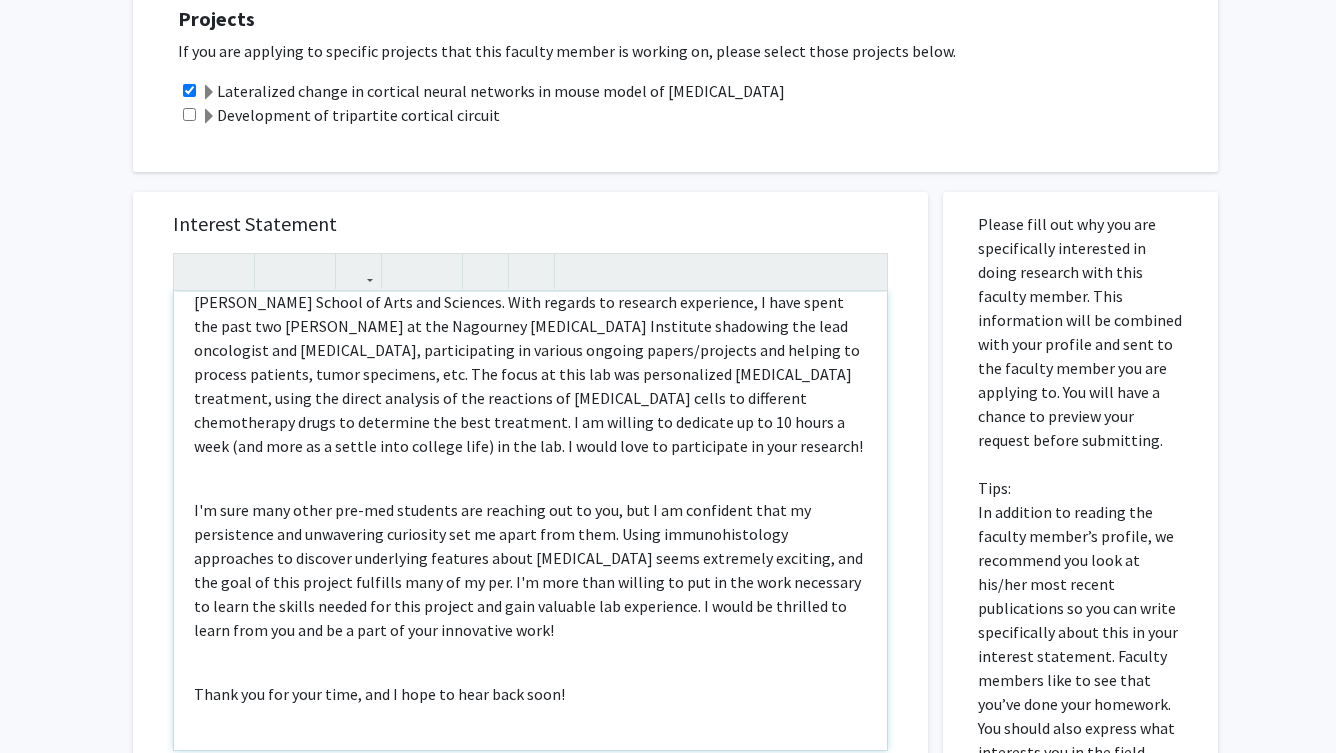 click on "I'm sure many other pre-med students are reaching out to you, but I am confident that my persistence and unwavering curiosity set me apart from them. Using immunohistology approaches to discover underlying features about autism seems extremely exciting, and the goal of this project fulfills many of my per. I'm more than willing to put in the work necessary to learn the skills needed for this project and gain valuable lab experience. I would be thrilled to learn from you and be a part of your innovative work!" at bounding box center (530, 570) 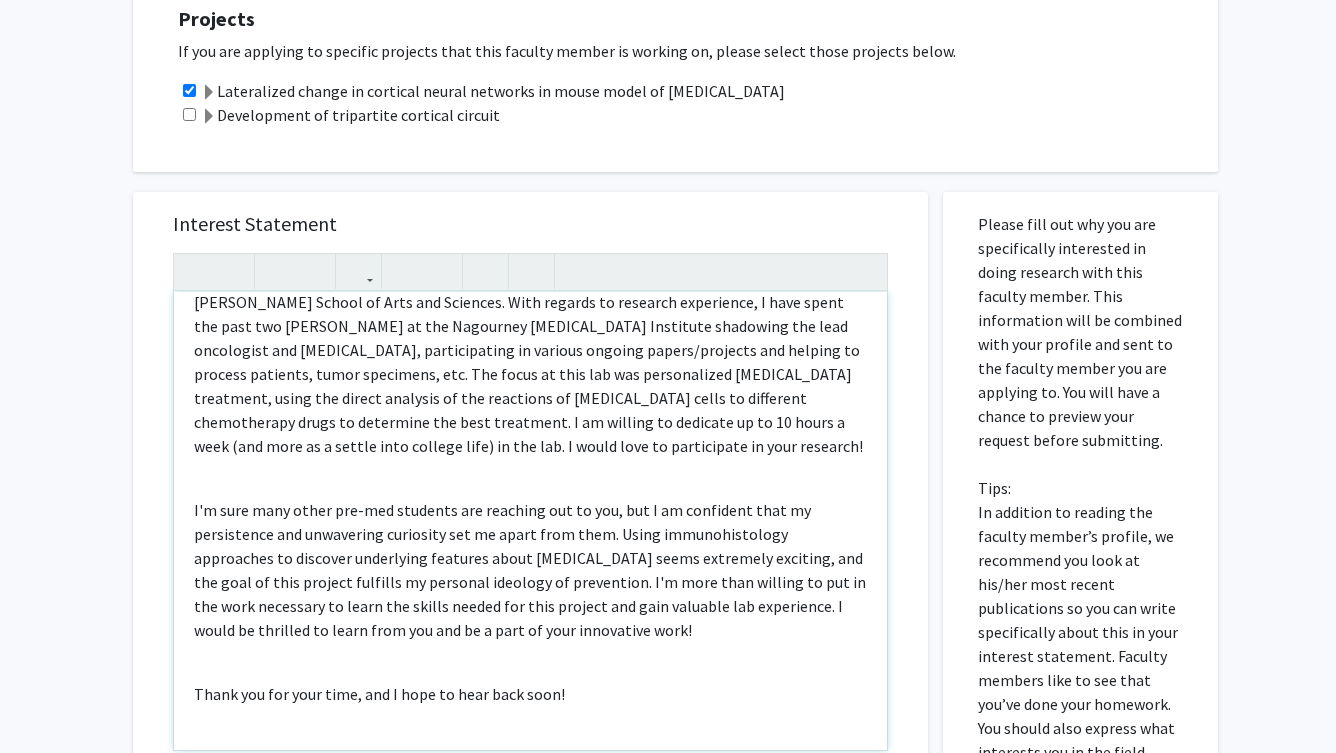 click on "I'm sure many other pre-med students are reaching out to you, but I am confident that my persistence and unwavering curiosity set me apart from them. Using immunohistology approaches to discover underlying features about autism seems extremely exciting, and the goal of this project fulfills my personal ideology of prevention. I'm more than willing to put in the work necessary to learn the skills needed for this project and gain valuable lab experience. I would be thrilled to learn from you and be a part of your innovative work!" at bounding box center (530, 570) 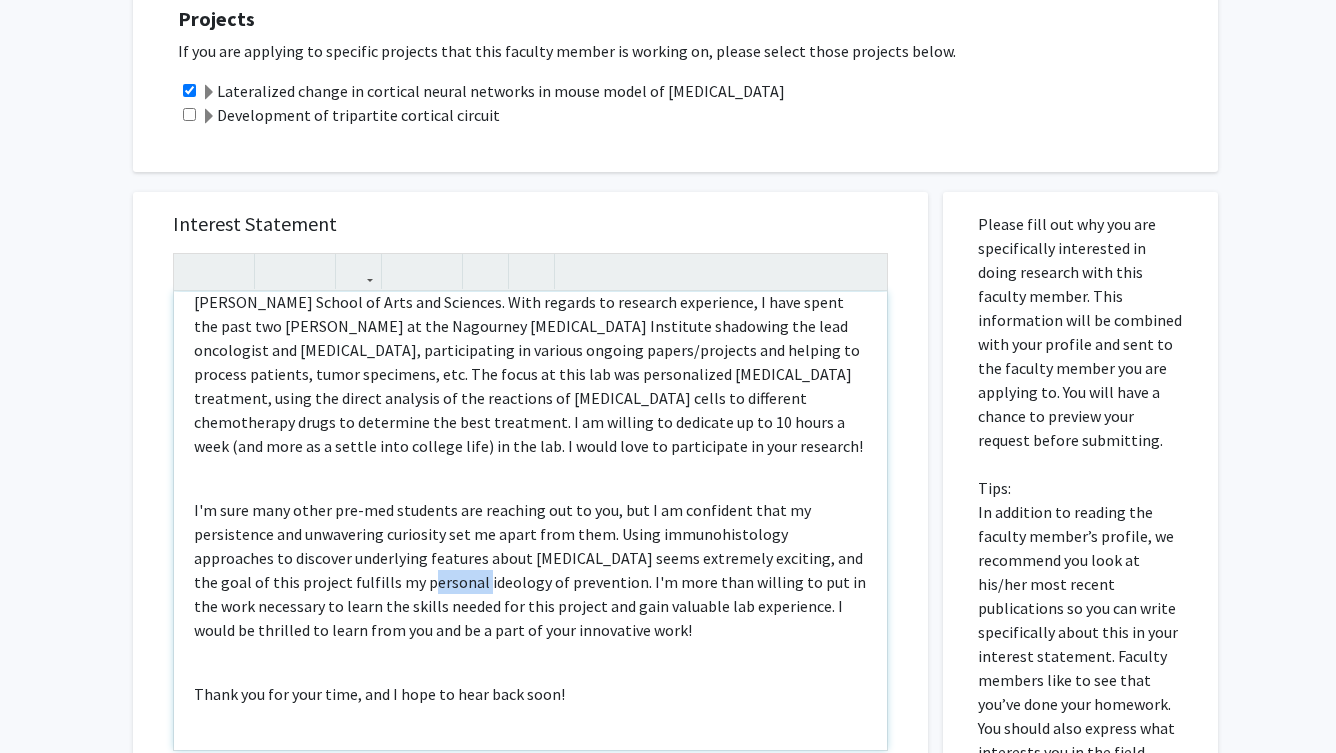 click on "I'm sure many other pre-med students are reaching out to you, but I am confident that my persistence and unwavering curiosity set me apart from them. Using immunohistology approaches to discover underlying features about autism seems extremely exciting, and the goal of this project fulfills my personal ideology of prevention. I'm more than willing to put in the work necessary to learn the skills needed for this project and gain valuable lab experience. I would be thrilled to learn from you and be a part of your innovative work!" at bounding box center [530, 570] 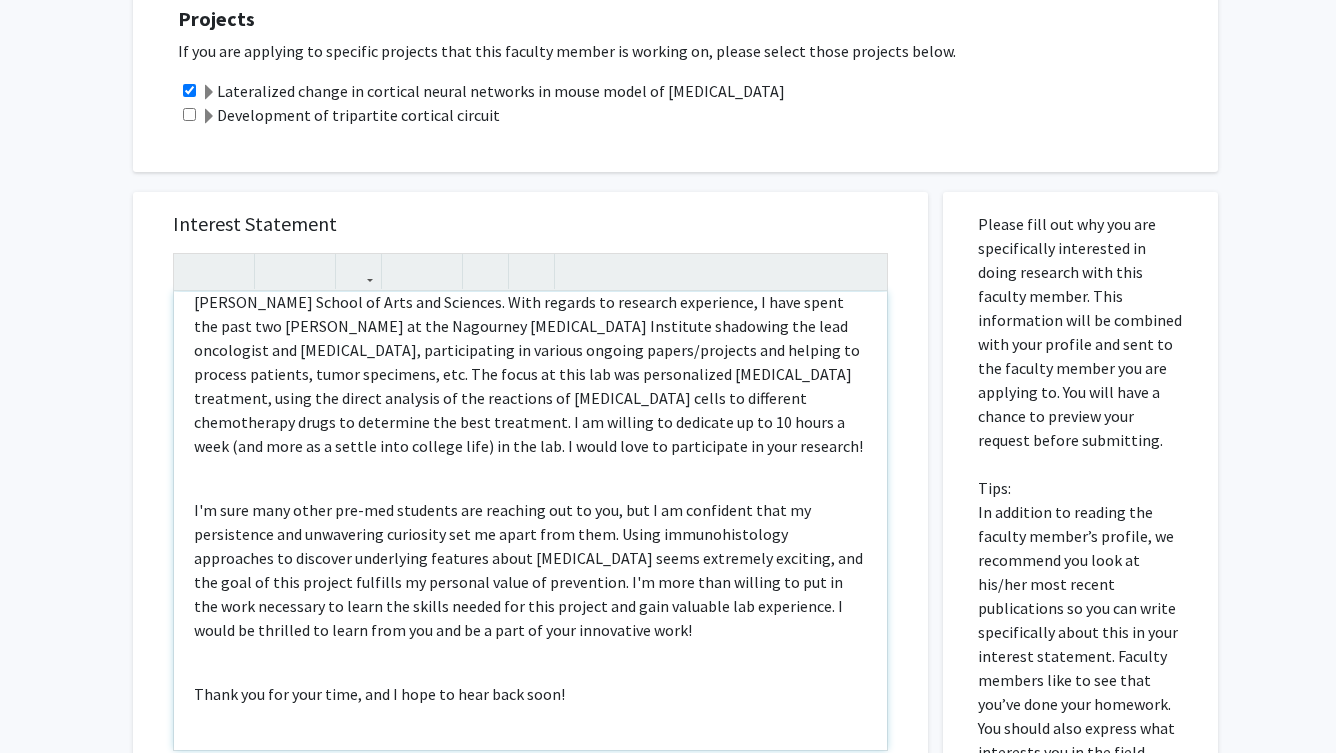 click on "I'm sure many other pre-med students are reaching out to you, but I am confident that my persistence and unwavering curiosity set me apart from them. Using immunohistology approaches to discover underlying features about autism seems extremely exciting, and the goal of this project fulfills my personal value of prevention. I'm more than willing to put in the work necessary to learn the skills needed for this project and gain valuable lab experience. I would be thrilled to learn from you and be a part of your innovative work!" at bounding box center (530, 570) 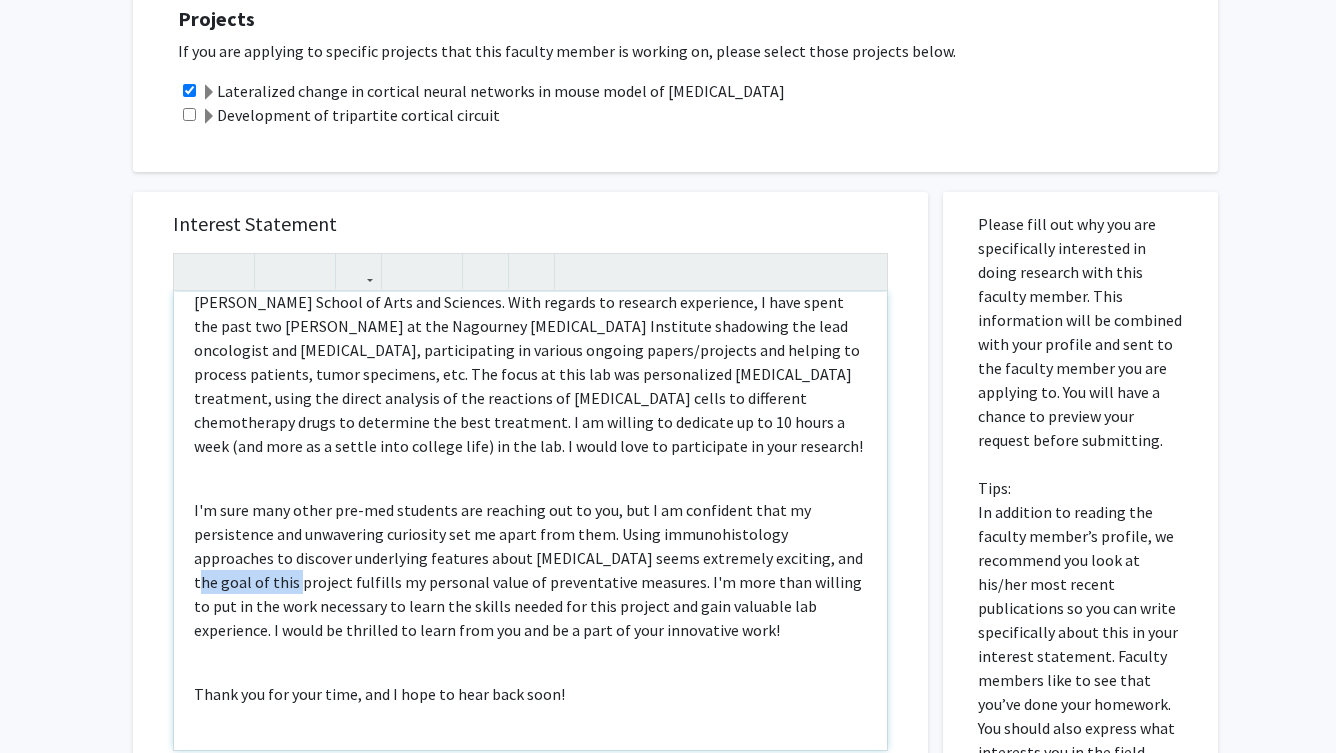 drag, startPoint x: 838, startPoint y: 565, endPoint x: 738, endPoint y: 568, distance: 100.04499 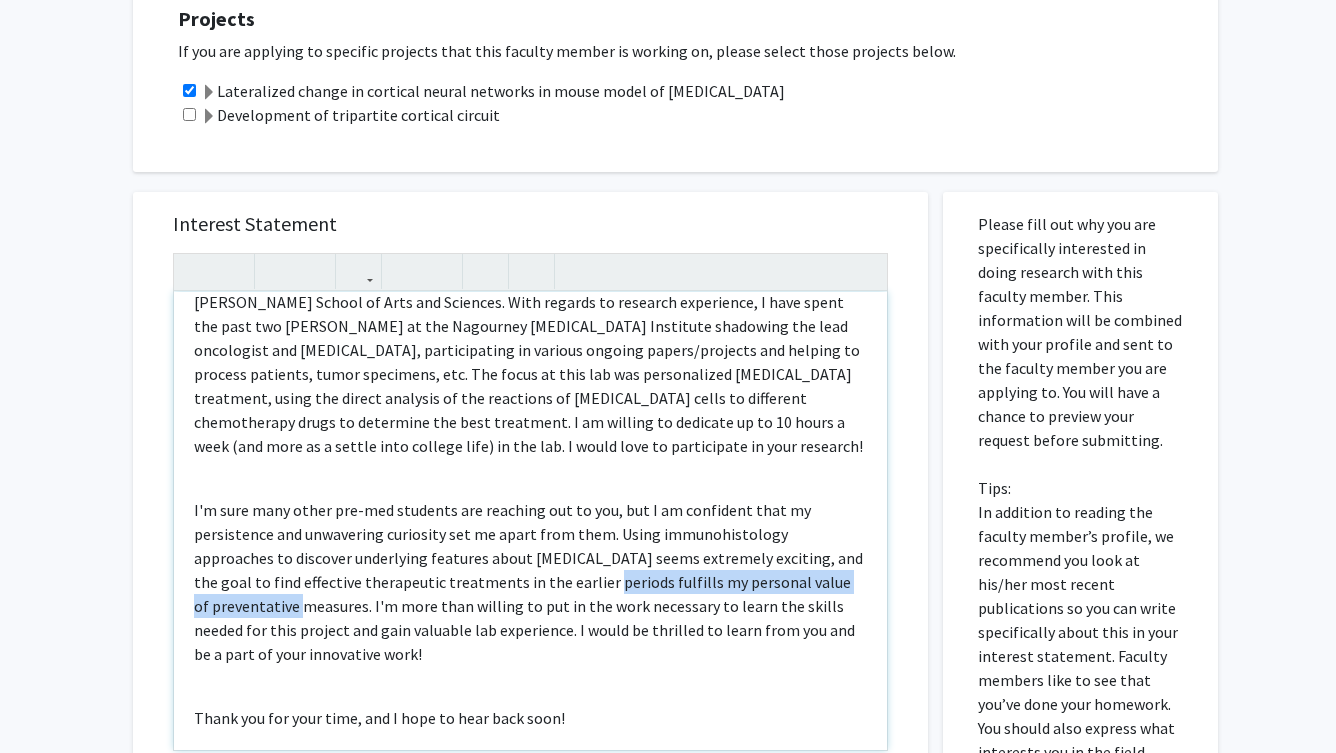drag, startPoint x: 552, startPoint y: 587, endPoint x: 257, endPoint y: 617, distance: 296.5215 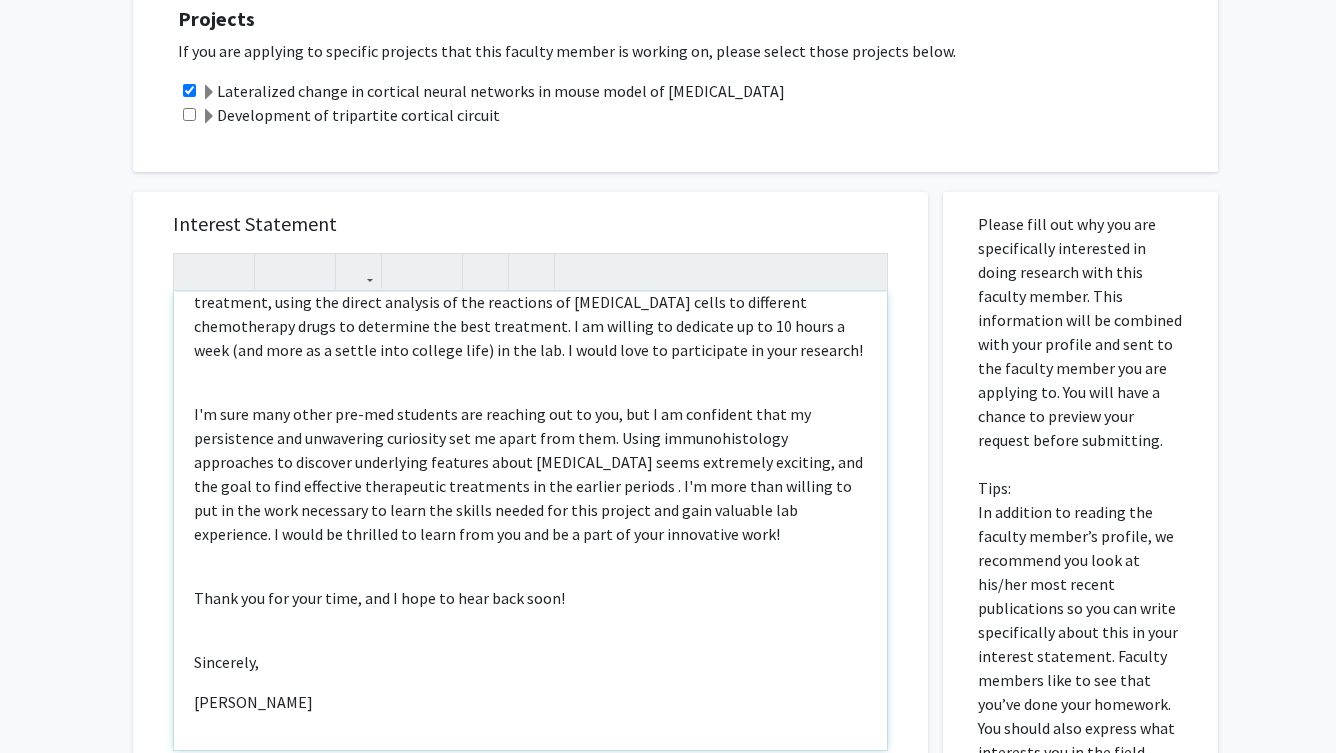 scroll, scrollTop: 230, scrollLeft: 0, axis: vertical 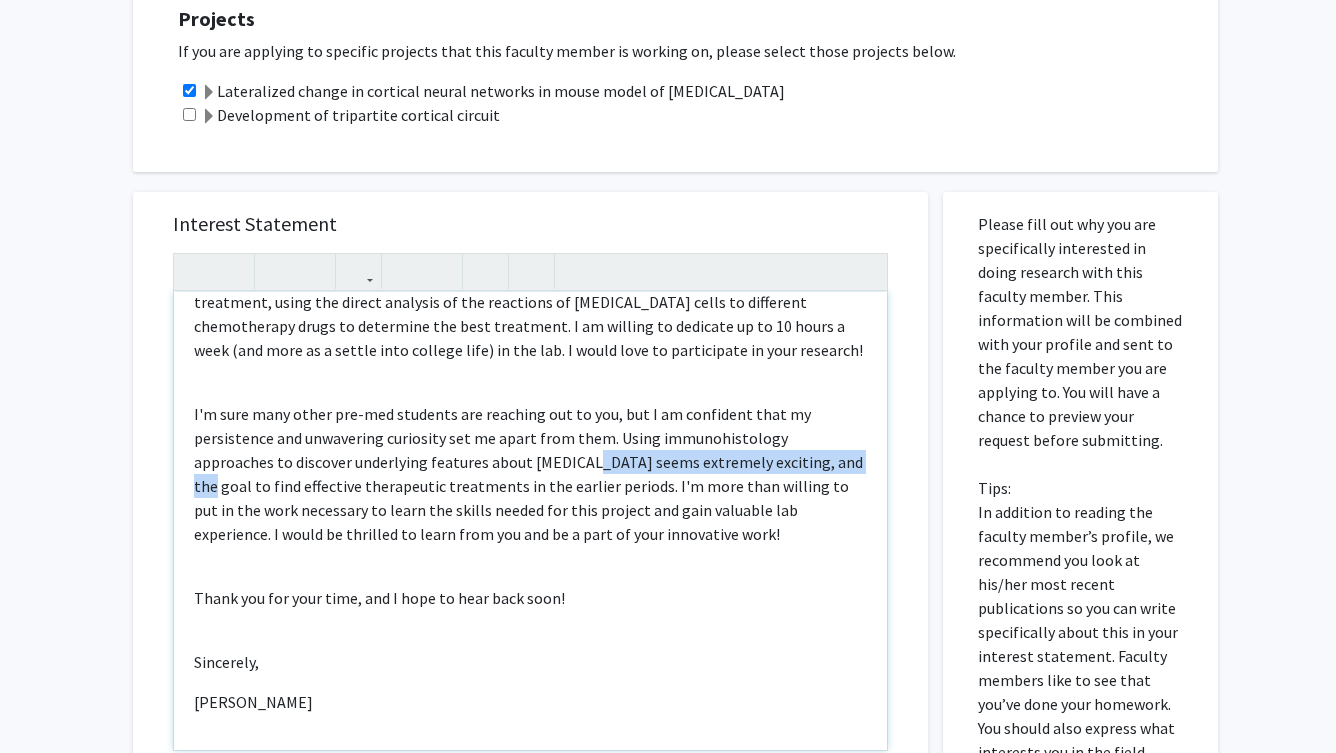 drag, startPoint x: 482, startPoint y: 464, endPoint x: 749, endPoint y: 473, distance: 267.15164 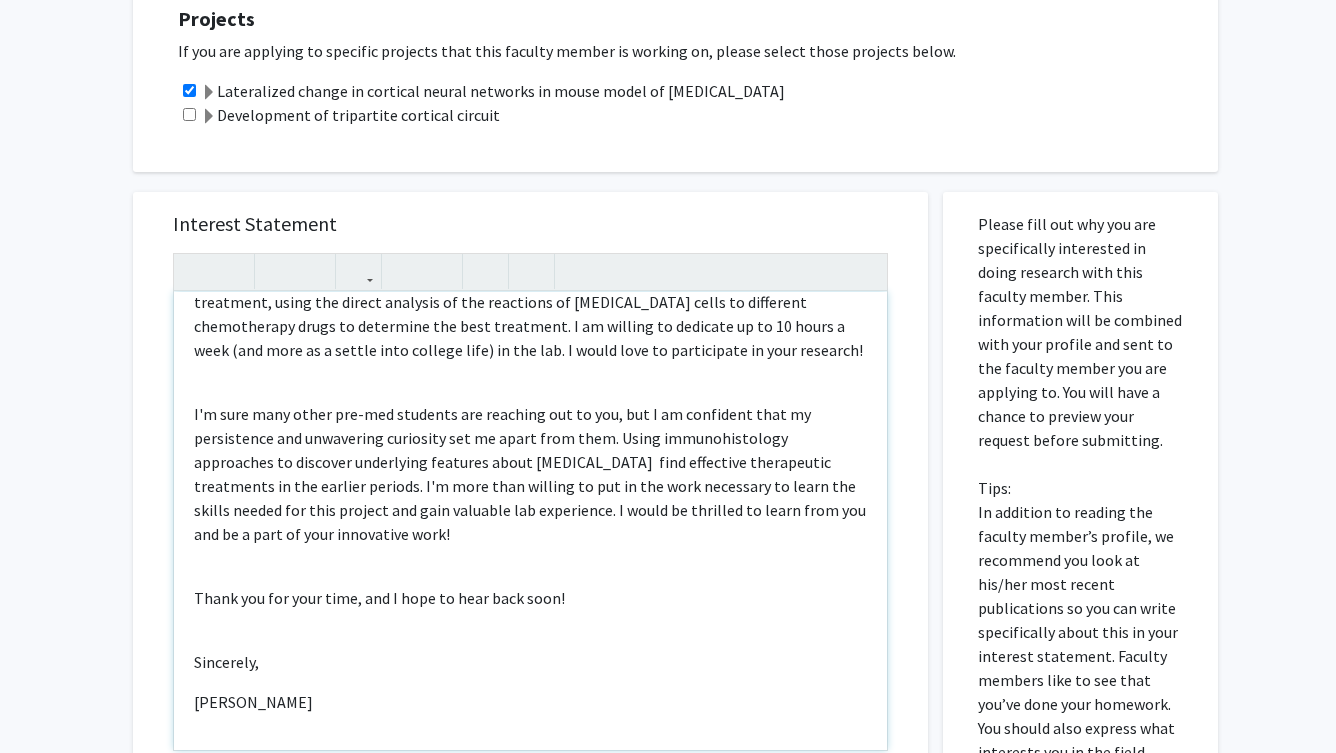 scroll, scrollTop: 206, scrollLeft: 0, axis: vertical 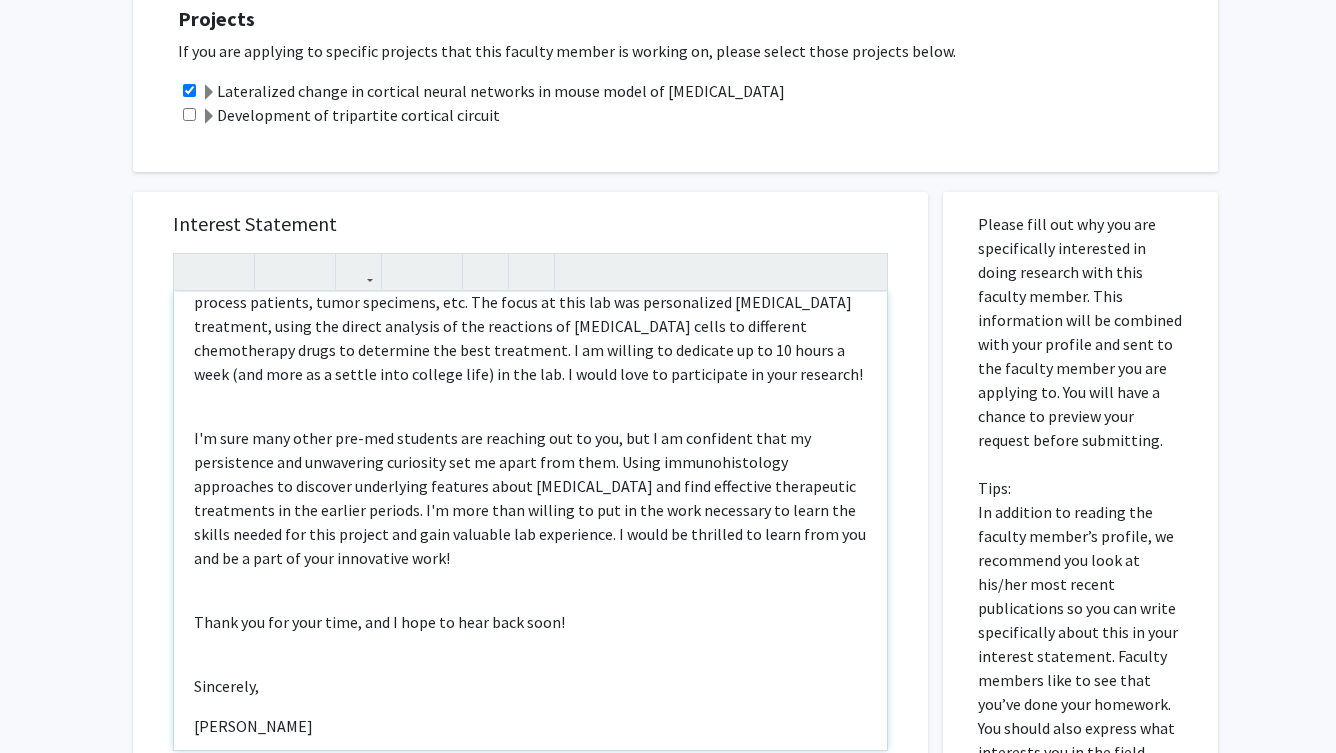 click on "I'm sure many other pre-med students are reaching out to you, but I am confident that my persistence and unwavering curiosity set me apart from them. Using immunohistology approaches to discover underlying features about autism and find effective therapeutic treatments in the earlier periods. I'm more than willing to put in the work necessary to learn the skills needed for this project and gain valuable lab experience. I would be thrilled to learn from you and be a part of your innovative work!" at bounding box center (530, 498) 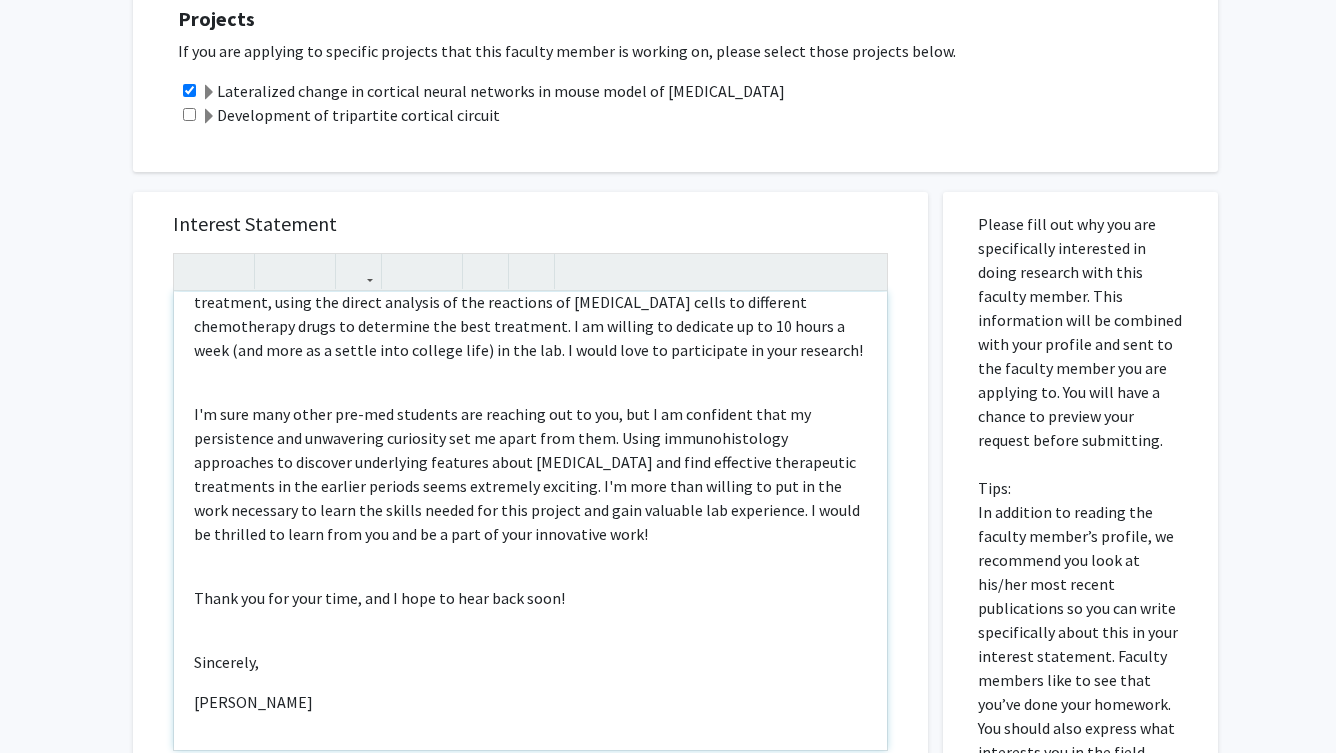 scroll, scrollTop: 230, scrollLeft: 0, axis: vertical 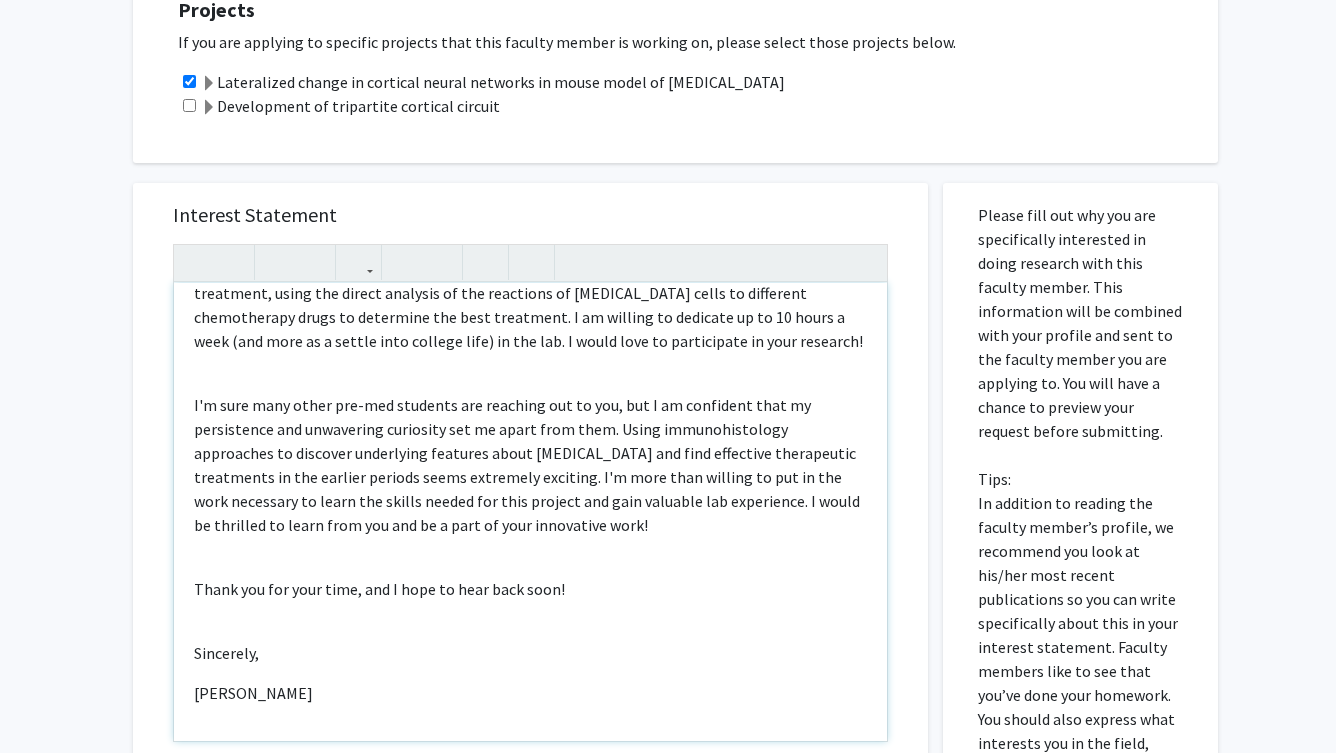 click on "I'm sure many other pre-med students are reaching out to you, but I am confident that my persistence and unwavering curiosity set me apart from them. Using immunohistology approaches to discover underlying features about autism and find effective therapeutic treatments in the earlier periods seems extremely exciting. I'm more than willing to put in the work necessary to learn the skills needed for this project and gain valuable lab experience. I would be thrilled to learn from you and be a part of your innovative work!" at bounding box center [530, 465] 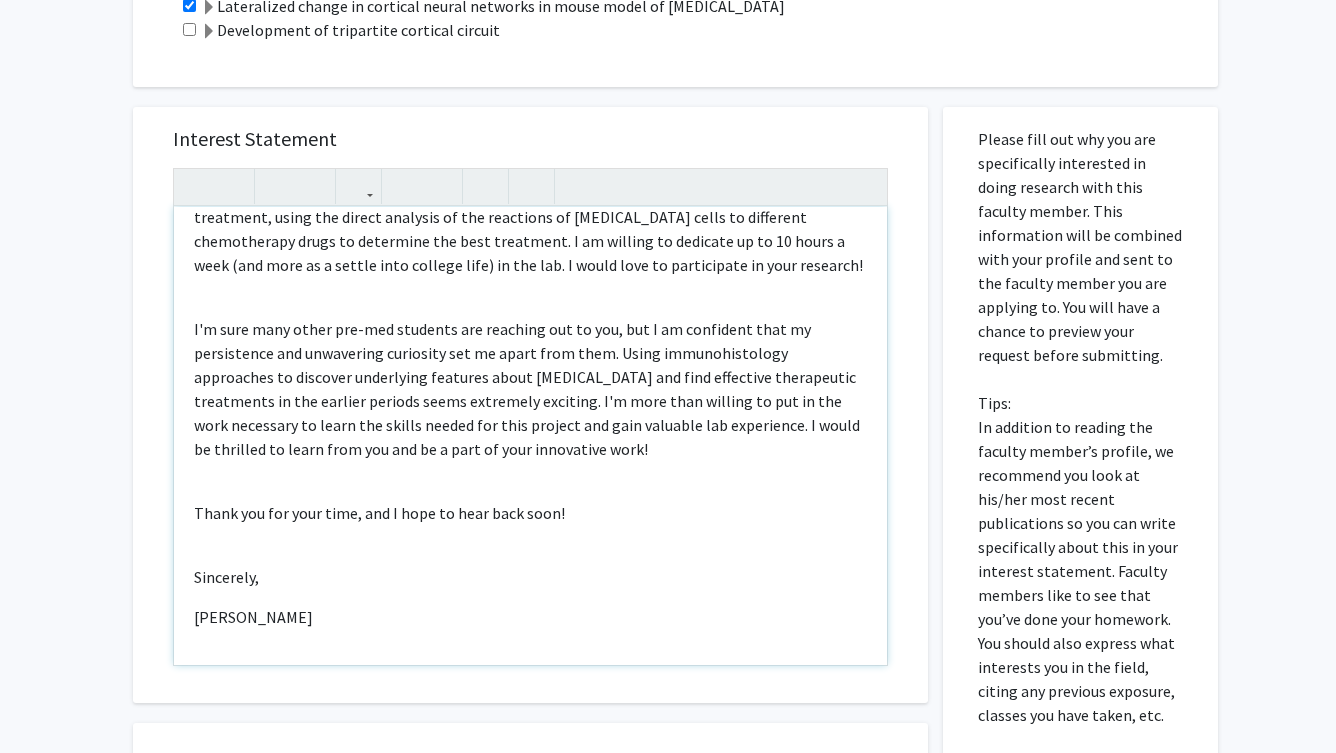 scroll, scrollTop: 548, scrollLeft: 0, axis: vertical 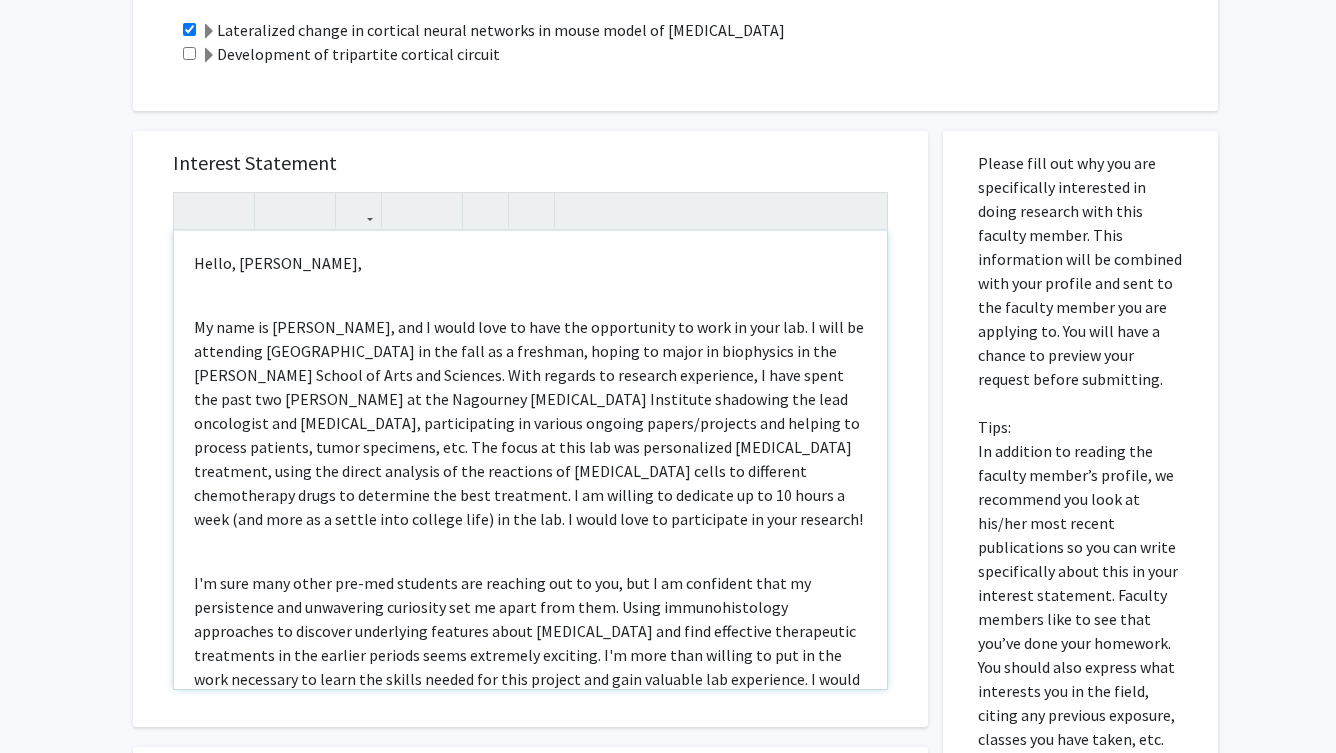 click on "My name is Tracy Nguyen, and I would love to have the opportunity to work in your lab. I will be attending JHU in the fall as a freshman, hoping to major in biophysics in the Krieger School of Arts and Sciences. With regards to research experience, I have spent the past two summers at the Nagourney Cancer Institute shadowing the lead oncologist and lab technician, participating in various ongoing papers/projects and helping to process patients, tumor specimens, etc. The focus at this lab was personalized cancer treatment, using the direct analysis of the reactions of cancer cells to different chemotherapy drugs to determine the best treatment. I am willing to dedicate up to 10 hours a week (and more as a settle into college life) in the lab. I would love to participate in your research!" at bounding box center (530, 423) 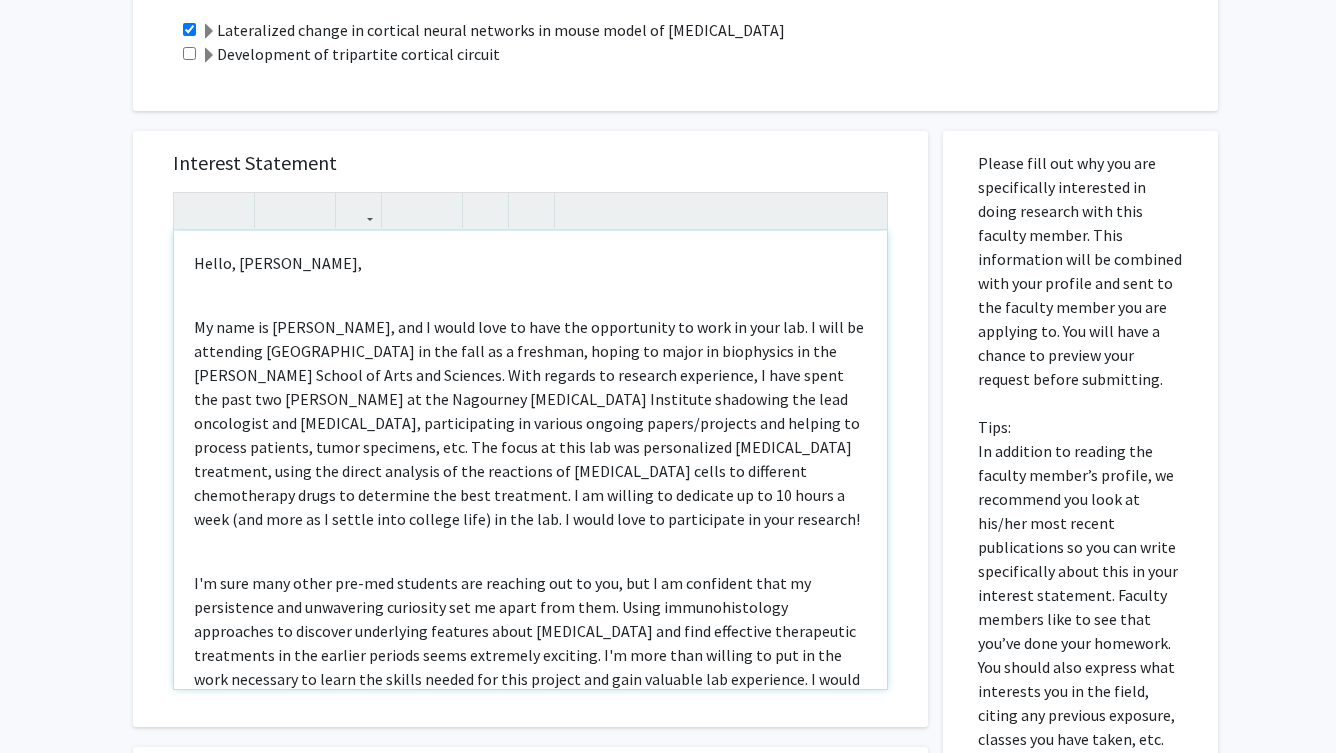 scroll, scrollTop: 0, scrollLeft: 0, axis: both 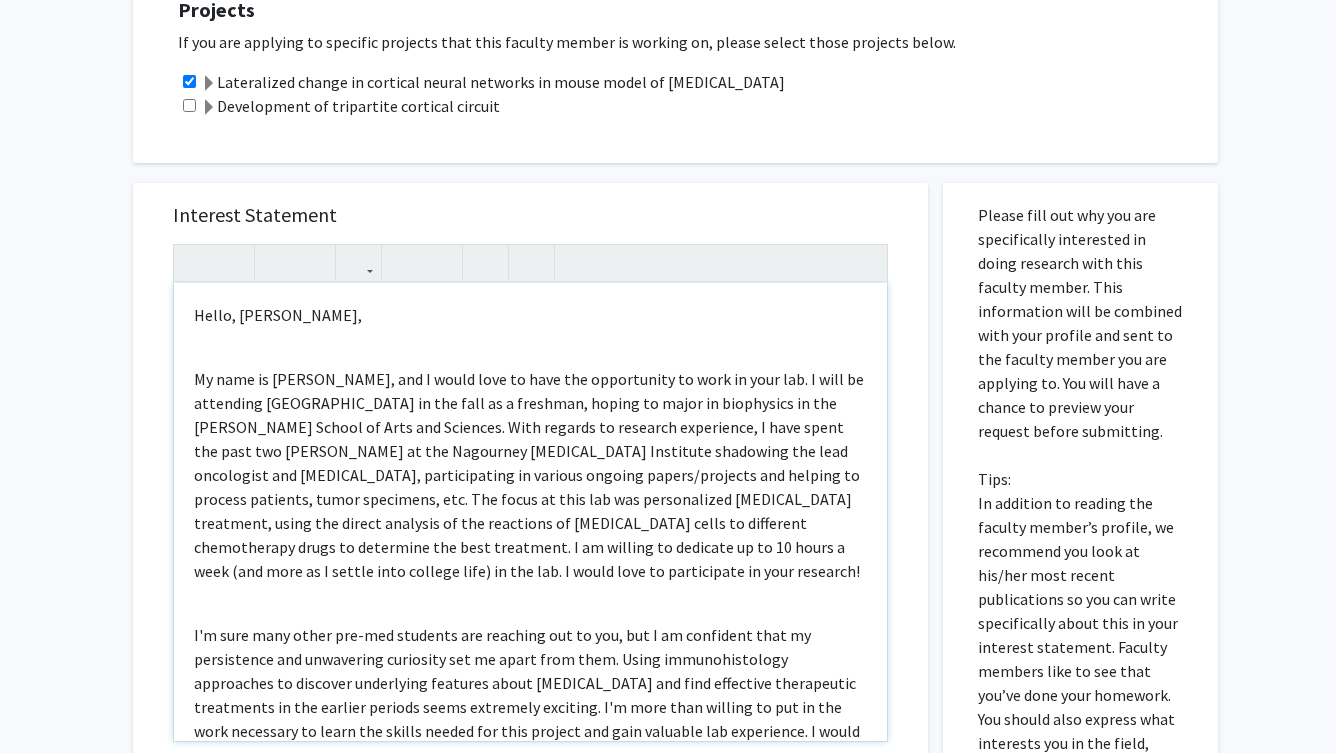 click on "Hello, Dr. Paulus," at bounding box center (530, 315) 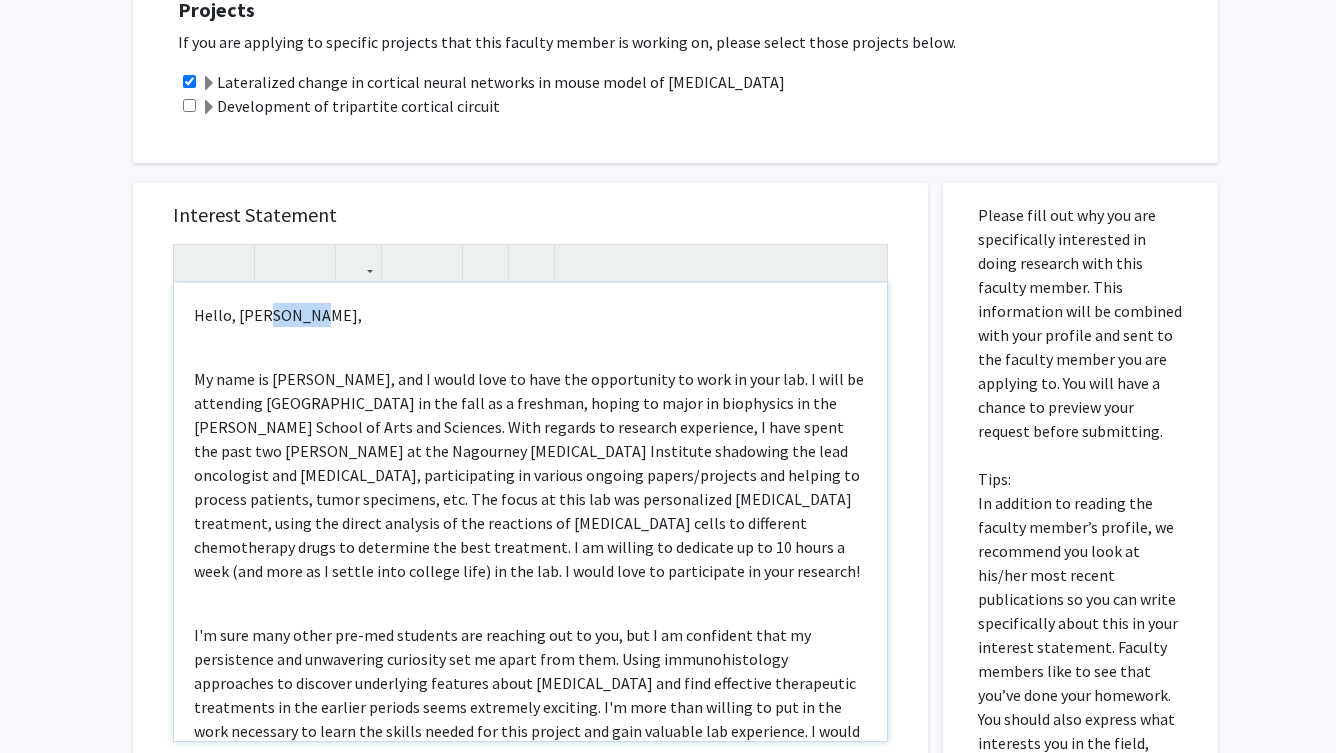 click on "Hello, Dr. Paulus," at bounding box center (530, 315) 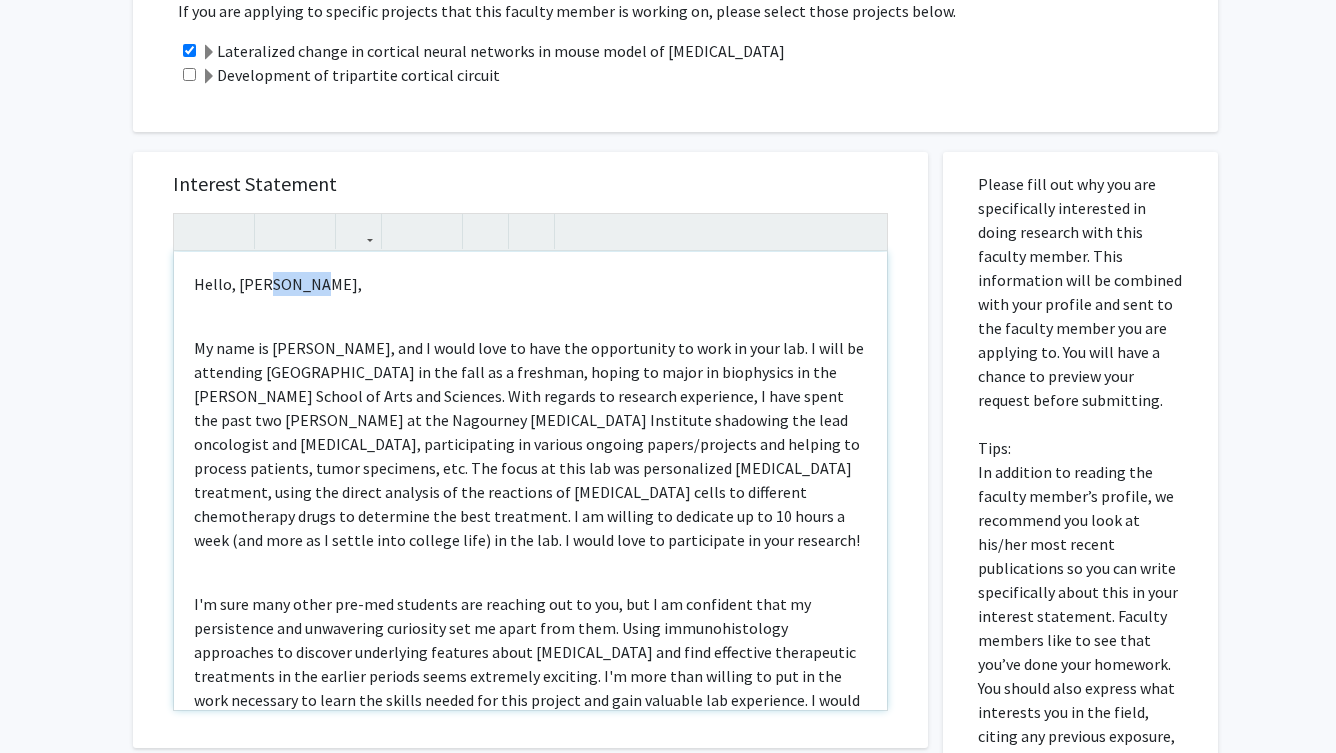 scroll, scrollTop: 505, scrollLeft: 0, axis: vertical 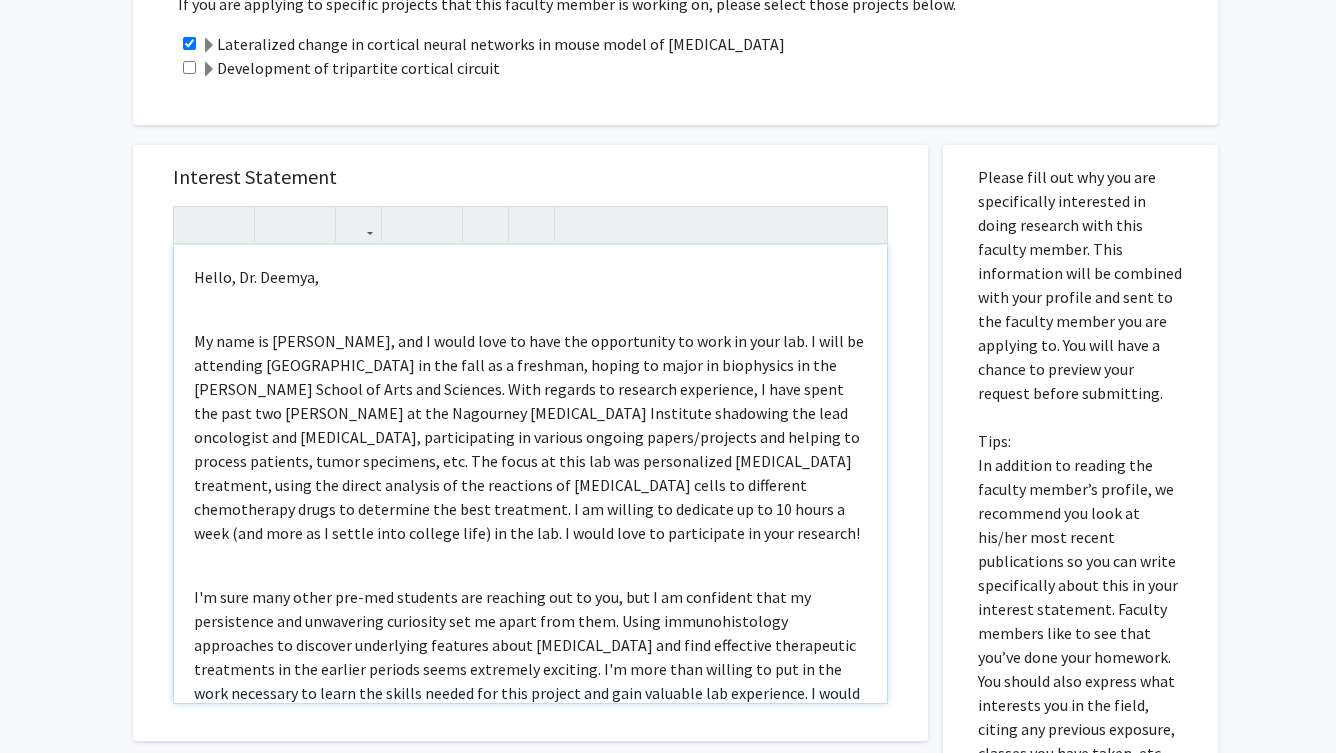 type on "<p>Hello, Dr. Deemyad,</p><br><p>My name is Tracy Nguyen, and I would love to have the opportunity to work in your lab. I will be attending JHU in the fall as a freshman, hoping to major in biophysics in the Krieger School of Arts and Sciences. With regards to research experience, I have spent the past two summers at the Nagourney Cancer Institute shadowing the lead oncologist and lab technician, participating in various ongoing papers/projects and helping to process patients, tumor specimens, etc. The focus at this lab was personalized cancer treatment, using the direct analysis of the reactions of cancer cells to different chemotherapy drugs to determine the best treatment. I am willing to dedicate up to 10 hours a week (and more as I settle into college life) in the lab. I would love to participate in your research!</p><br><p>I'm sure many other pre-med students are reaching out to you, but I am confident that my persistence and unwavering curiosity set me apart from them. Using immunohistology approach..." 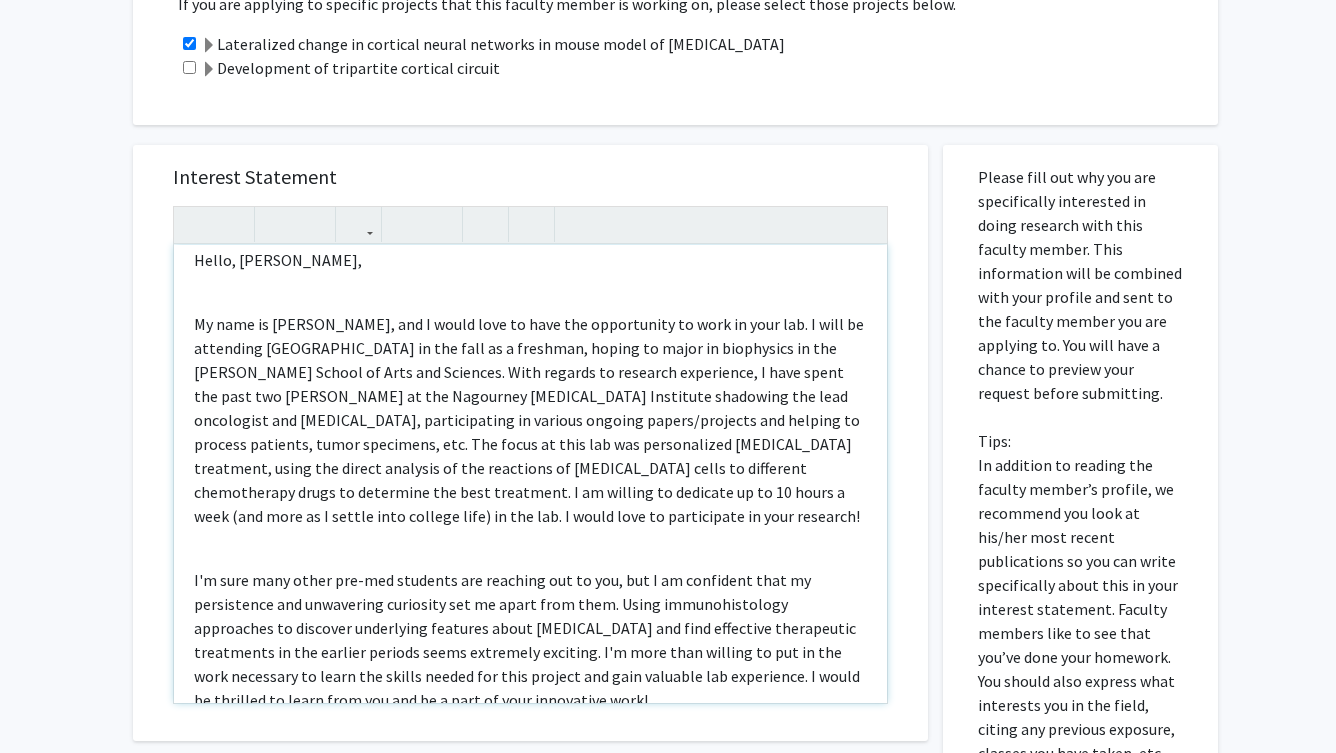 scroll, scrollTop: 22, scrollLeft: 0, axis: vertical 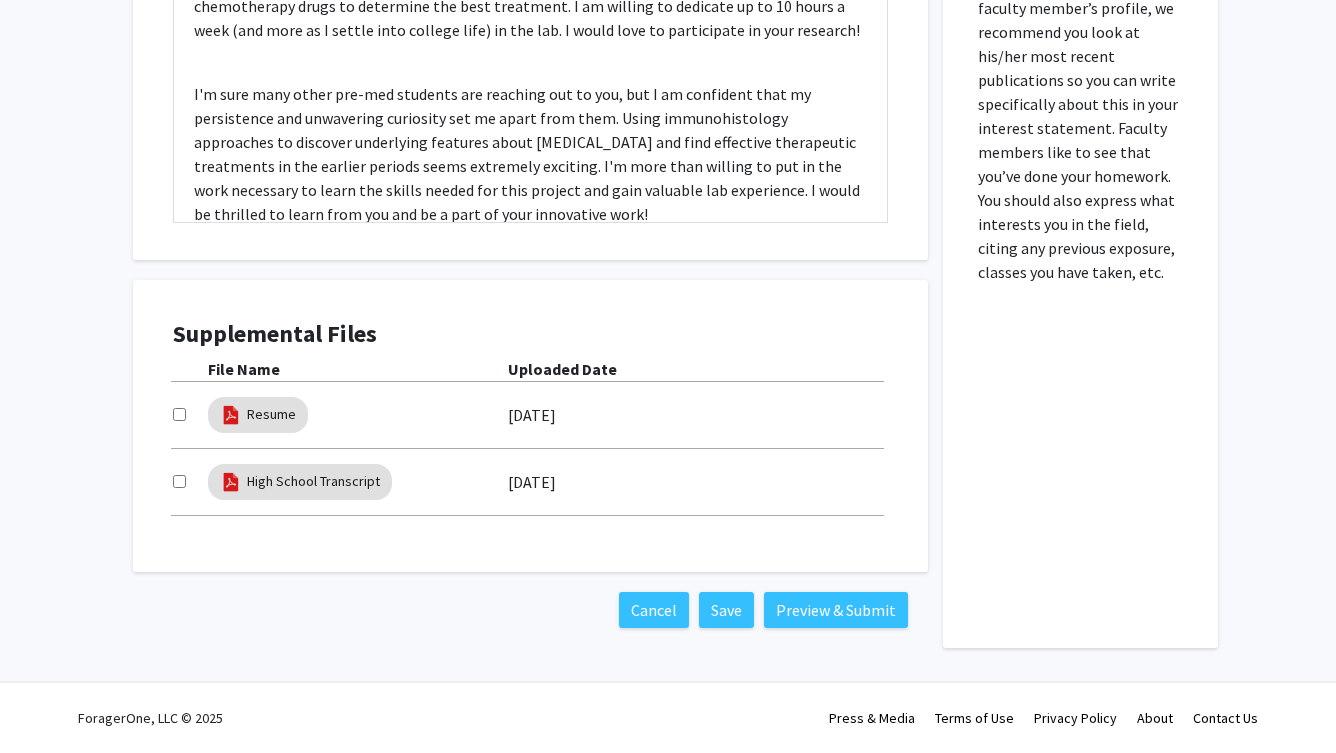 click at bounding box center [179, 414] 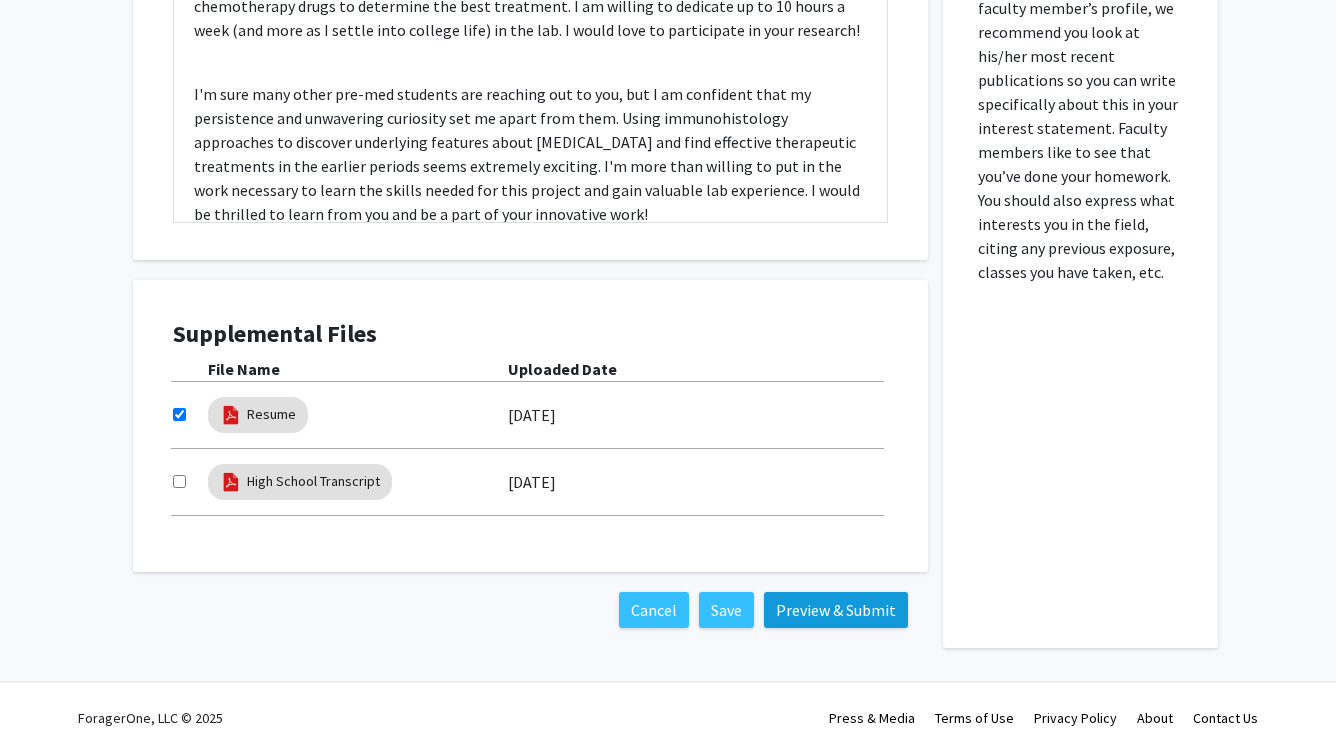 click on "Preview & Submit" at bounding box center (836, 610) 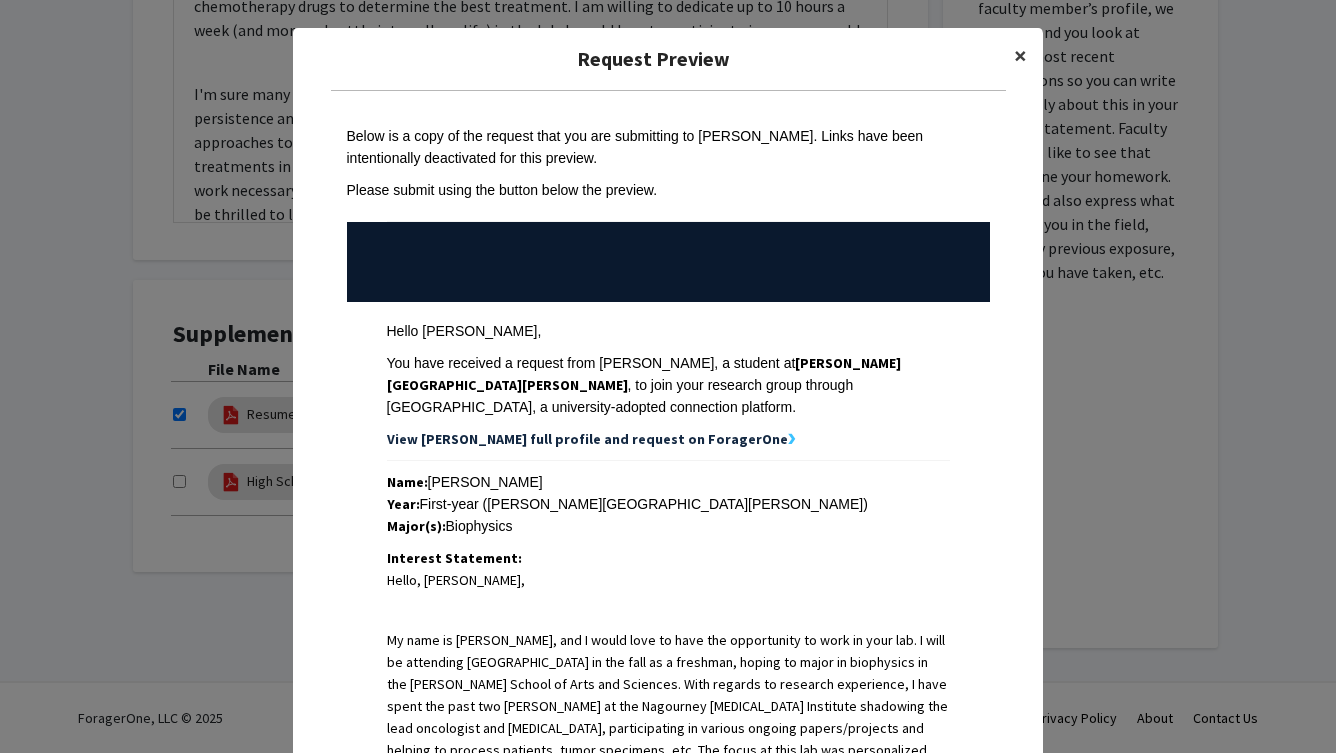 click on "×" at bounding box center [1020, 55] 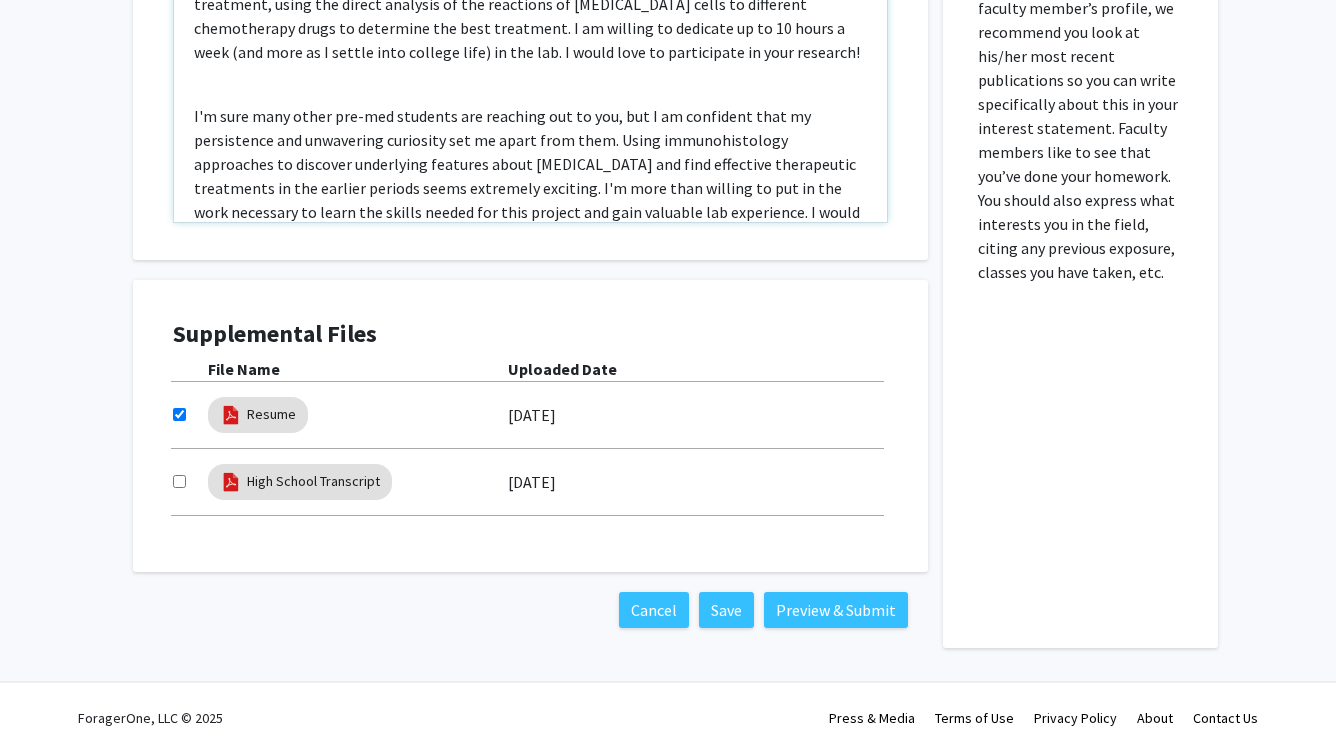 scroll, scrollTop: 0, scrollLeft: 0, axis: both 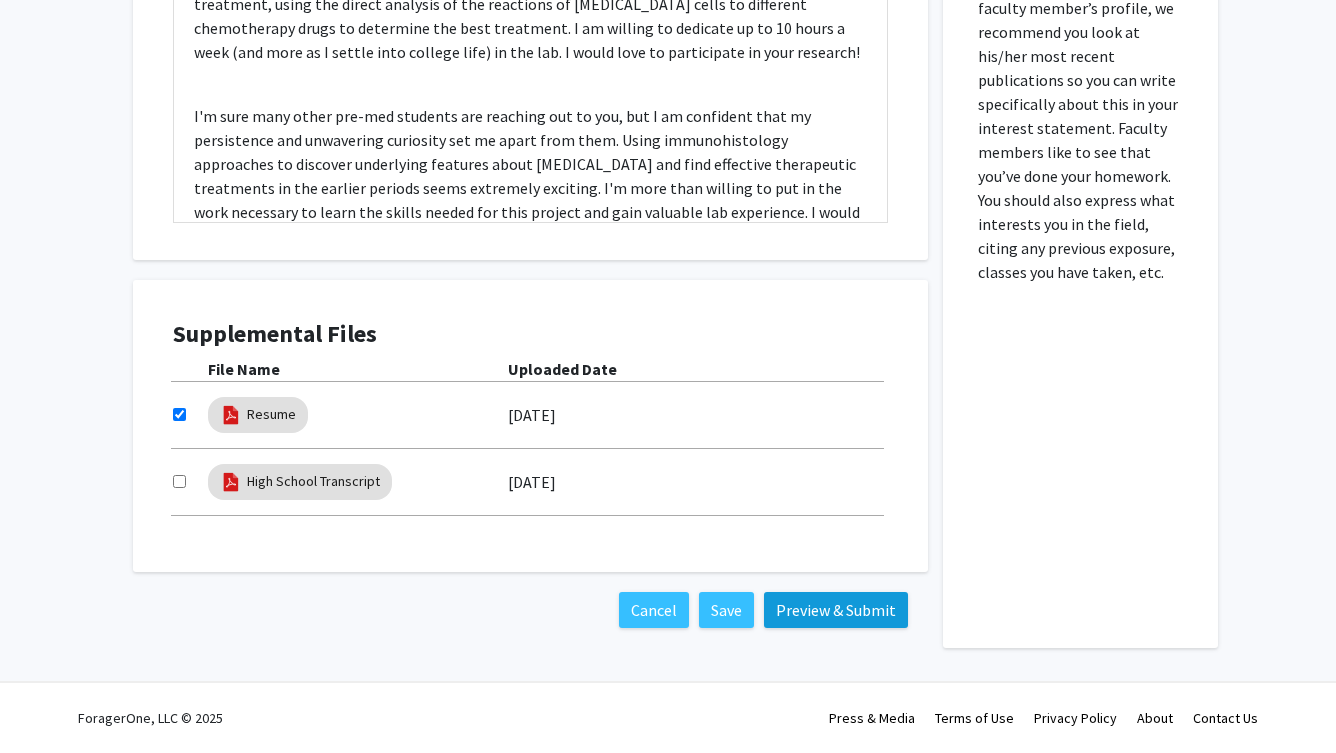click on "Preview & Submit" at bounding box center (836, 610) 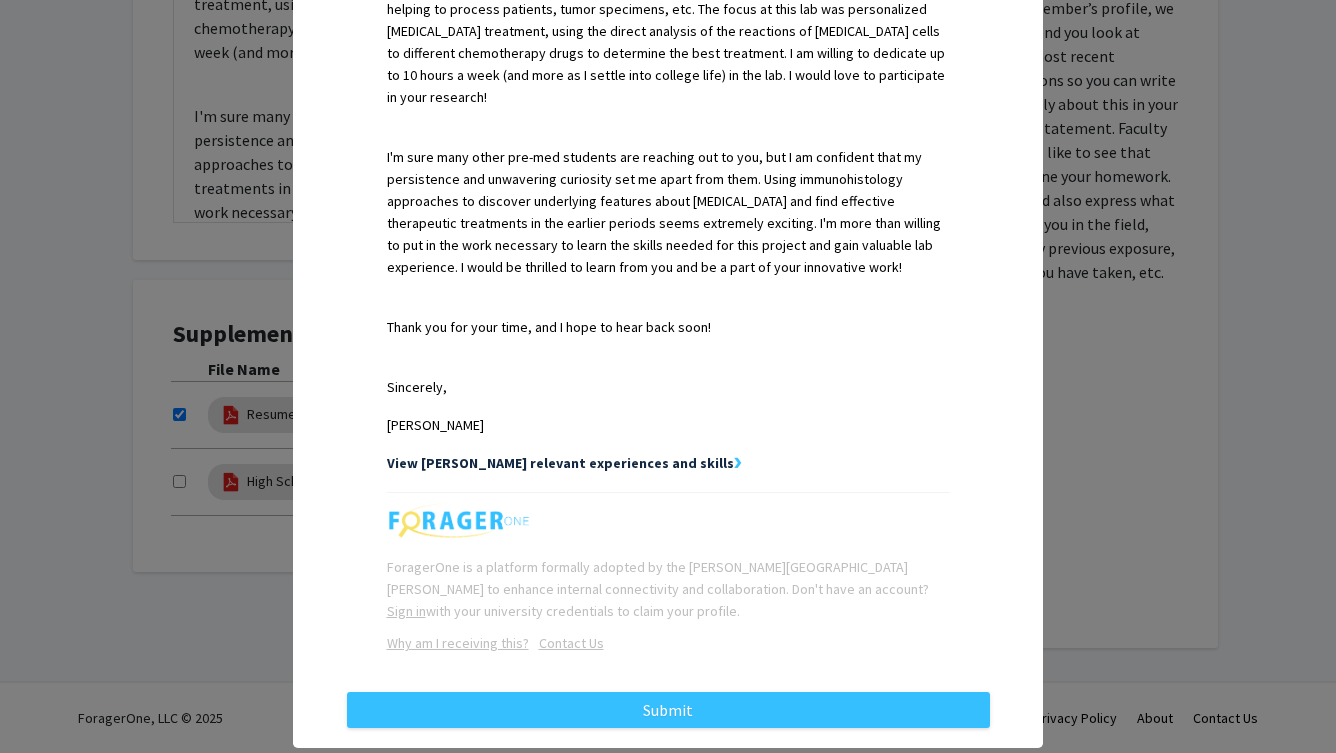 scroll, scrollTop: 740, scrollLeft: 0, axis: vertical 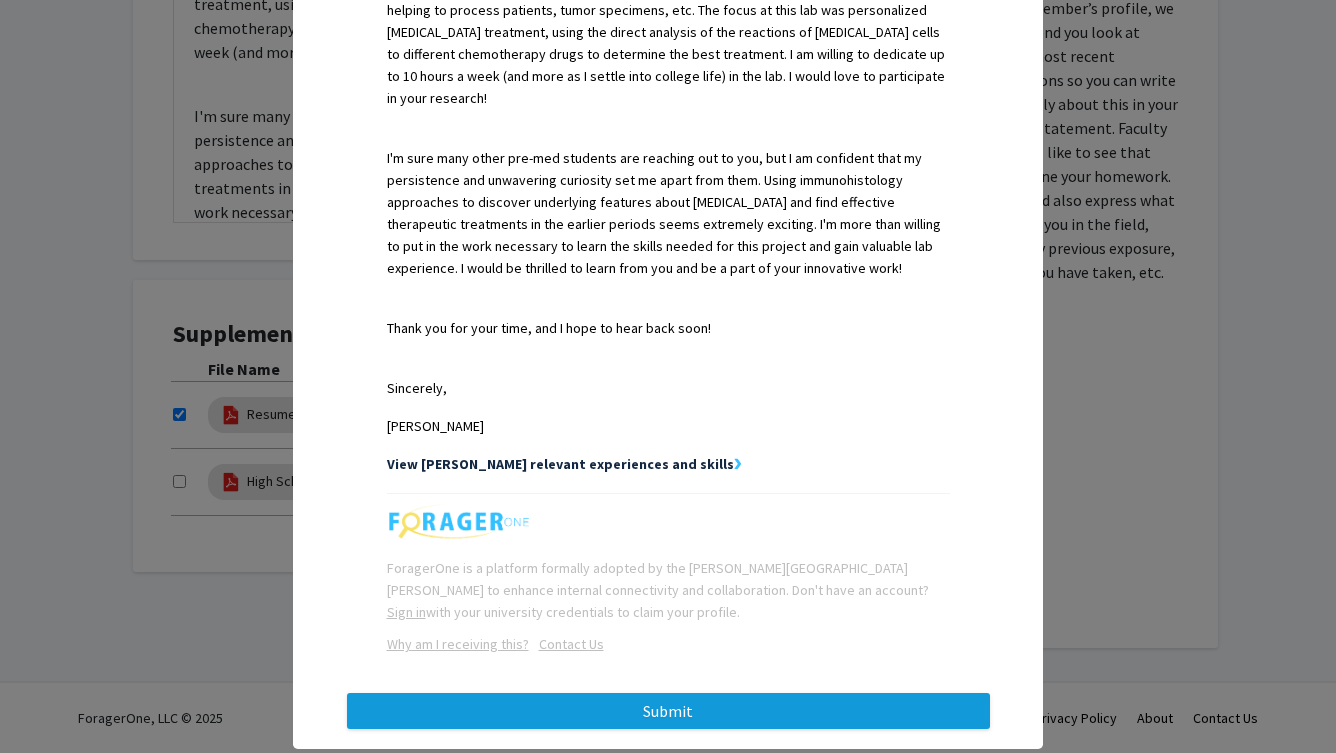 click on "Submit" at bounding box center (668, 711) 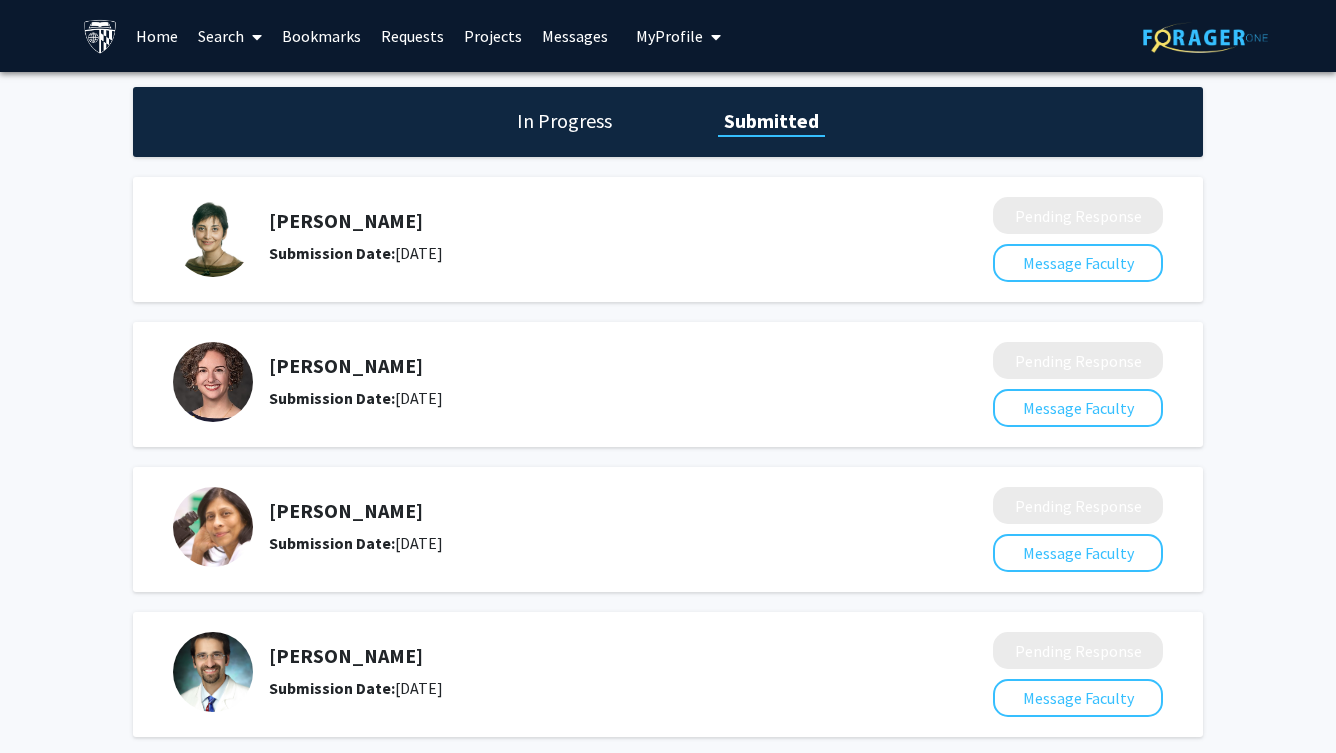 scroll, scrollTop: -1, scrollLeft: 0, axis: vertical 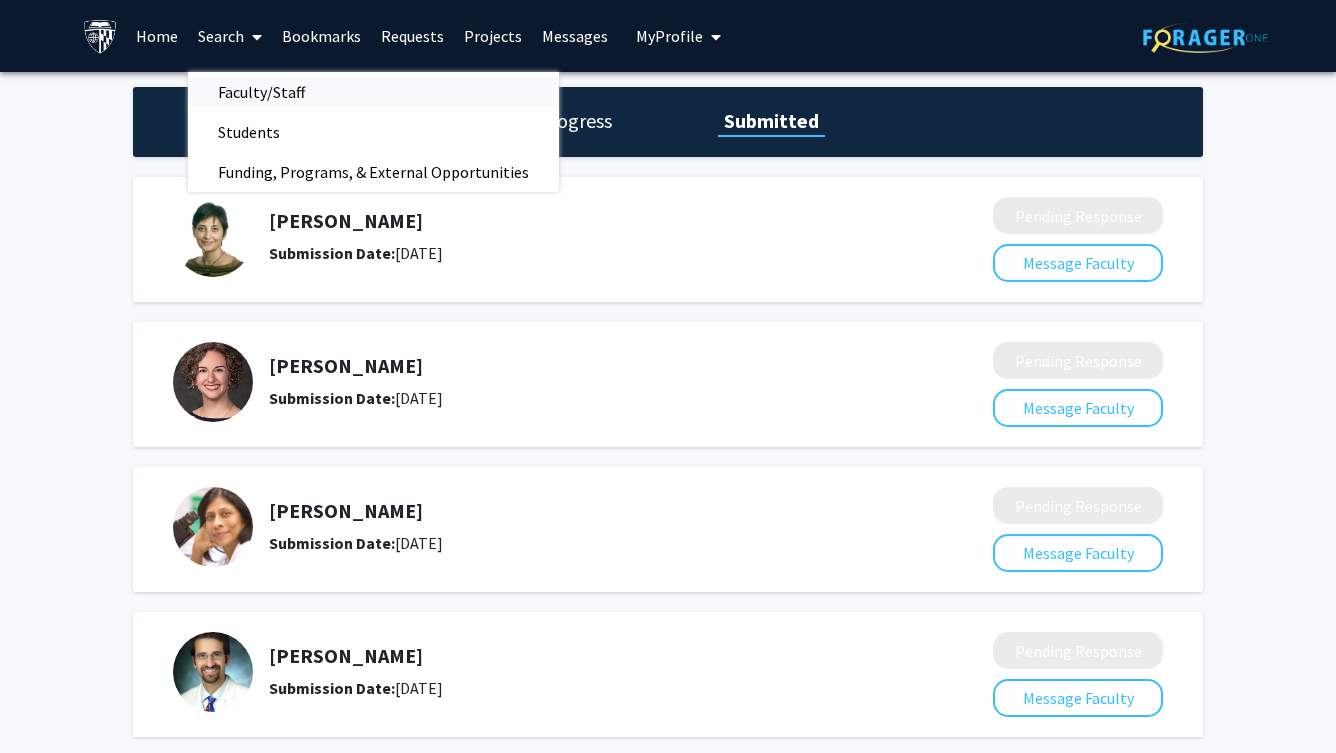 click on "Faculty/Staff" at bounding box center (261, 92) 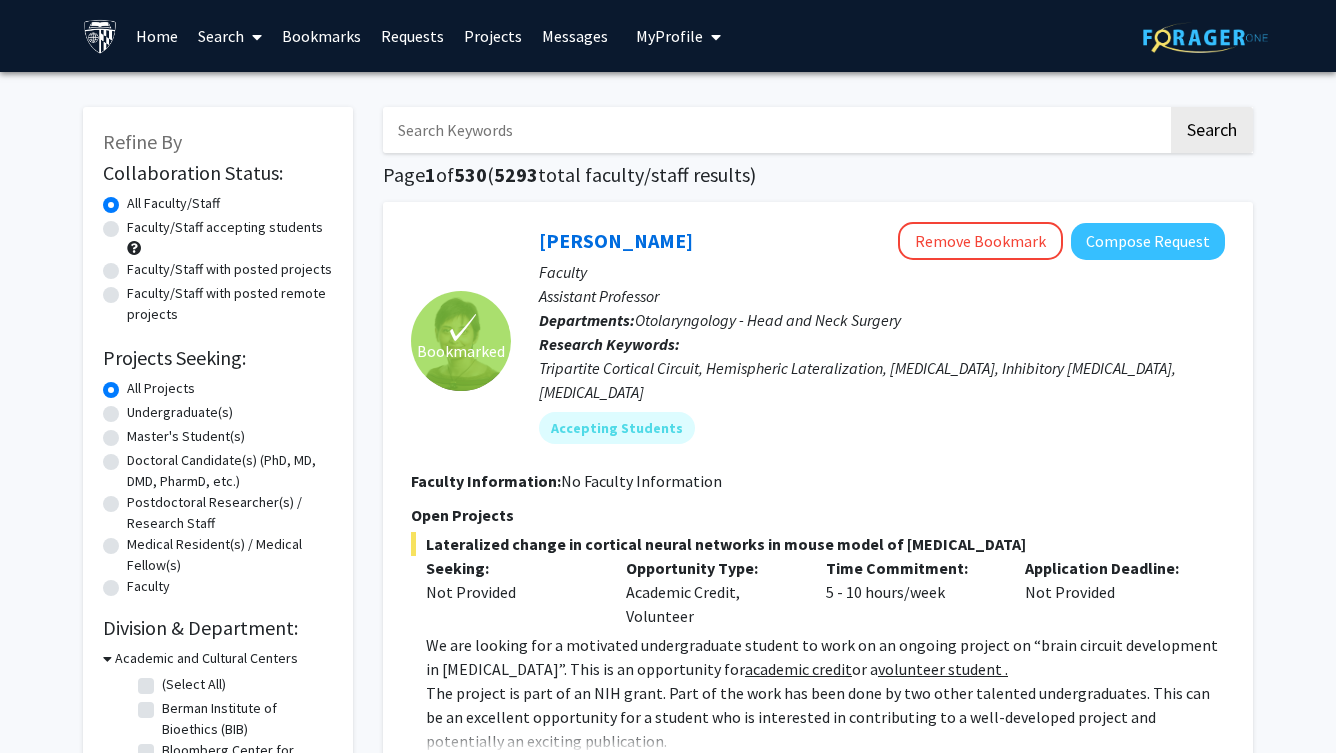 click on "Faculty/Staff accepting students" 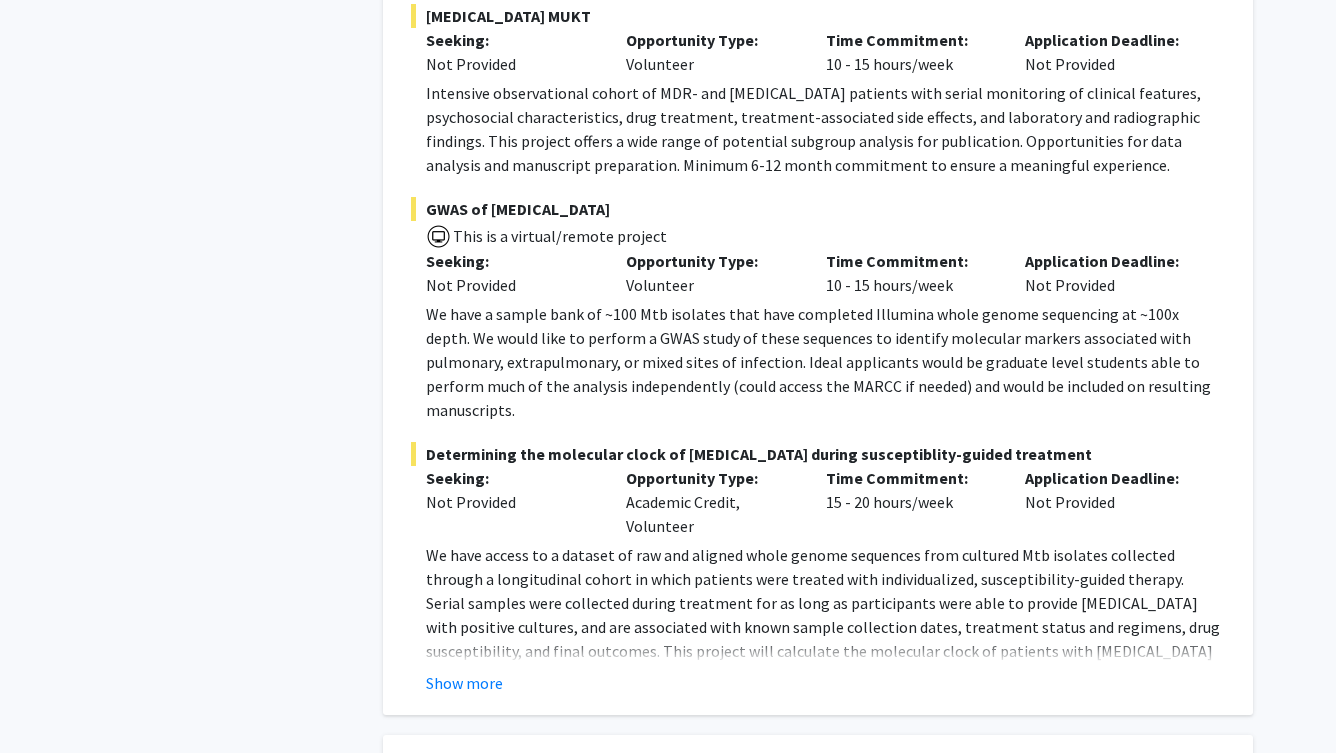 scroll, scrollTop: 3927, scrollLeft: 0, axis: vertical 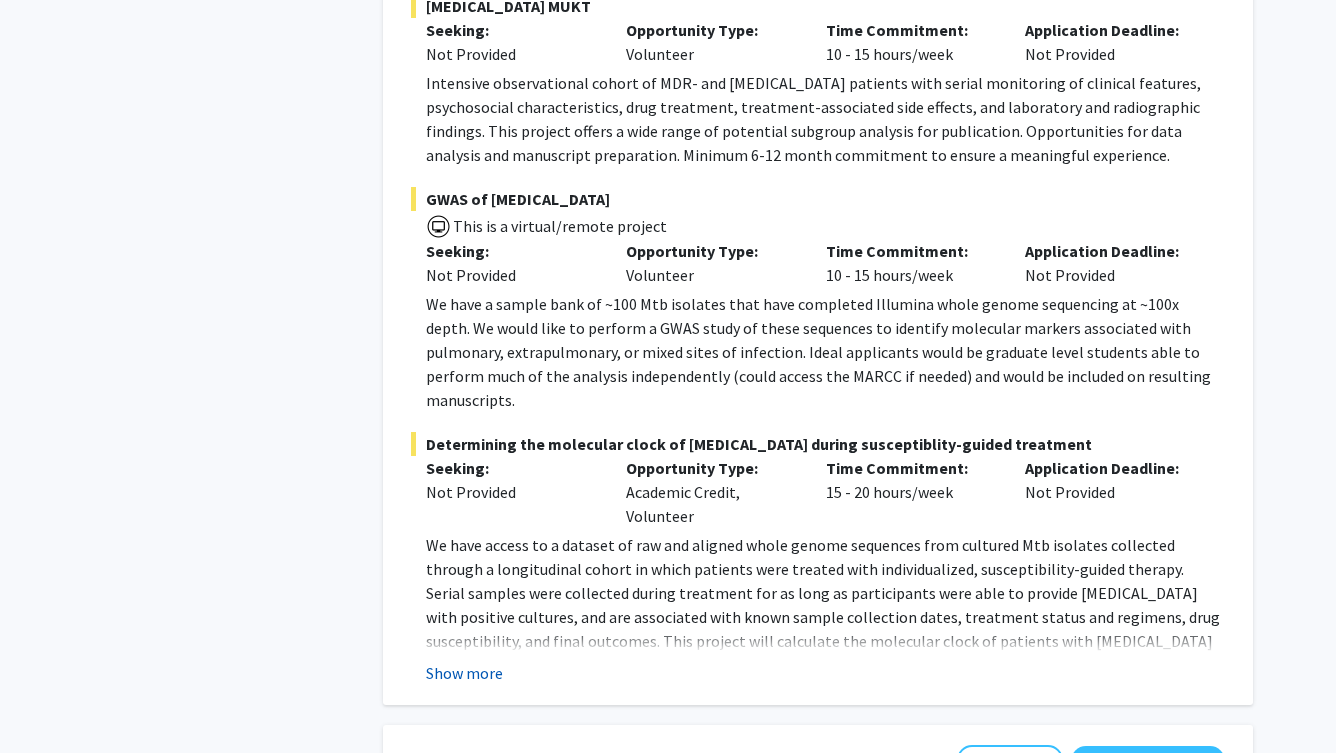 click on "Show more" 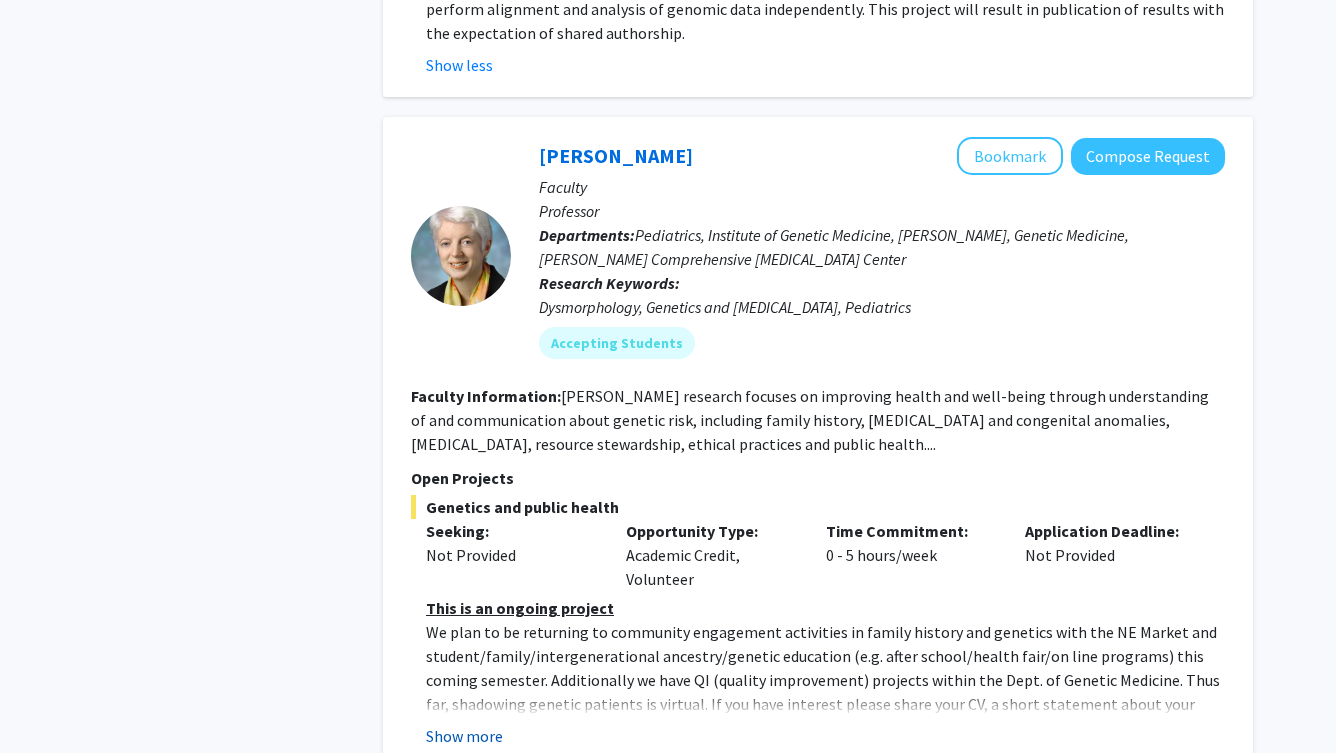 scroll, scrollTop: 4632, scrollLeft: 0, axis: vertical 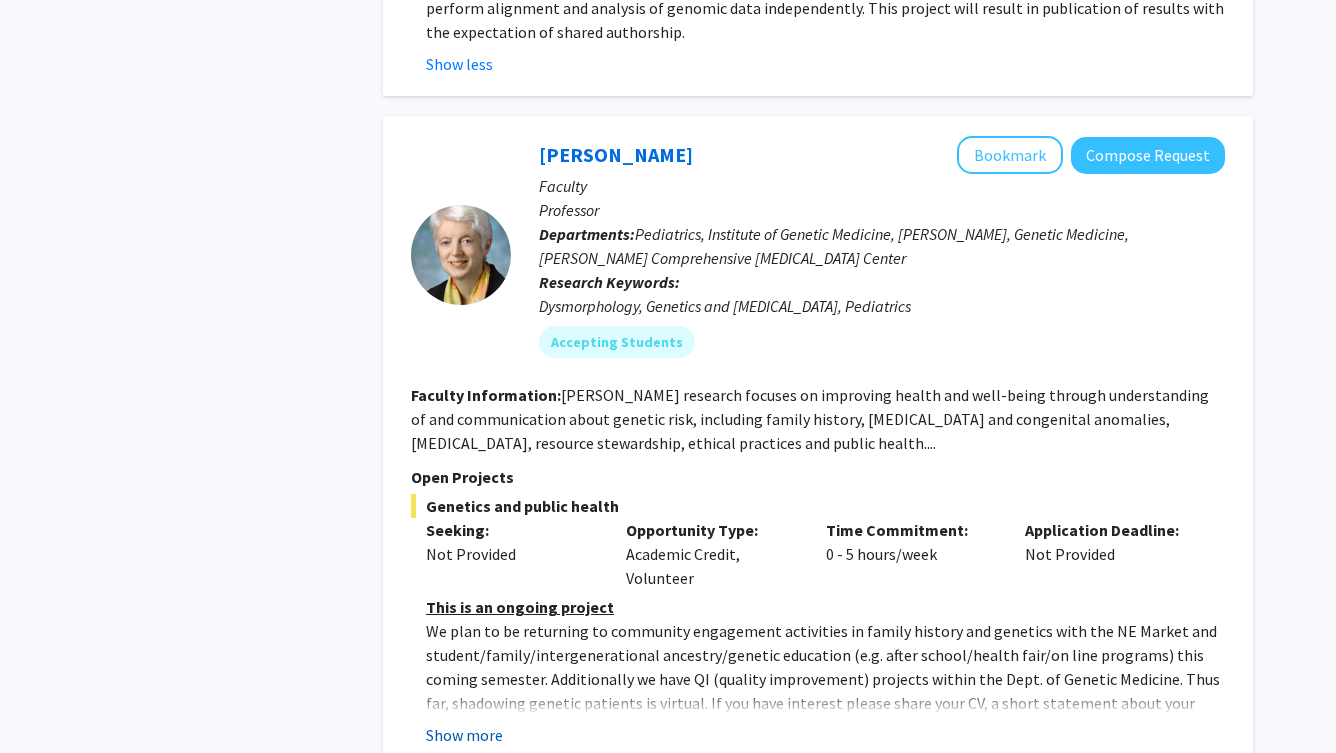 click on "Show more" 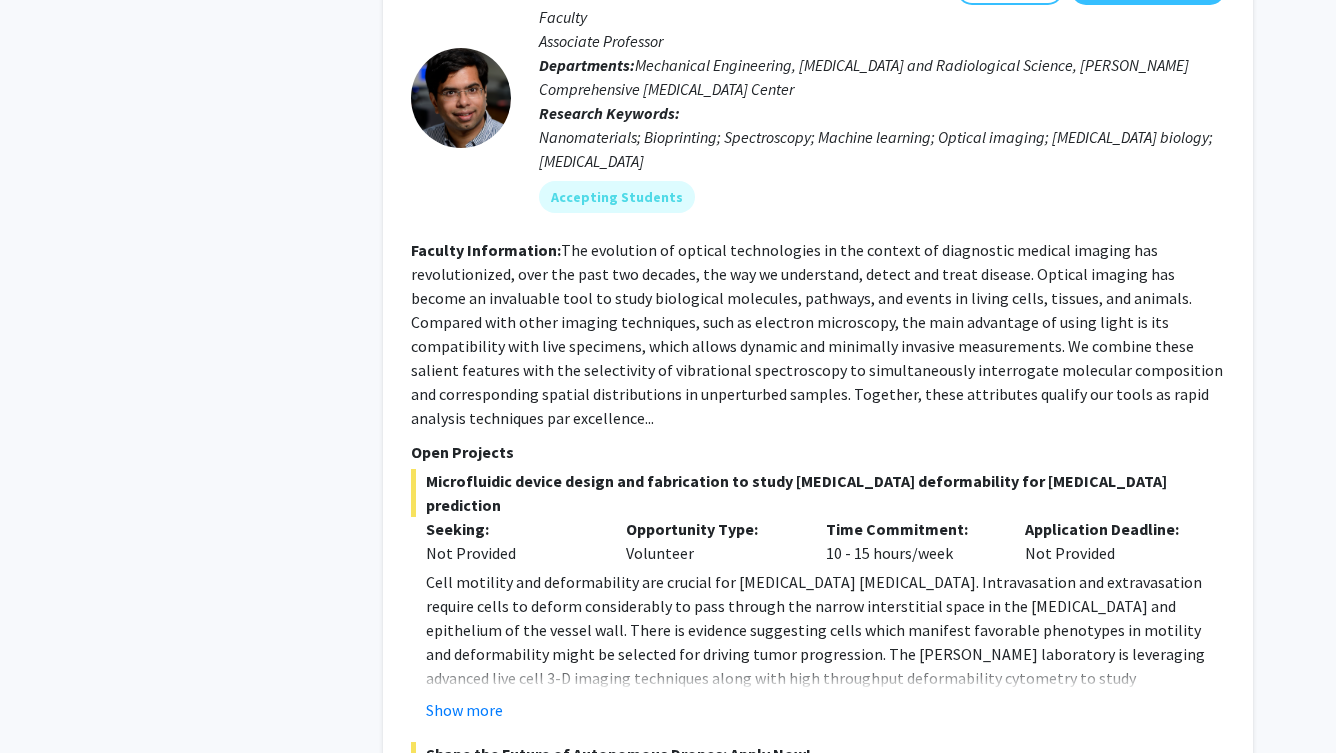 scroll, scrollTop: 6651, scrollLeft: 0, axis: vertical 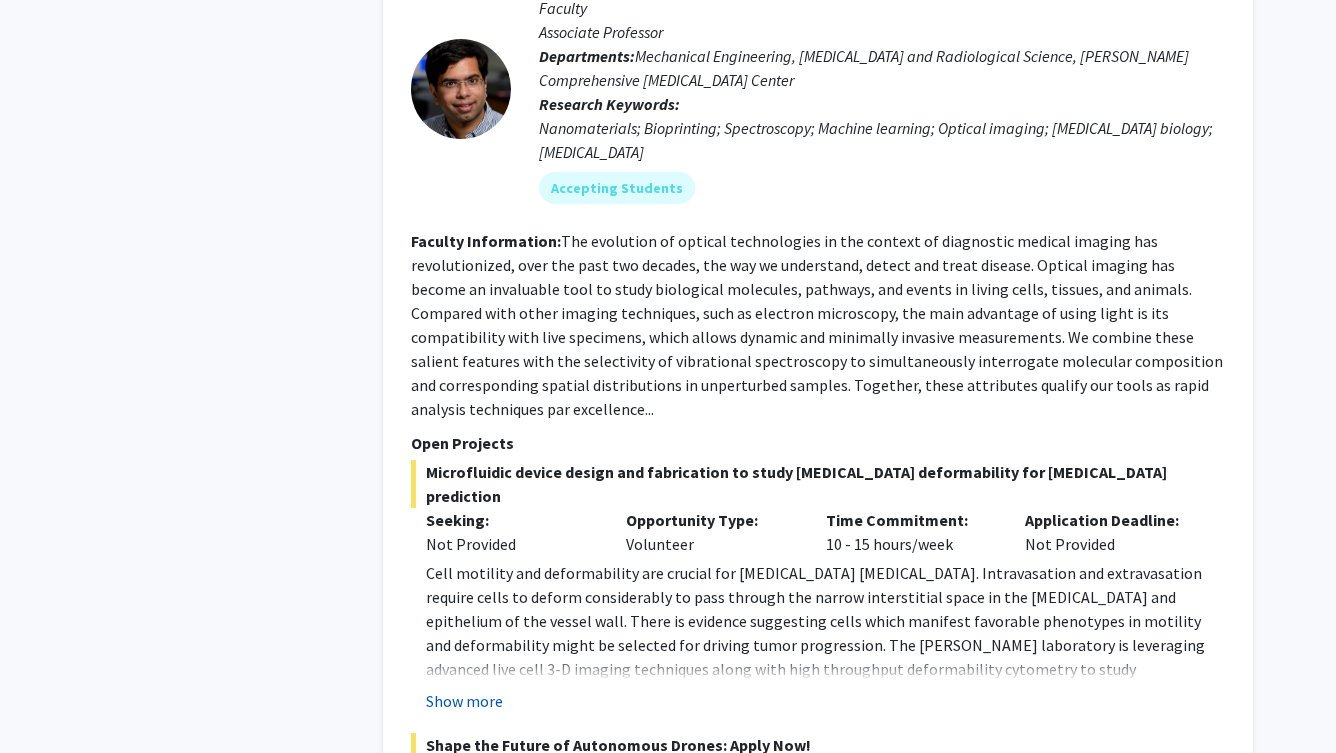 click on "Show more" 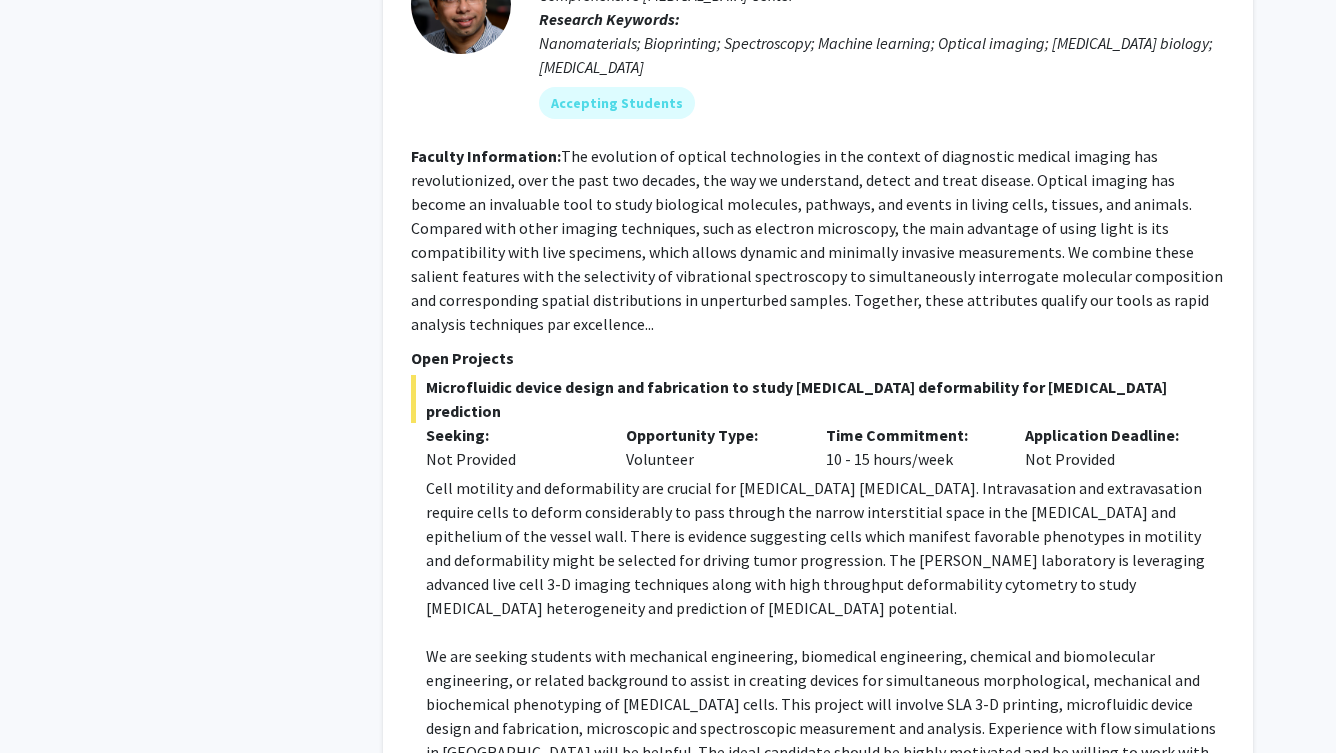 scroll, scrollTop: 6751, scrollLeft: 0, axis: vertical 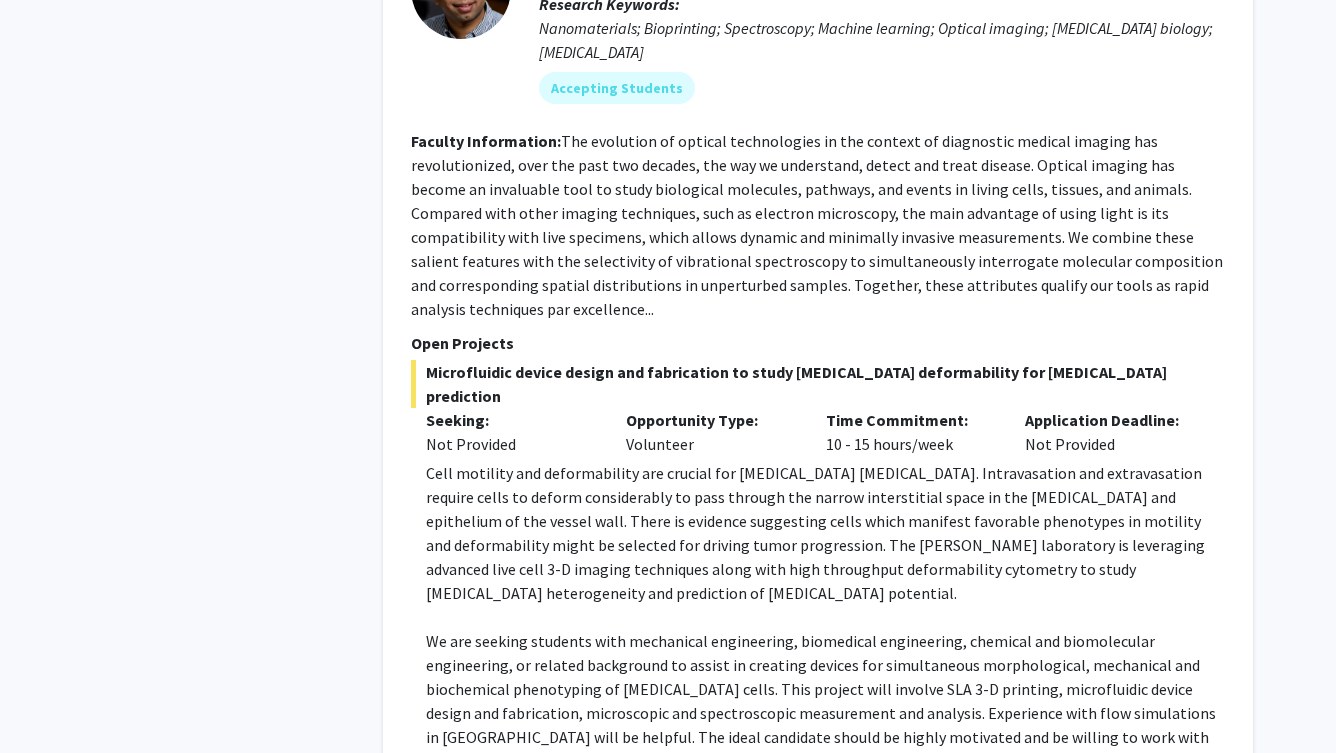 click on "Show less" 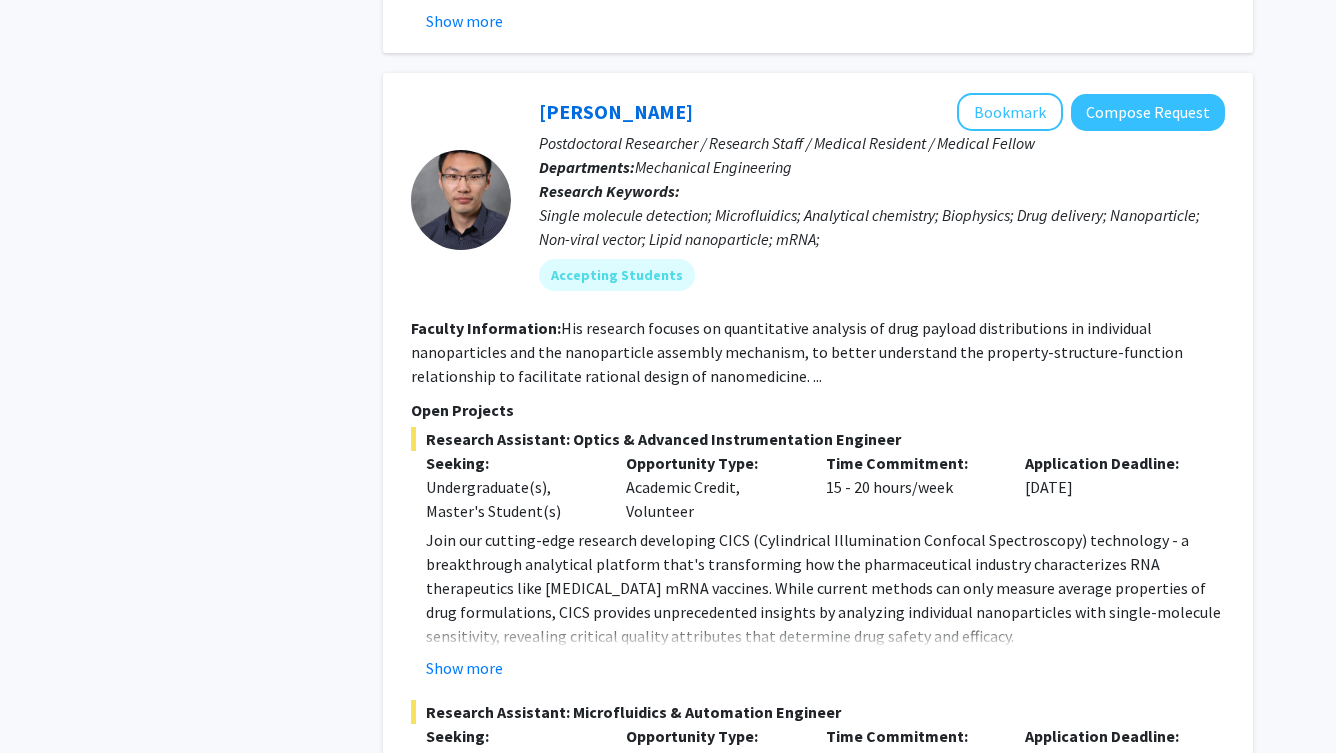 scroll, scrollTop: 7605, scrollLeft: 0, axis: vertical 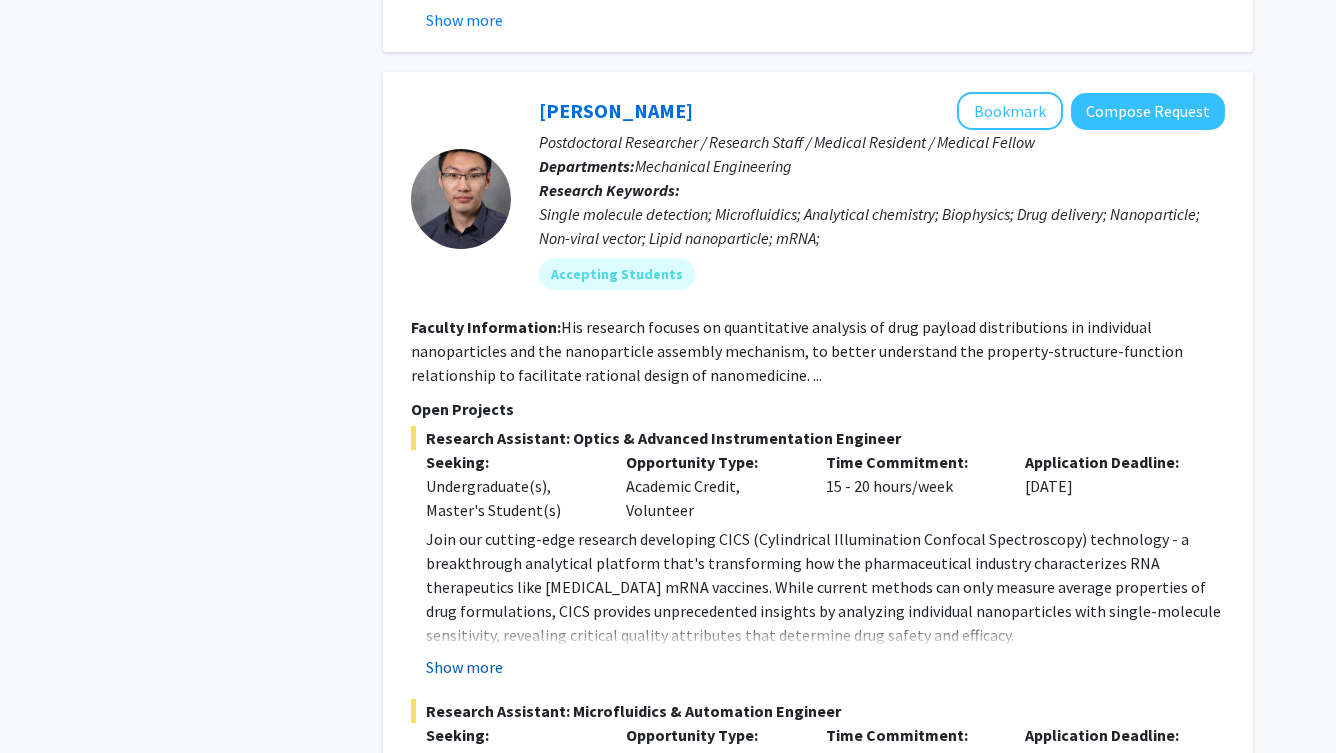 click on "Show more" 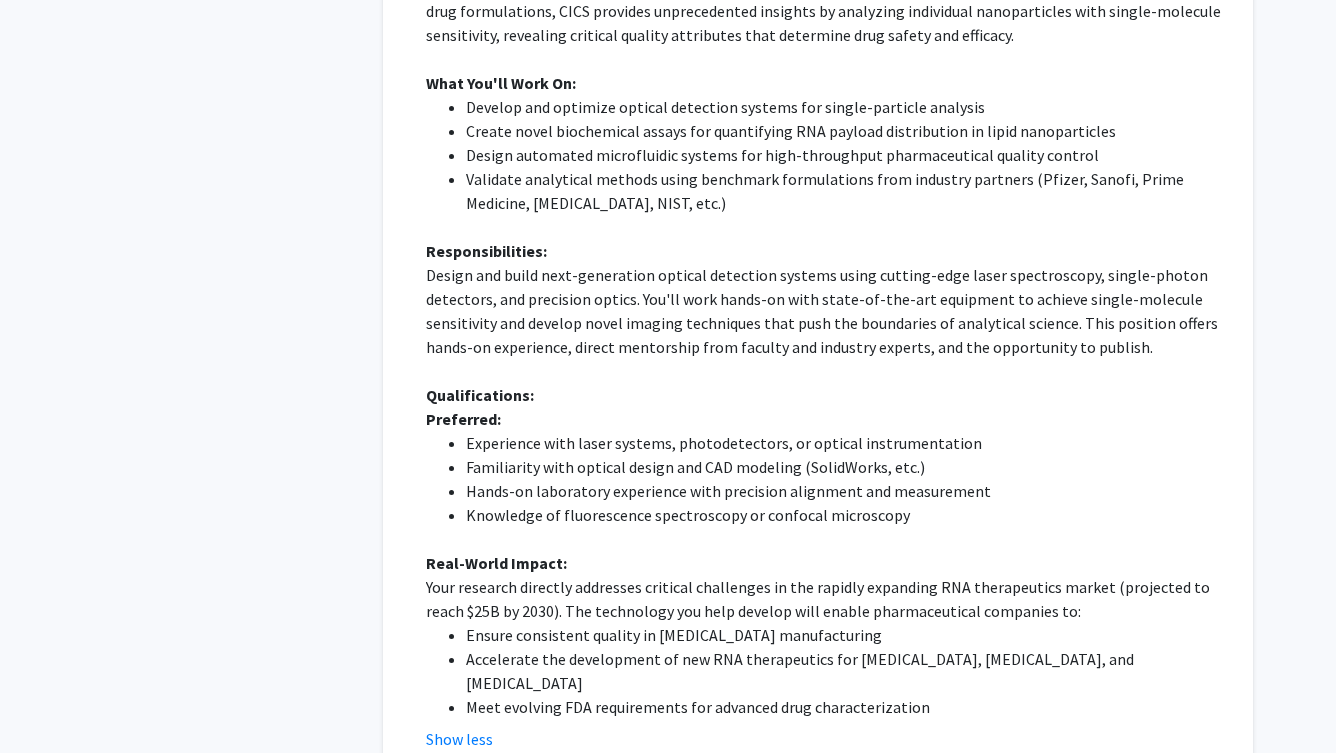 scroll, scrollTop: 8215, scrollLeft: 0, axis: vertical 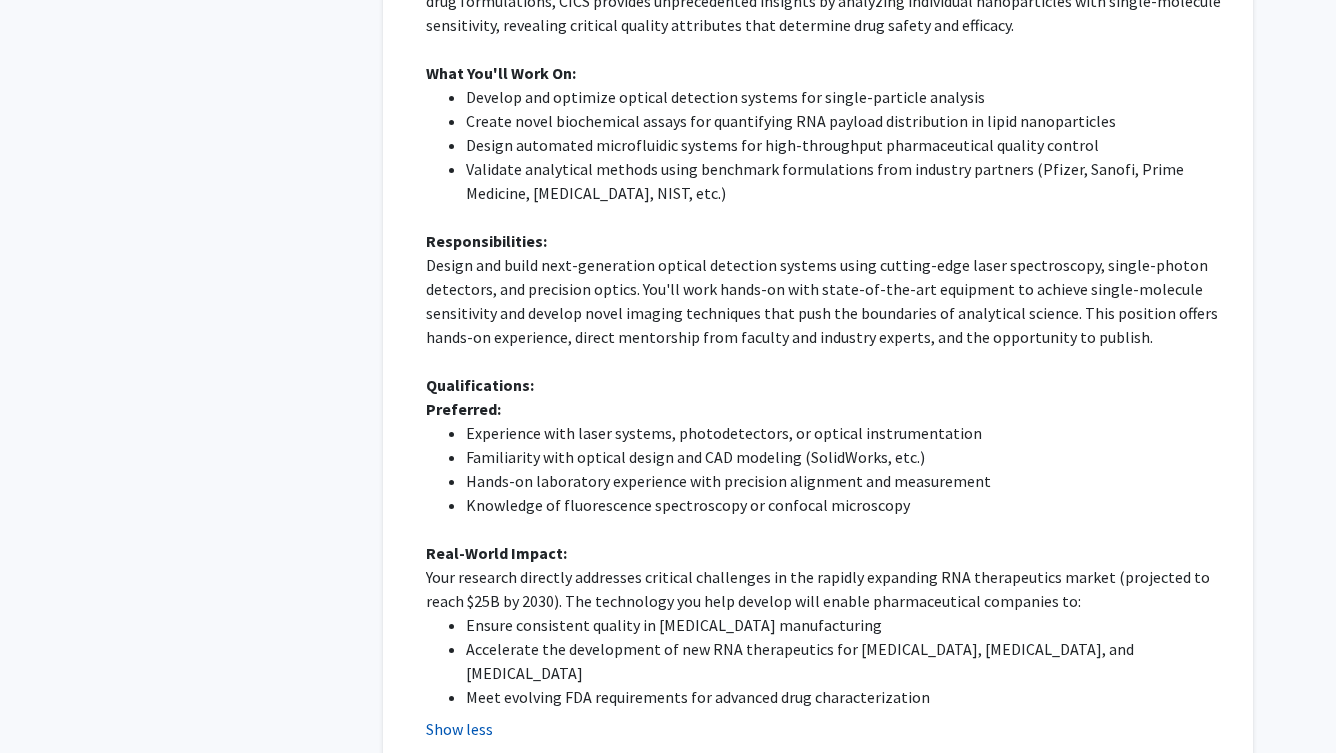 click on "Show less" 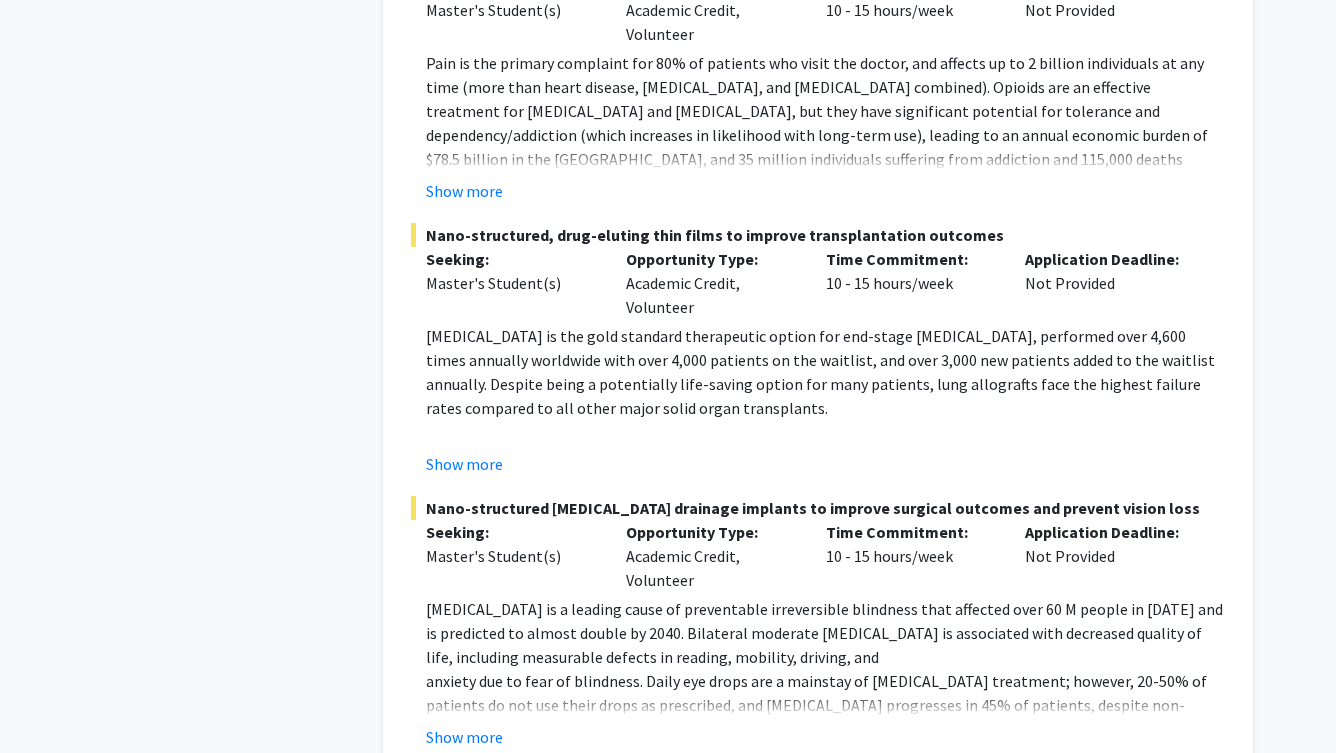 scroll, scrollTop: 9369, scrollLeft: 0, axis: vertical 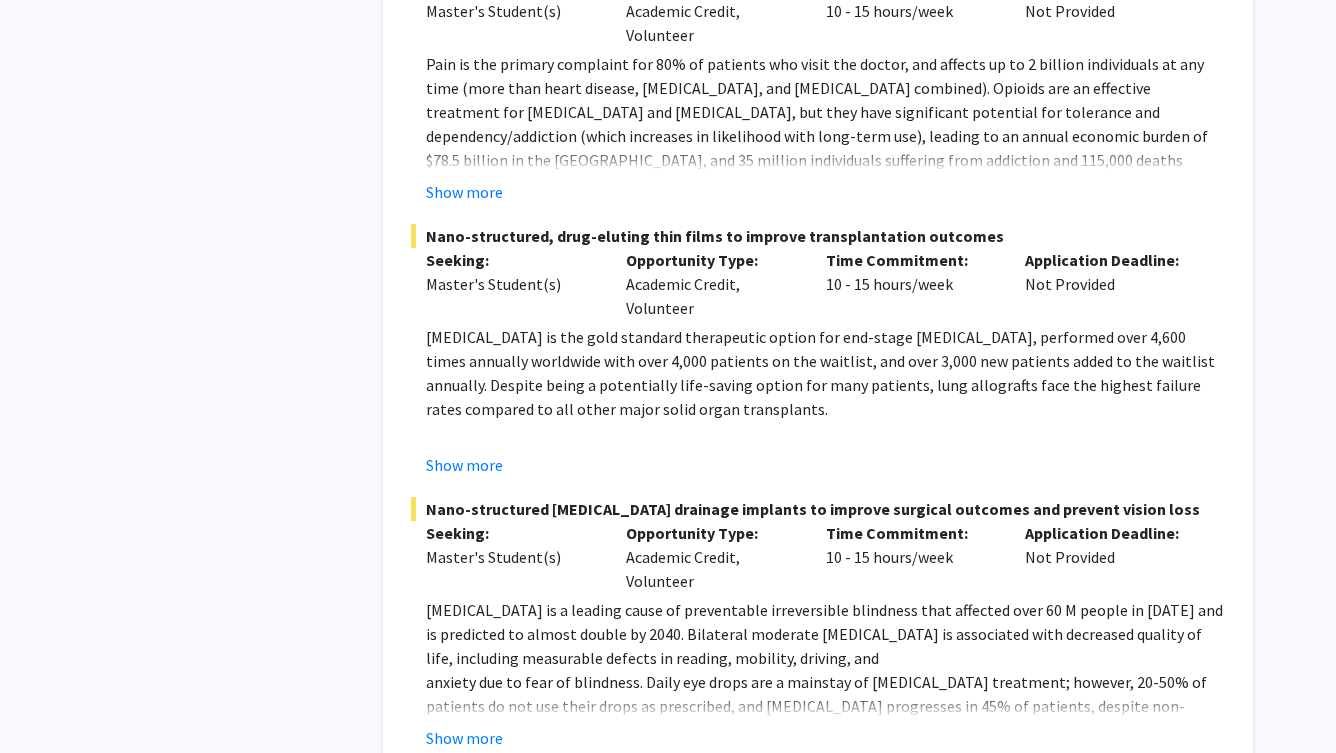 click on "2" 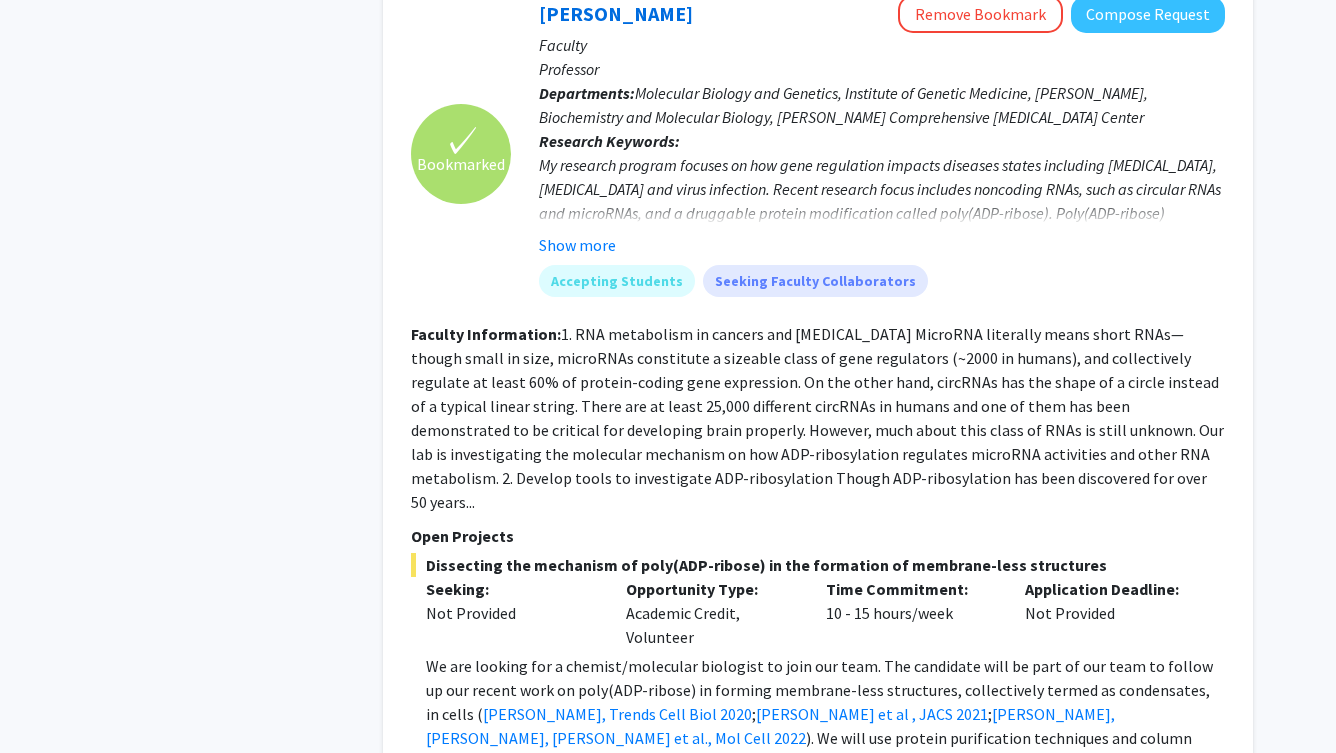 scroll, scrollTop: 7333, scrollLeft: 0, axis: vertical 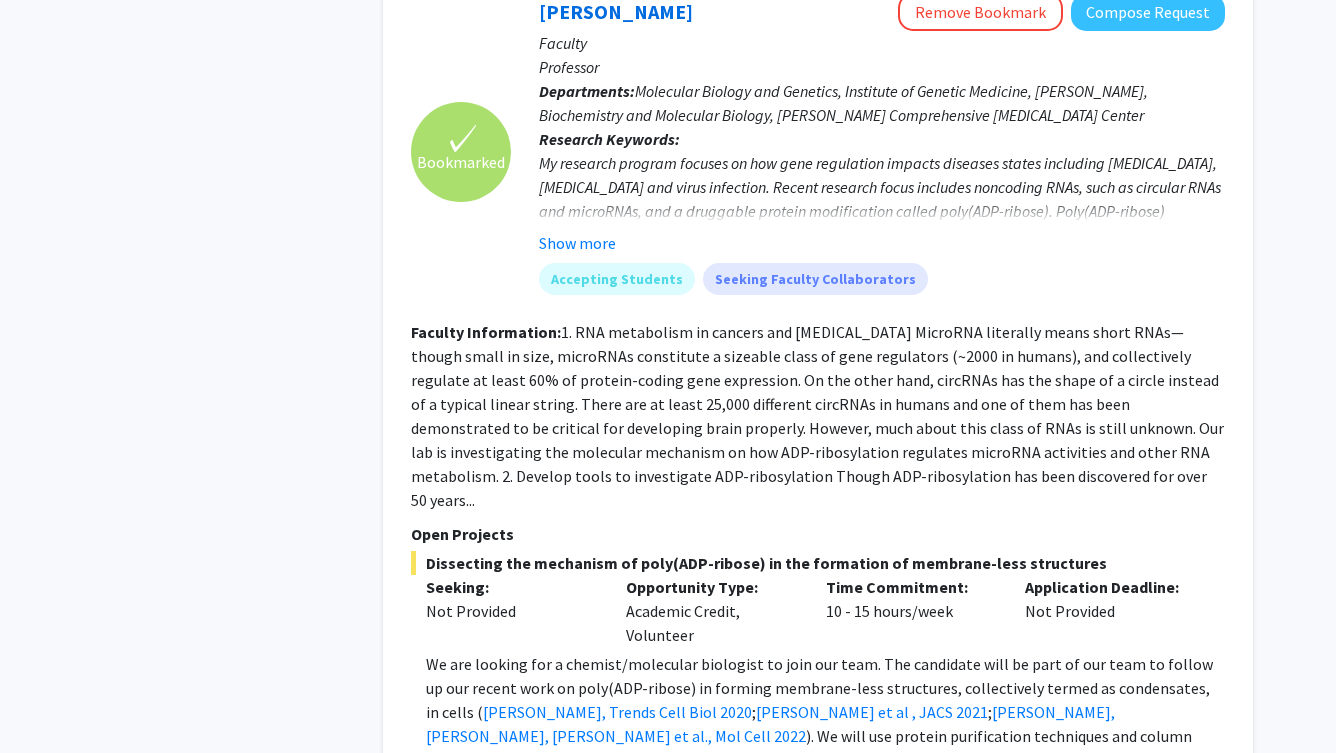 click on "5" 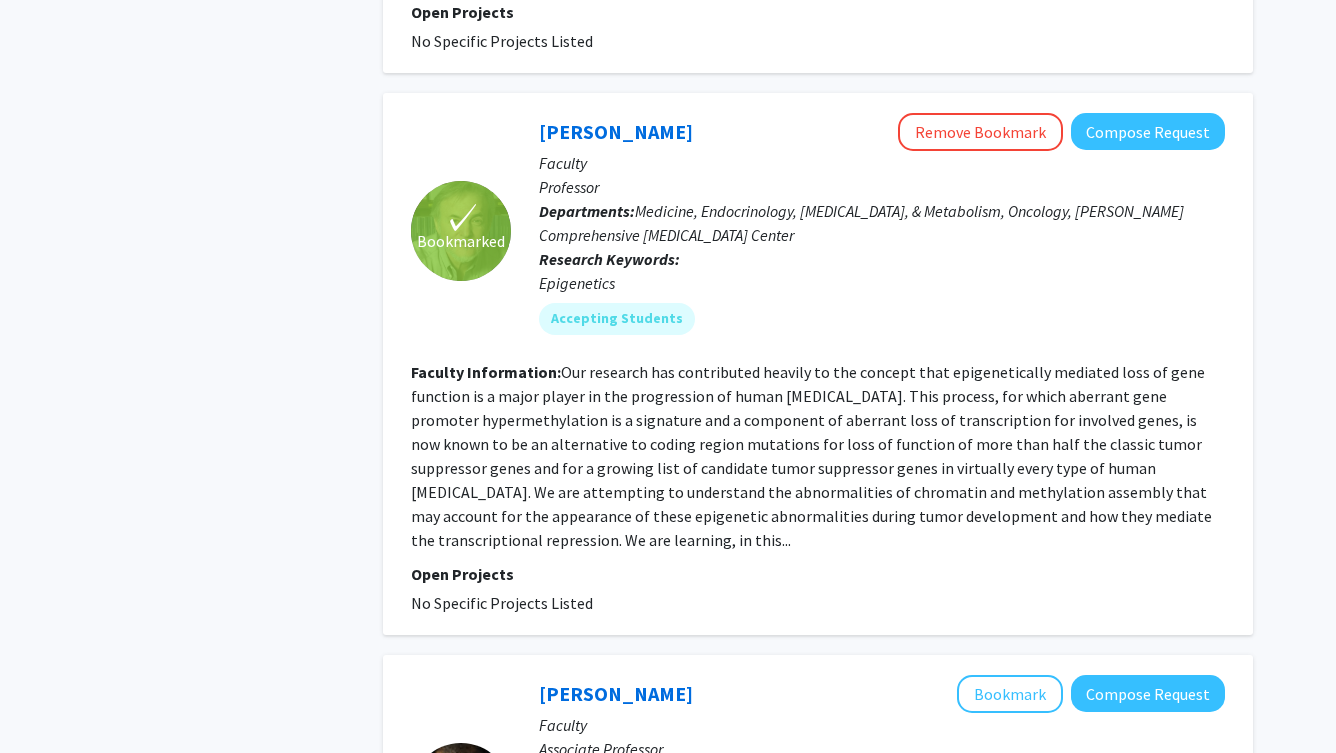 scroll, scrollTop: 2863, scrollLeft: 0, axis: vertical 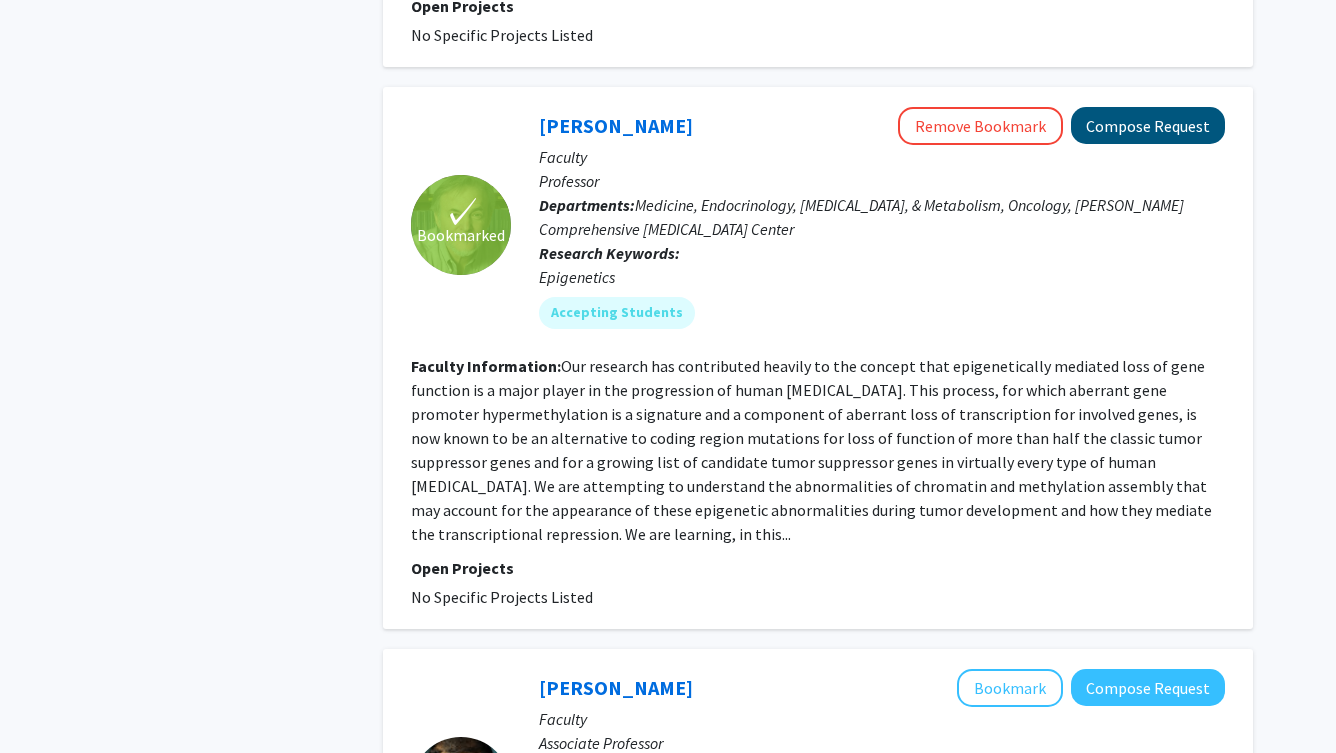 click on "Compose Request" 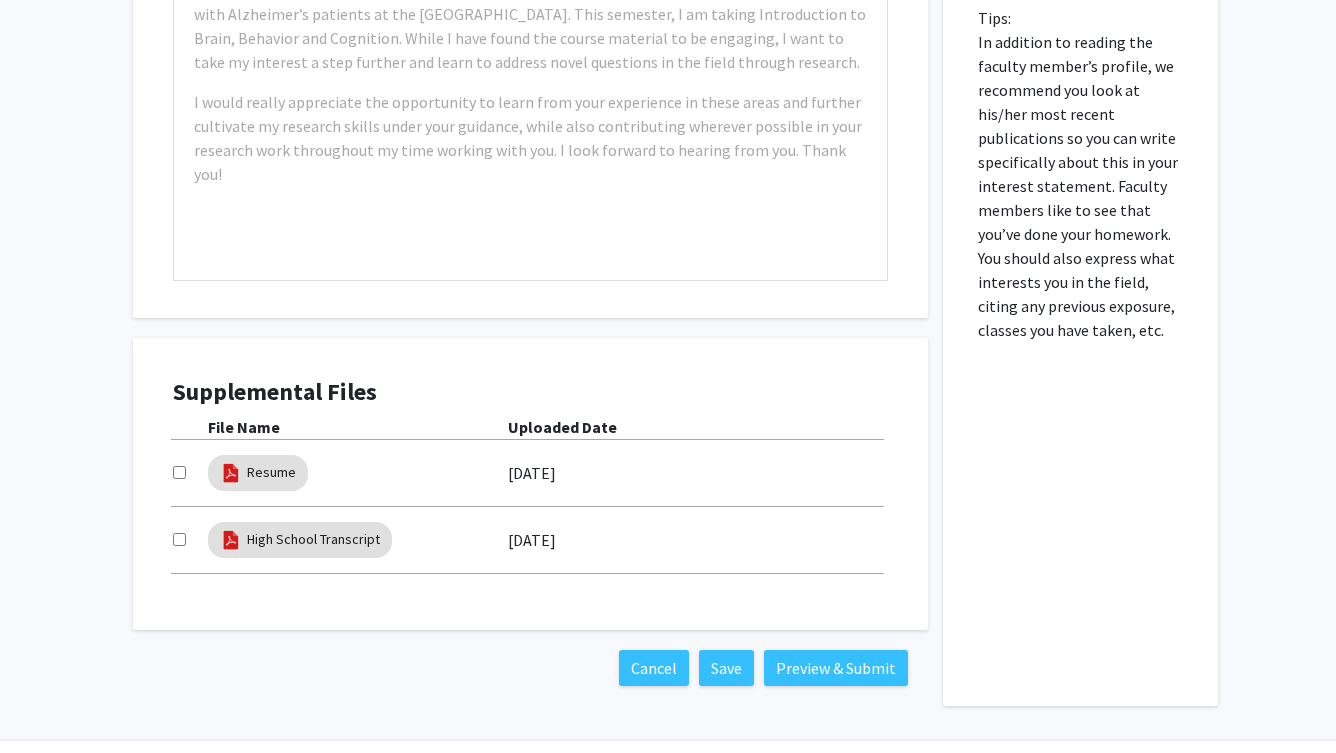 scroll, scrollTop: 719, scrollLeft: 0, axis: vertical 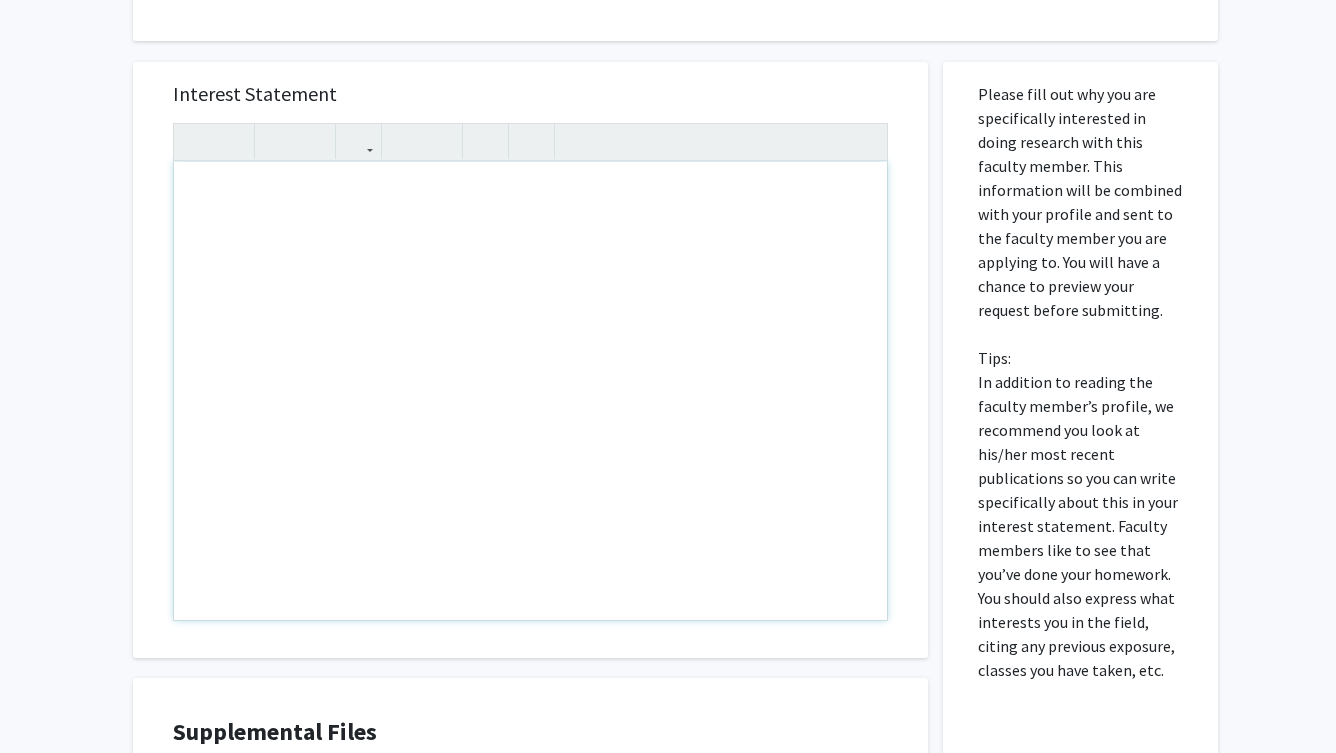 paste 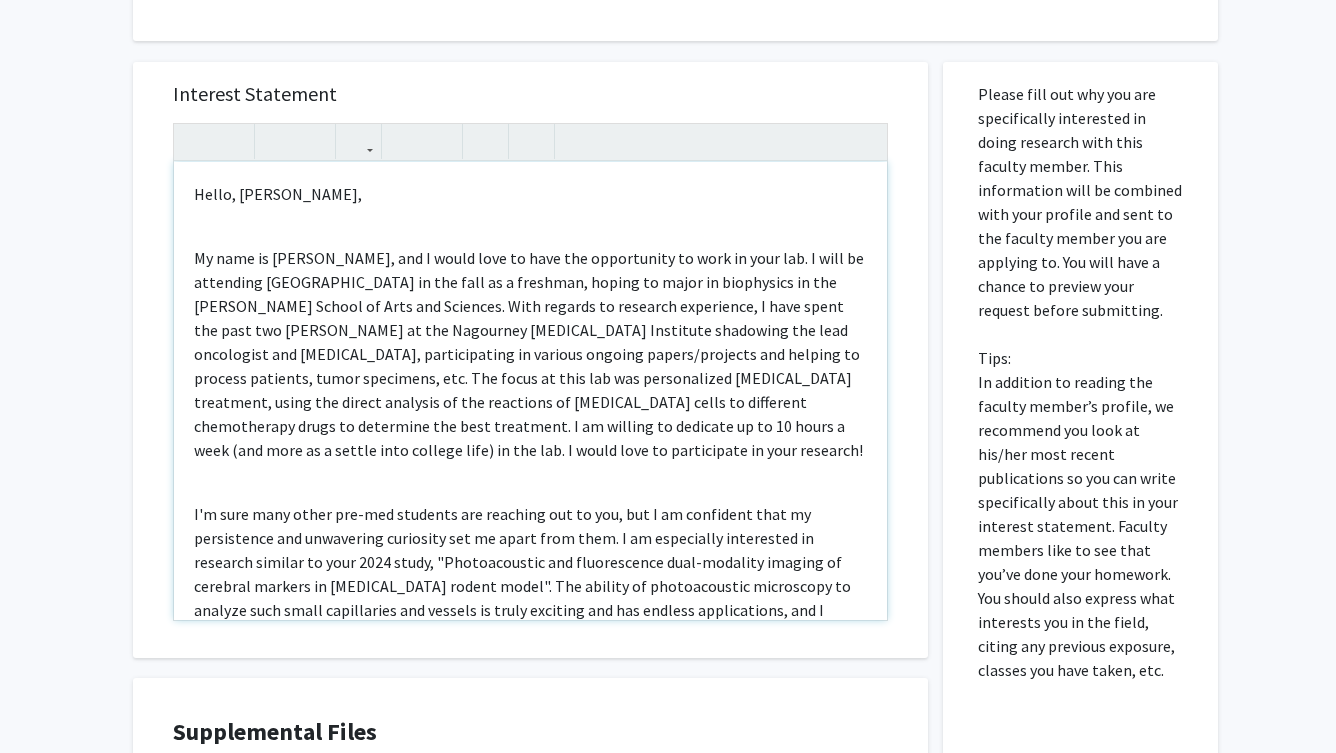 click on "Hello, Dr. Paulus," at bounding box center (530, 194) 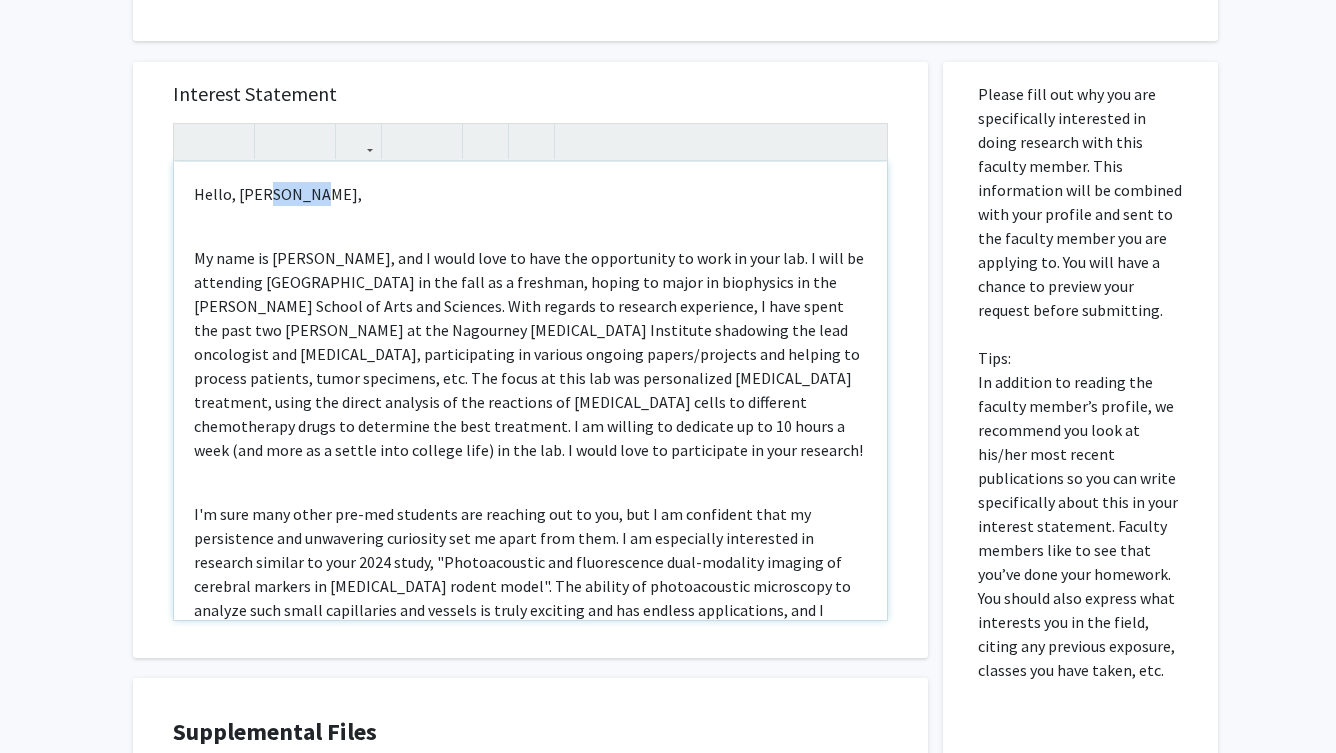 click on "Hello, Dr. Paulus," at bounding box center [530, 194] 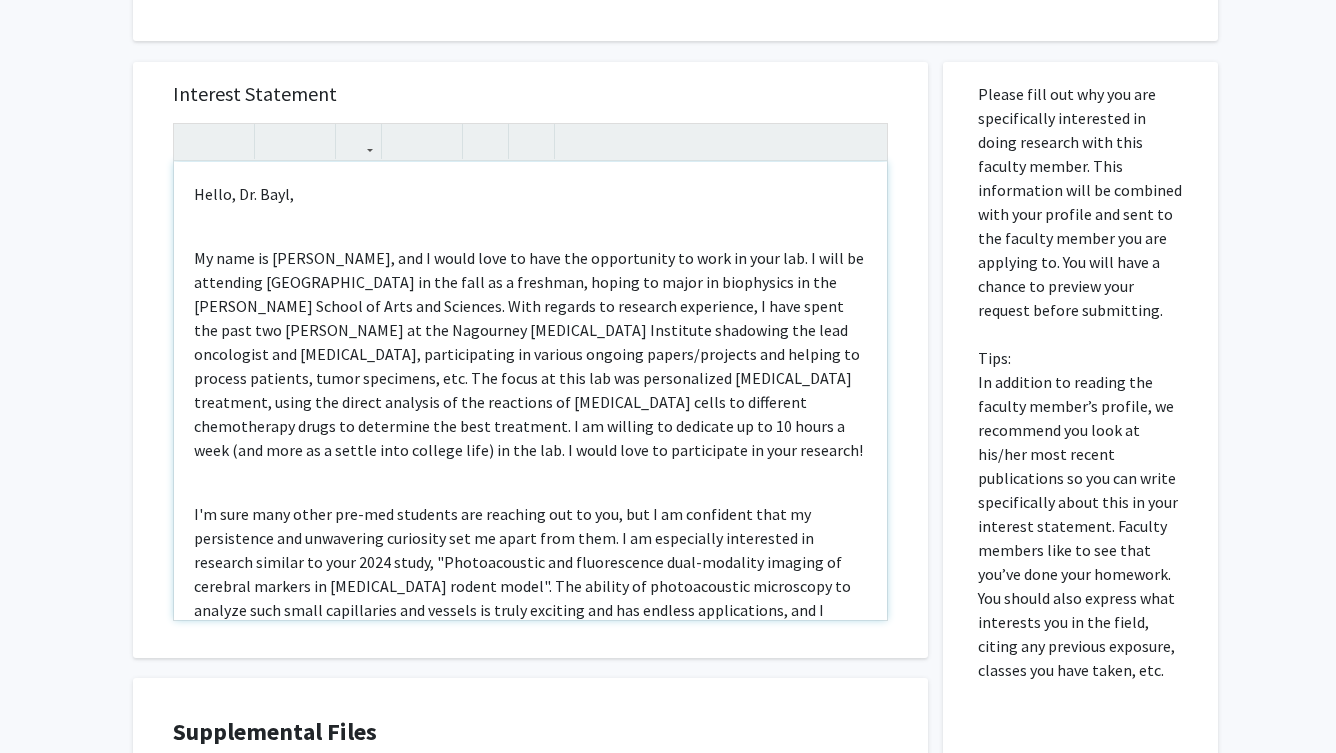 type on "<p>Hello, Dr. Baylin,</p><br><p>My name is Tracy Nguyen, and I would love to have the opportunity to work in your lab. I will be attending JHU in the fall as a freshman, hoping to major in biophysics in the Krieger School of Arts and Sciences. With regards to research experience, I have spent the past two summers at the Nagourney Cancer Institute shadowing the lead oncologist and lab technician, participating in various ongoing papers/projects and helping to process patients, tumor specimens, etc. The focus at this lab was personalized cancer treatment, using the direct analysis of the reactions of cancer cells to different chemotherapy drugs to determine the best treatment. I am willing to dedicate up to 10 hours a week (and more as a settle into college life) in the lab. I would love to participate in your research!</p><br><p>I'm sure many other pre-med students are reaching out to you, but I am confident that my persistence and unwavering curiosity set me apart from them. I am especially interested in r..." 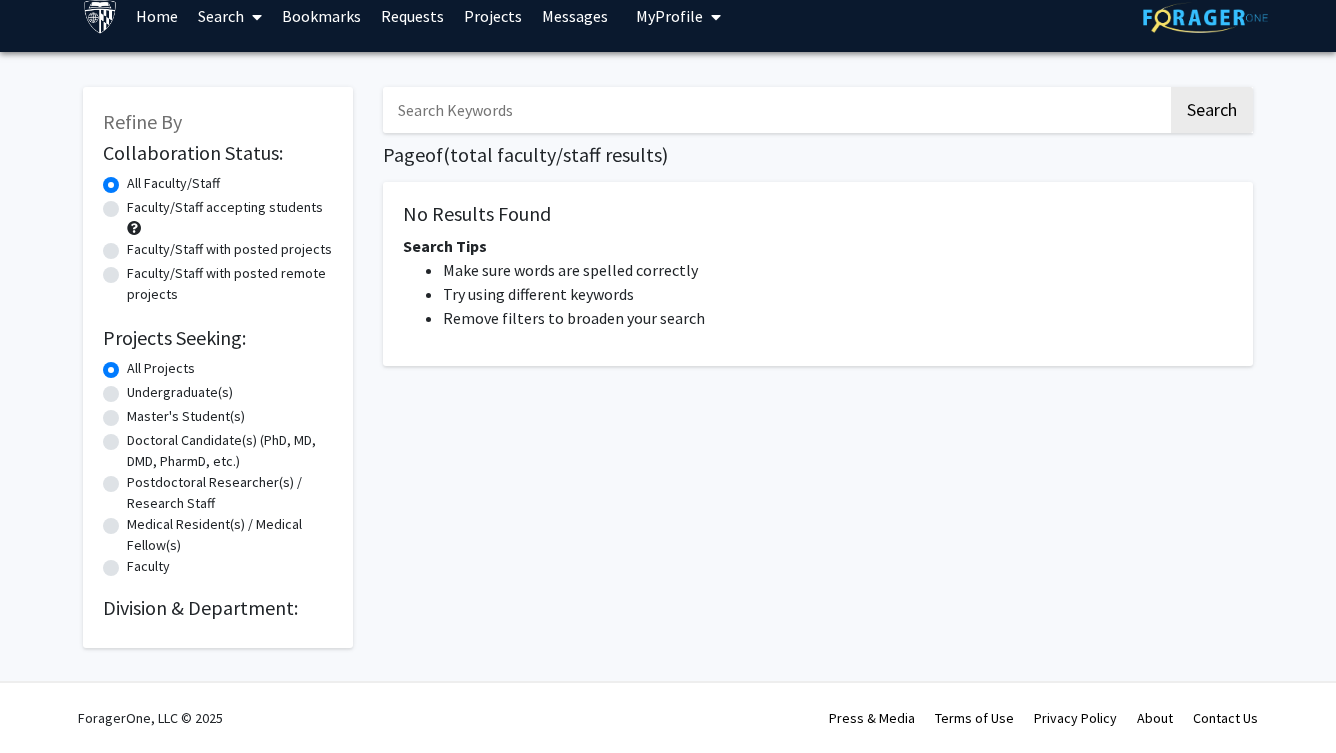 scroll, scrollTop: 23, scrollLeft: 0, axis: vertical 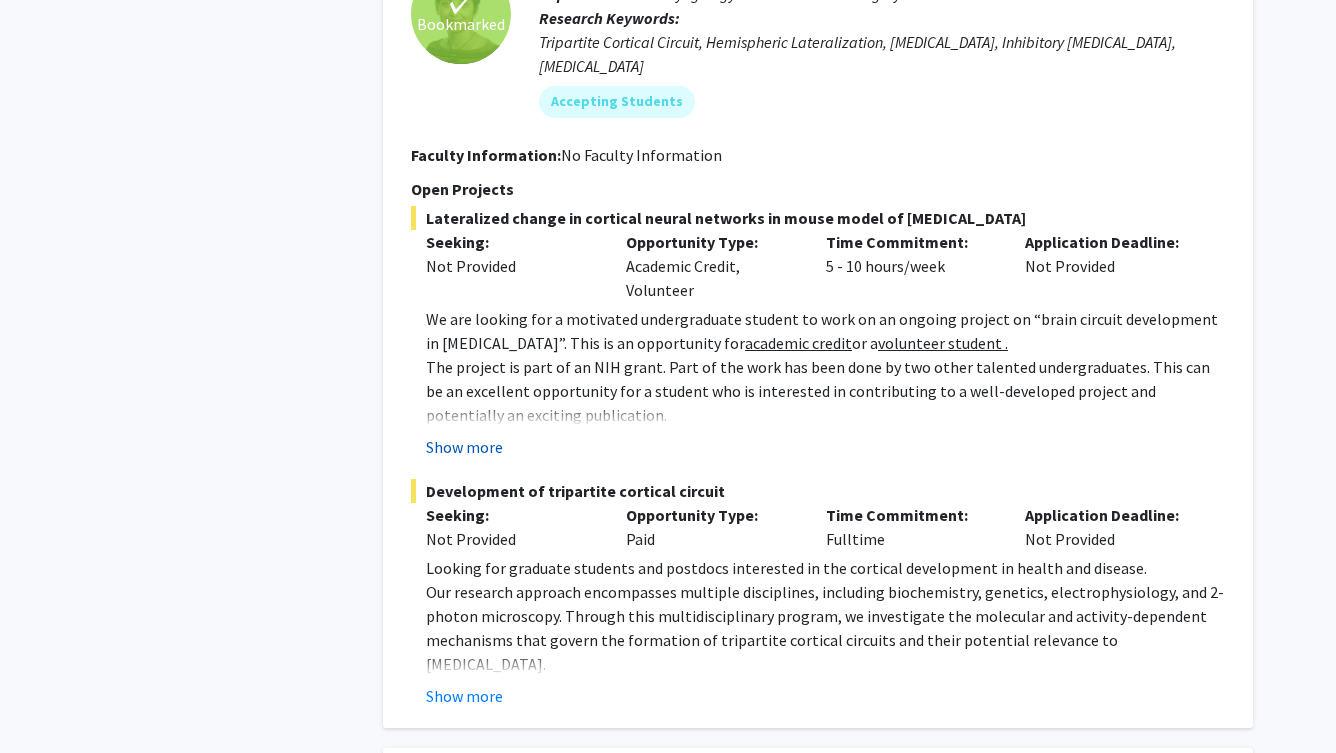 click on "Show more" 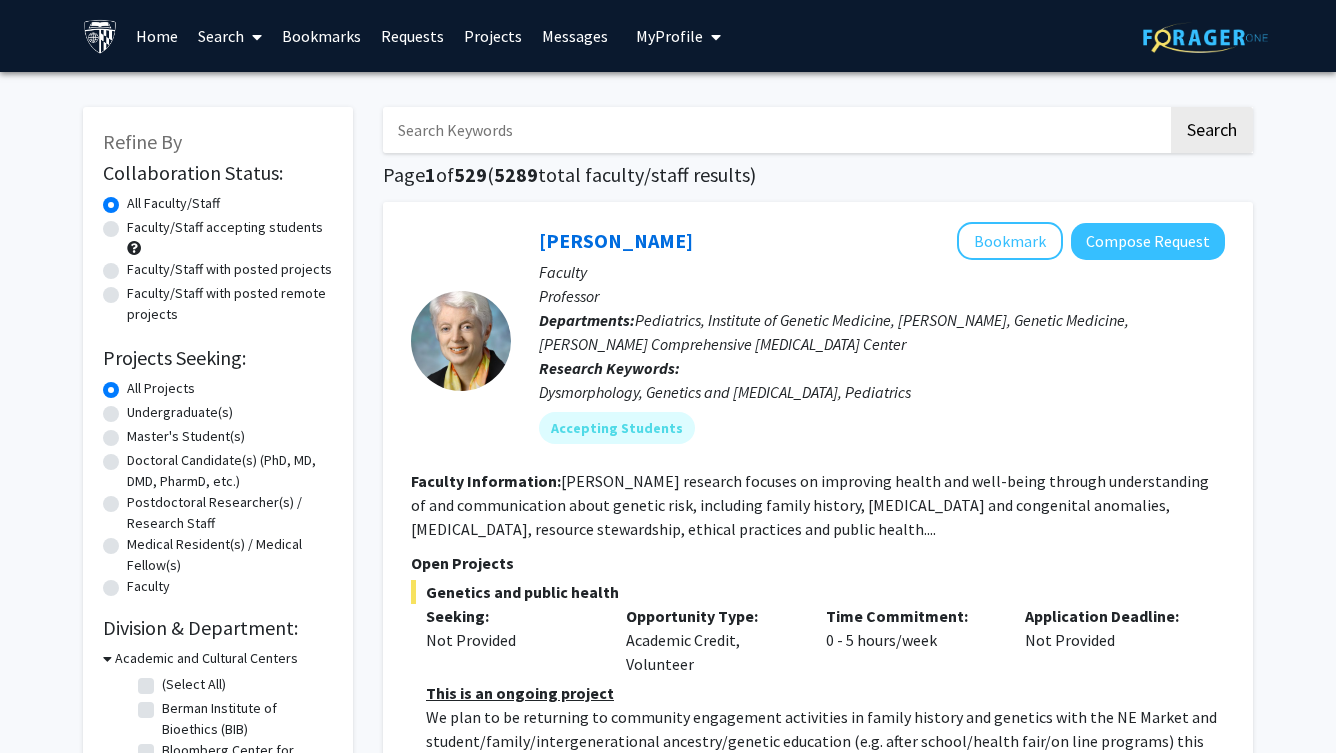 scroll, scrollTop: 0, scrollLeft: 0, axis: both 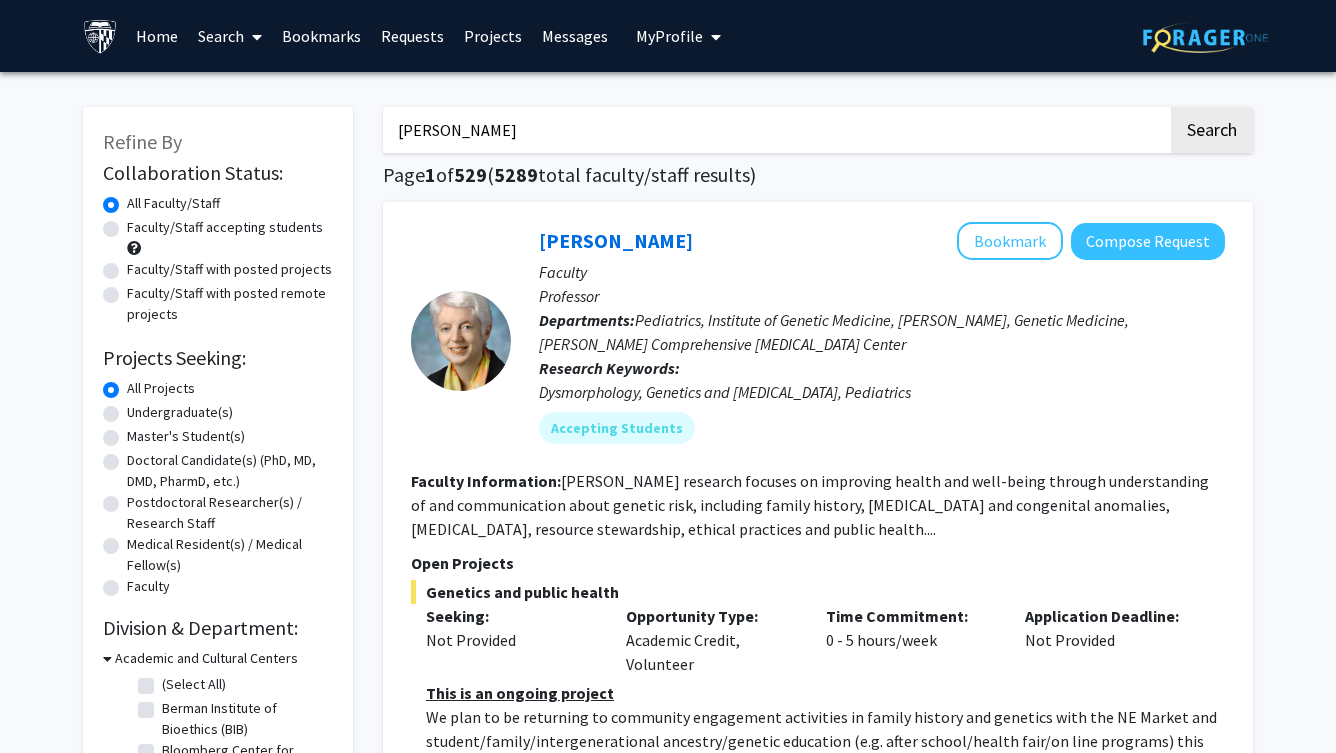 type on "[PERSON_NAME]" 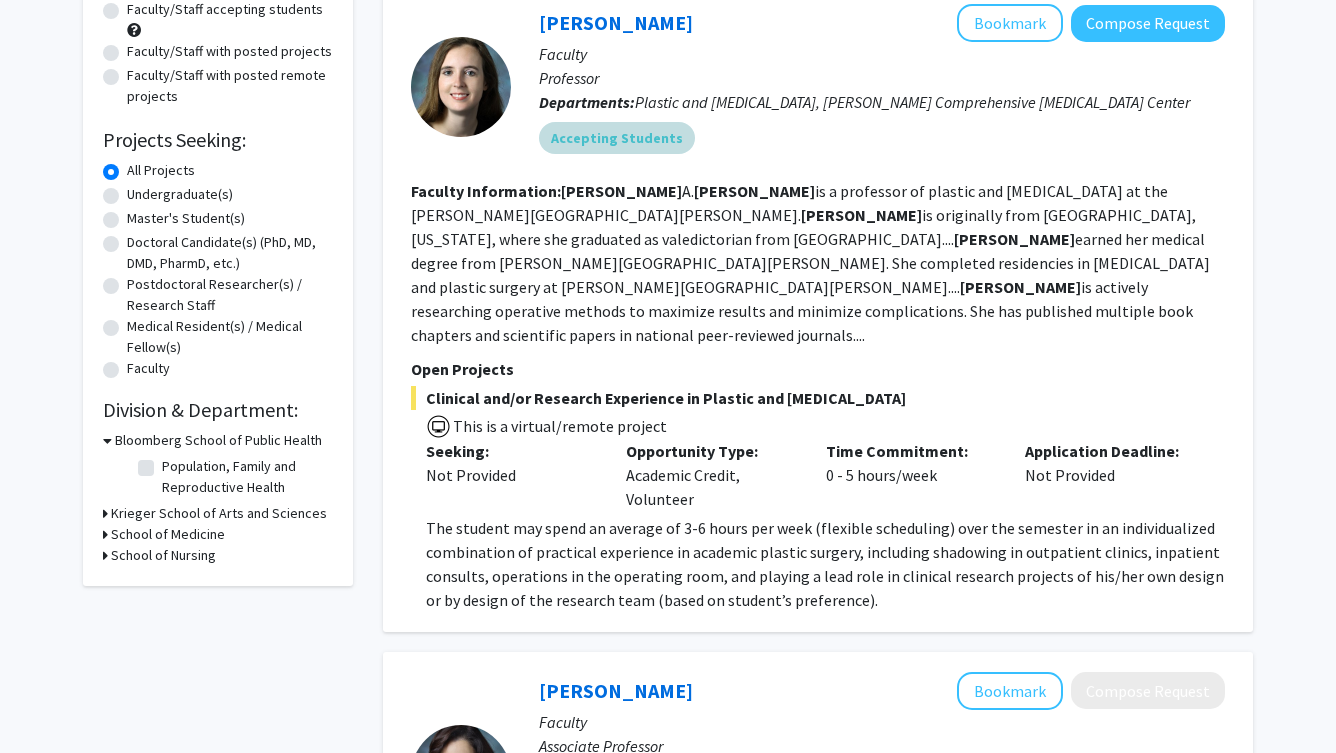 scroll, scrollTop: 221, scrollLeft: 0, axis: vertical 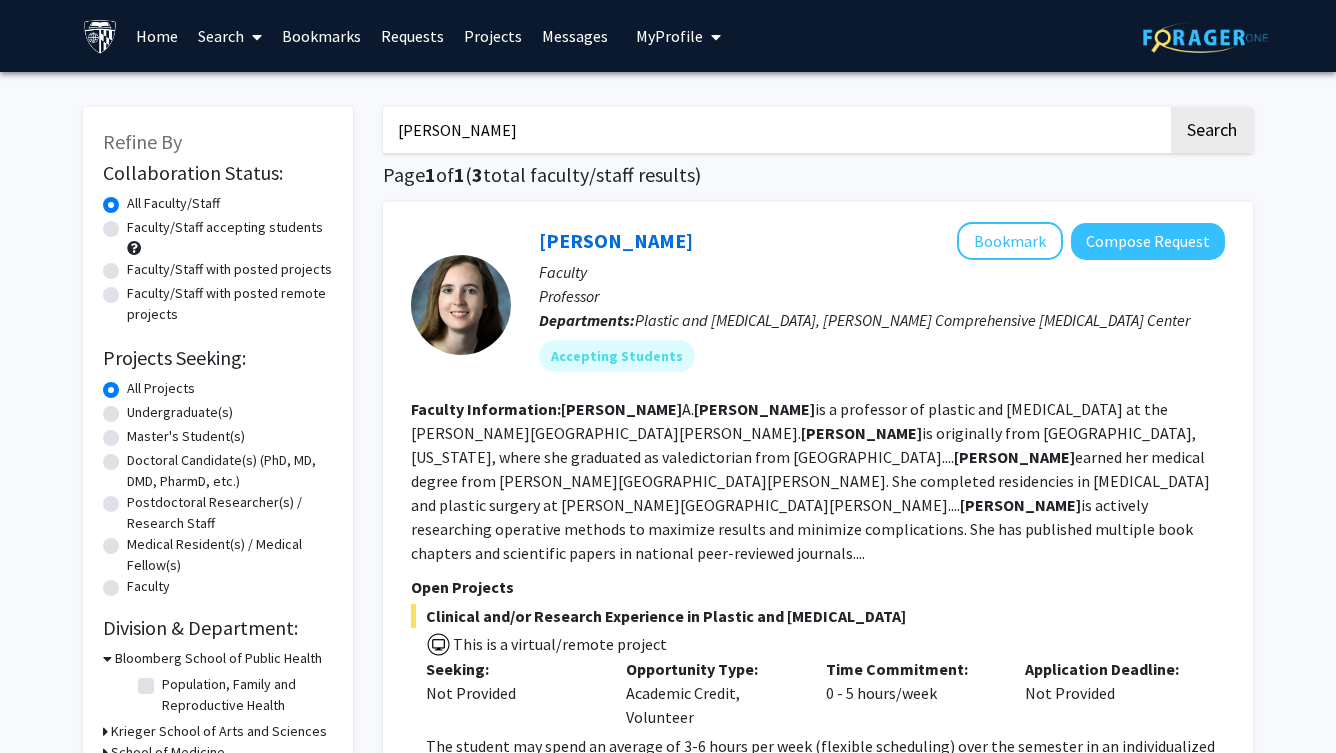 drag, startPoint x: 565, startPoint y: 144, endPoint x: 469, endPoint y: 99, distance: 106.02358 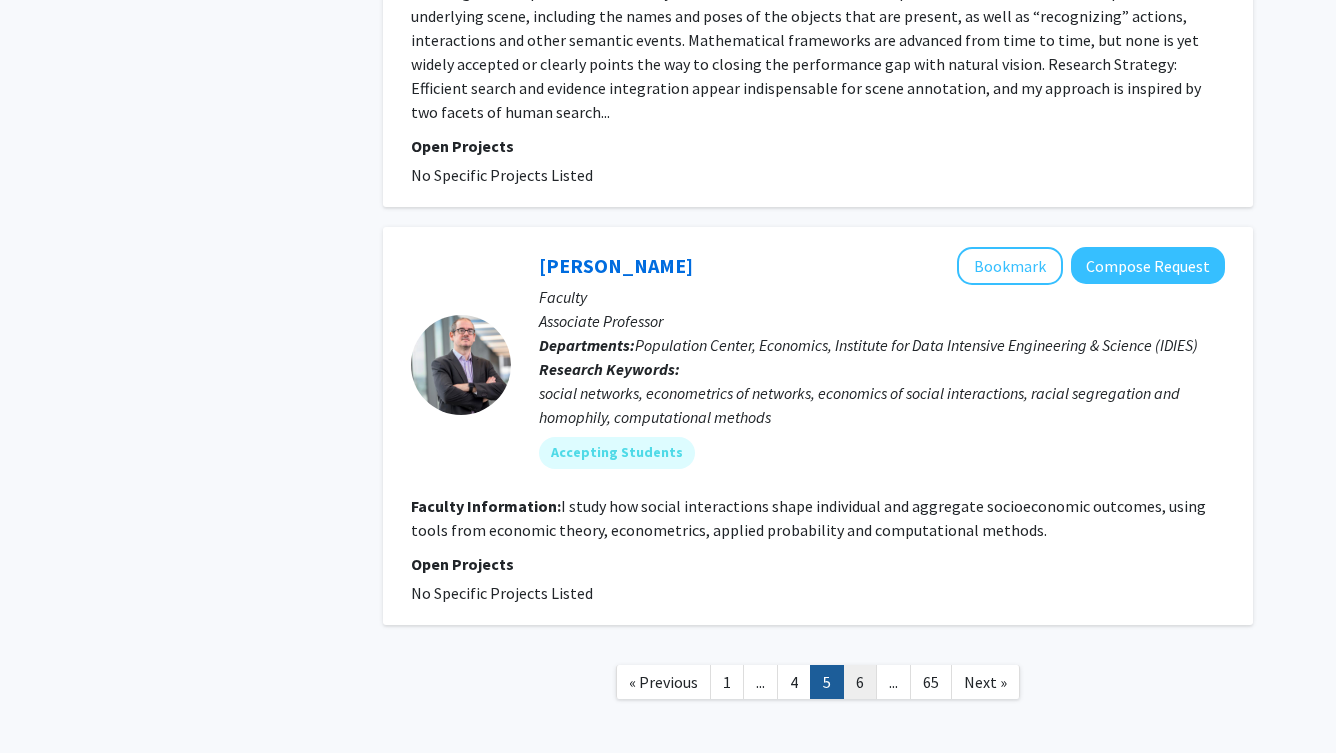 scroll, scrollTop: 5292, scrollLeft: 0, axis: vertical 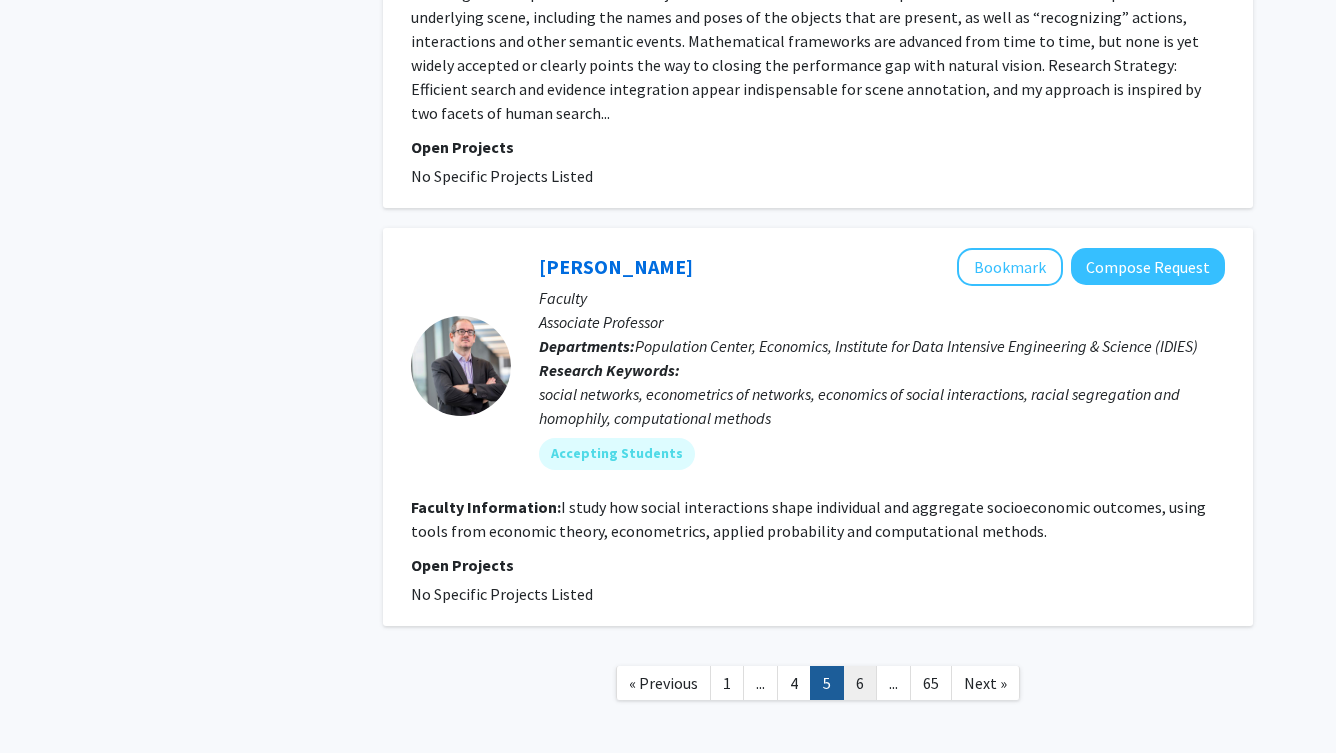 click on "6" 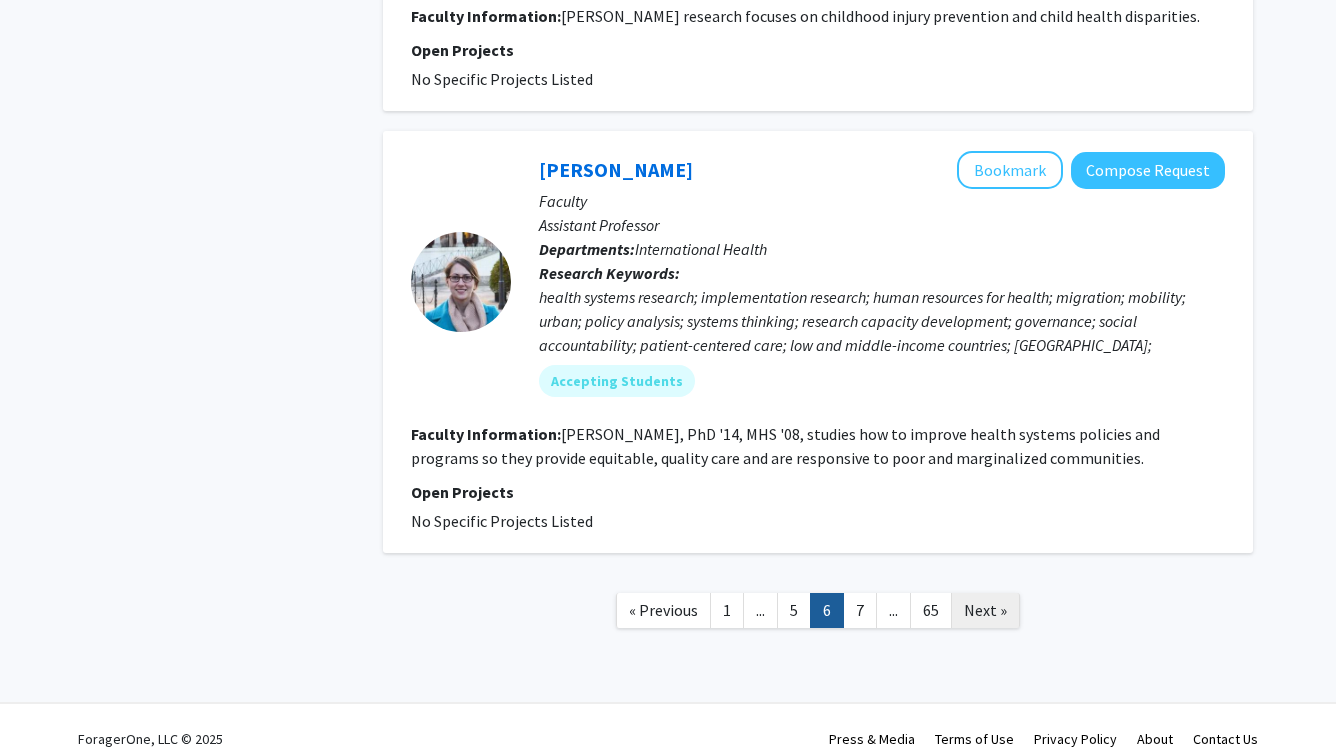 scroll, scrollTop: 4776, scrollLeft: 0, axis: vertical 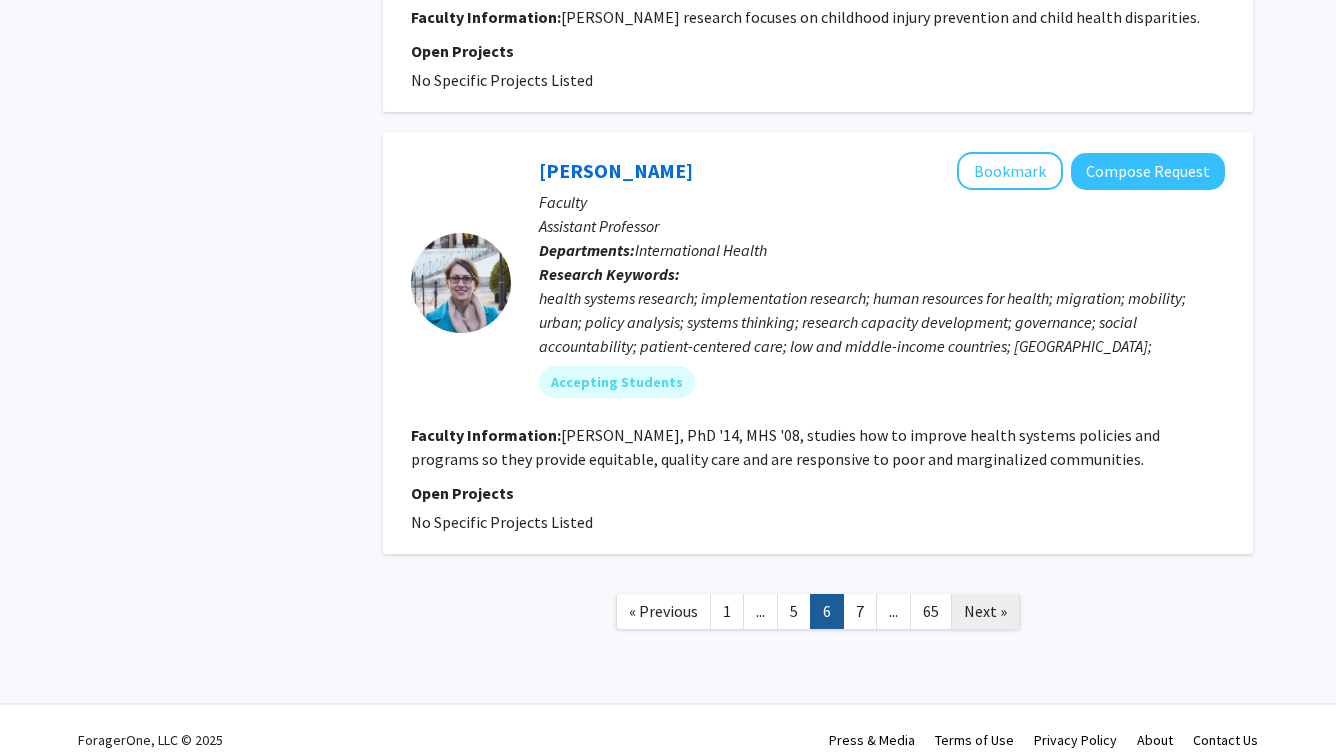 click on "Next »" 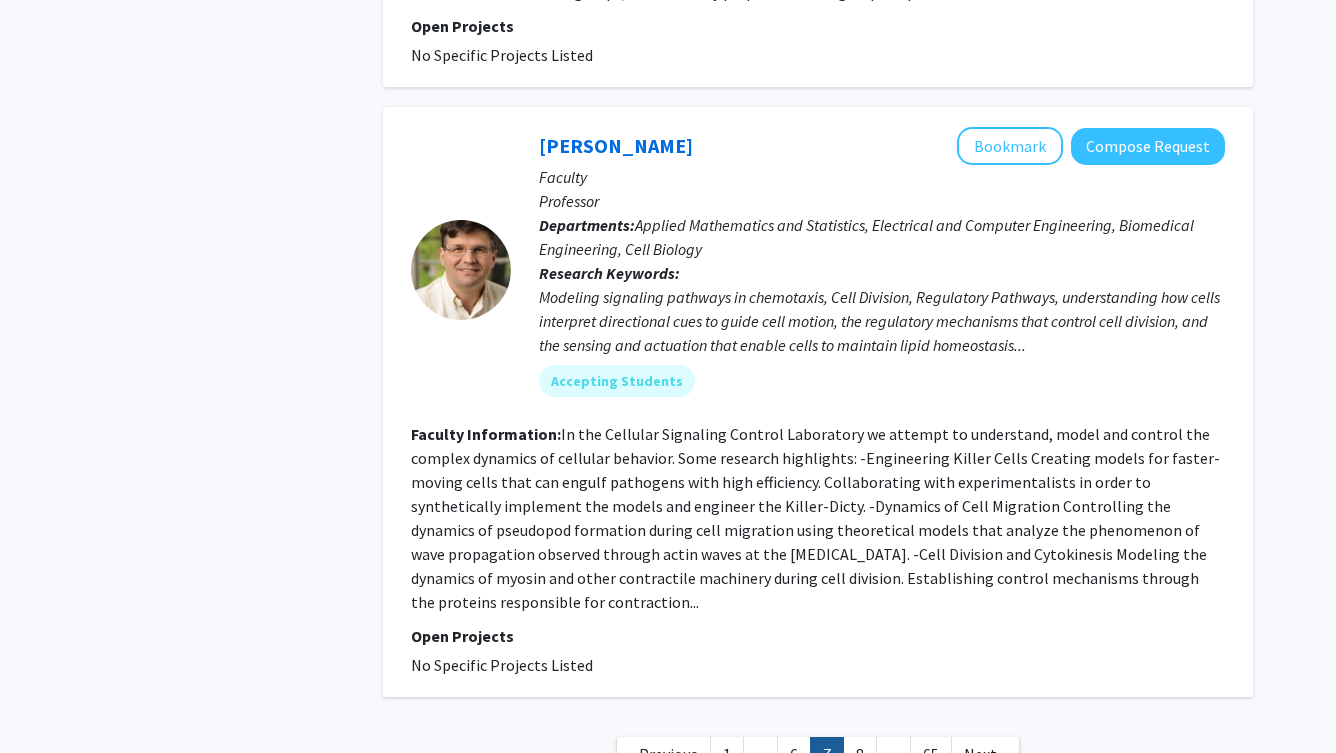 scroll, scrollTop: 5080, scrollLeft: 0, axis: vertical 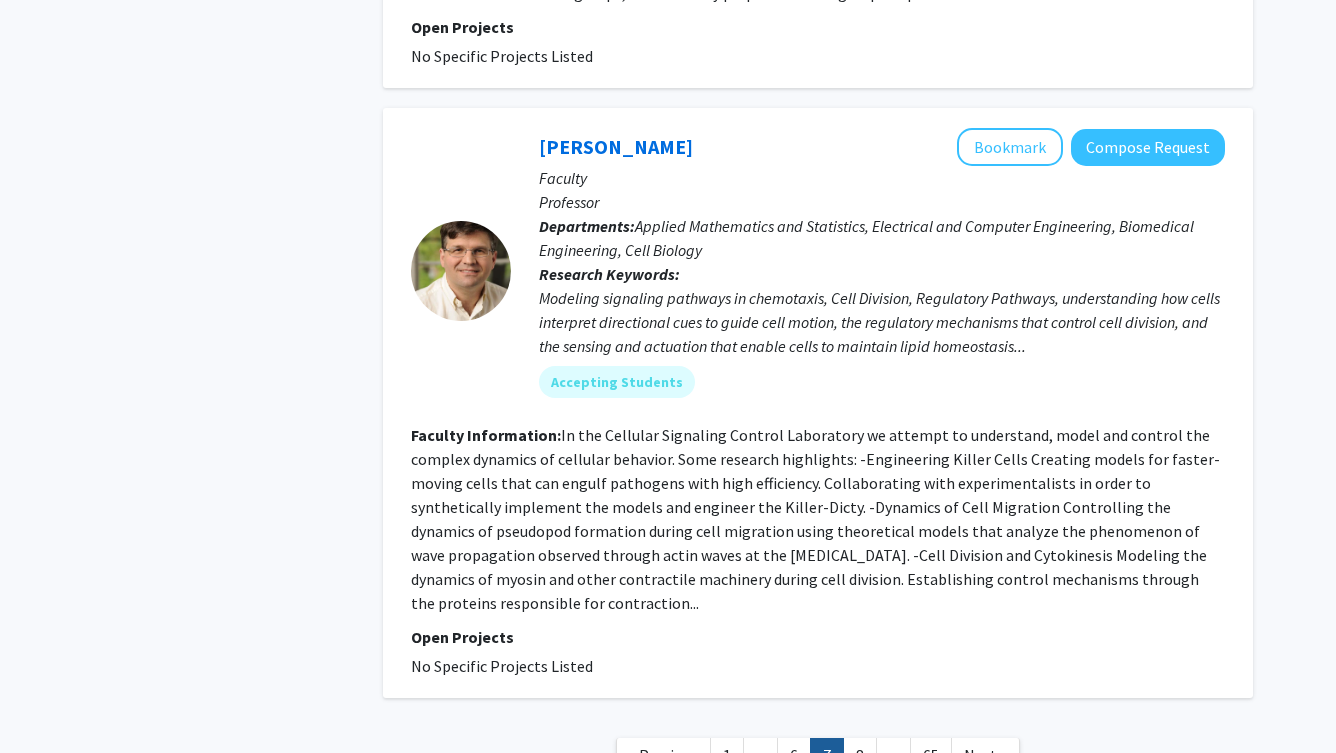 click on "..." 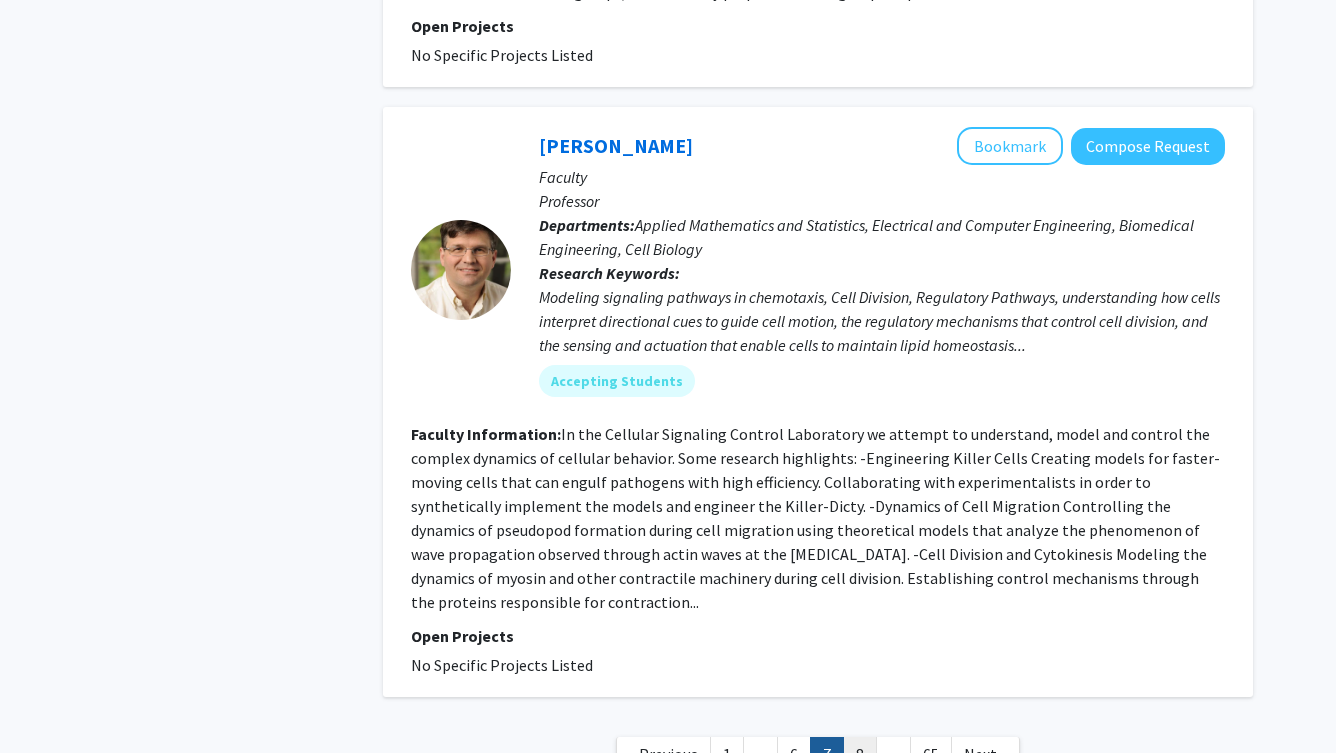scroll, scrollTop: 5080, scrollLeft: 0, axis: vertical 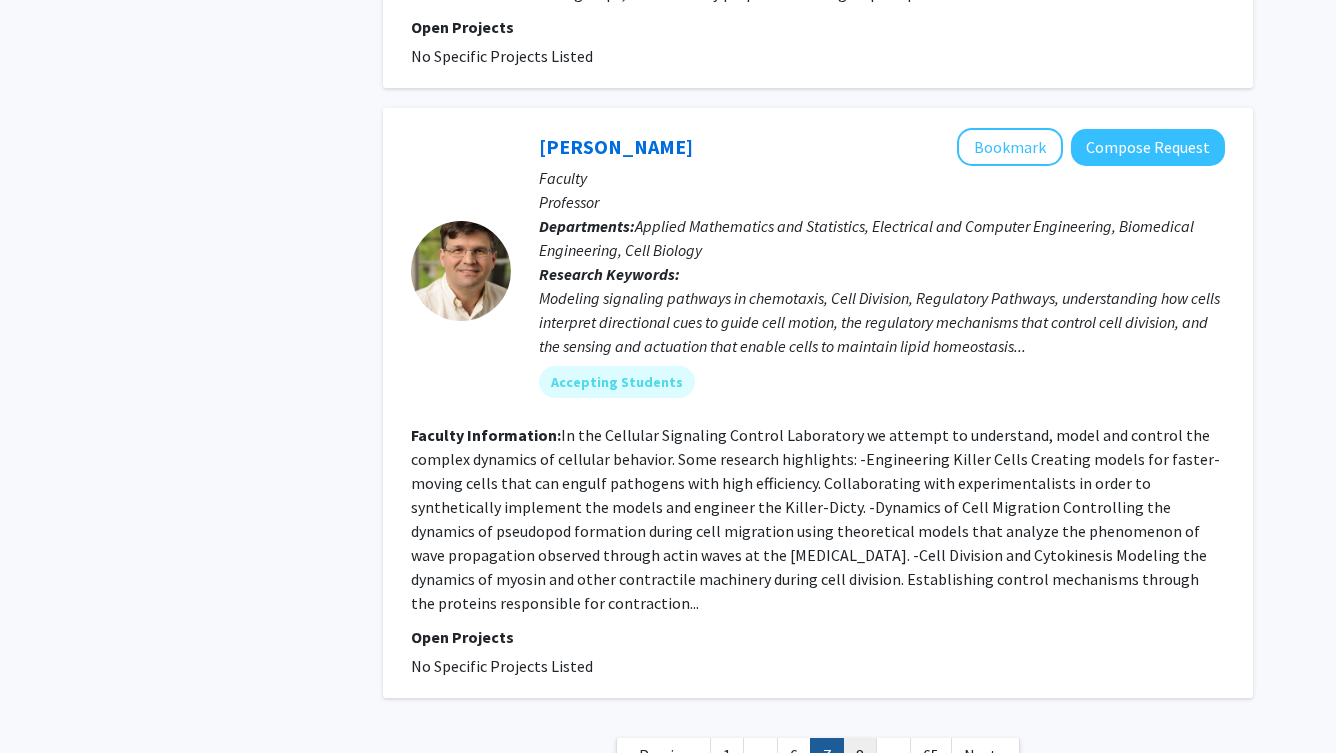 click on "8" 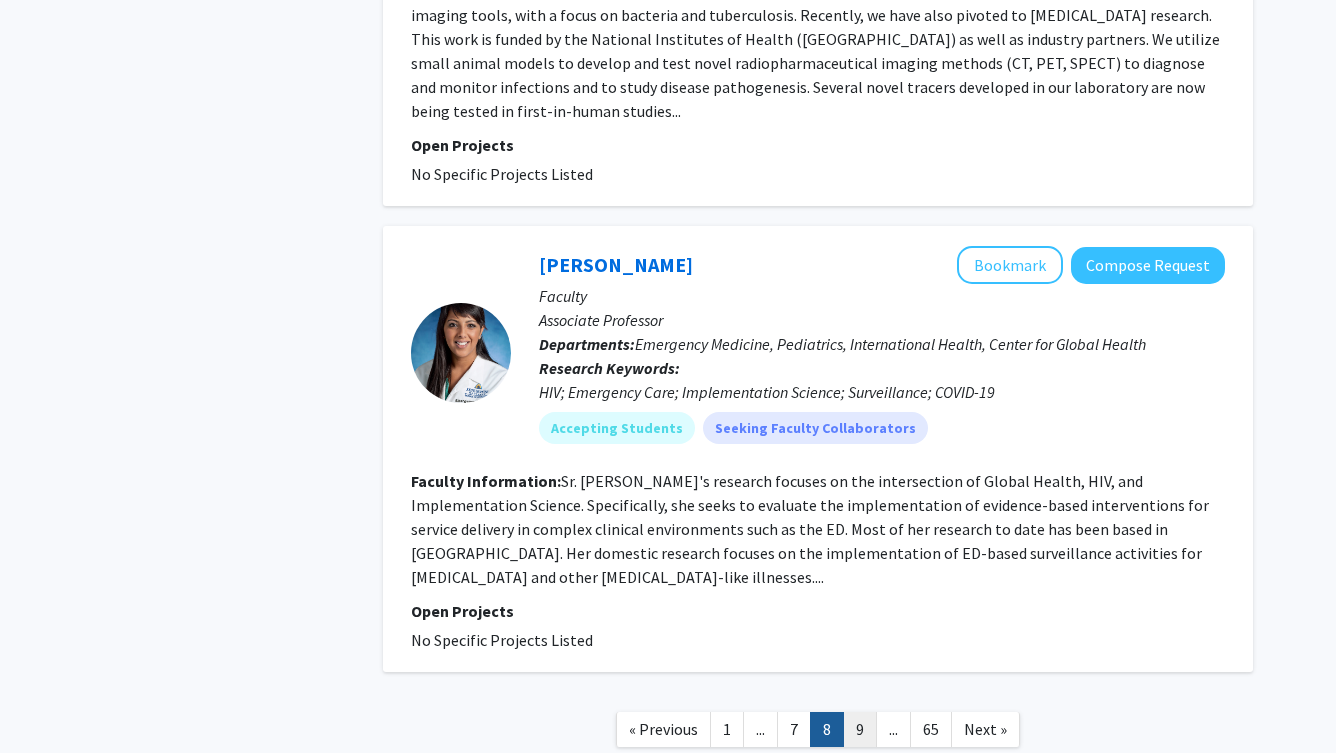 scroll, scrollTop: 4904, scrollLeft: 0, axis: vertical 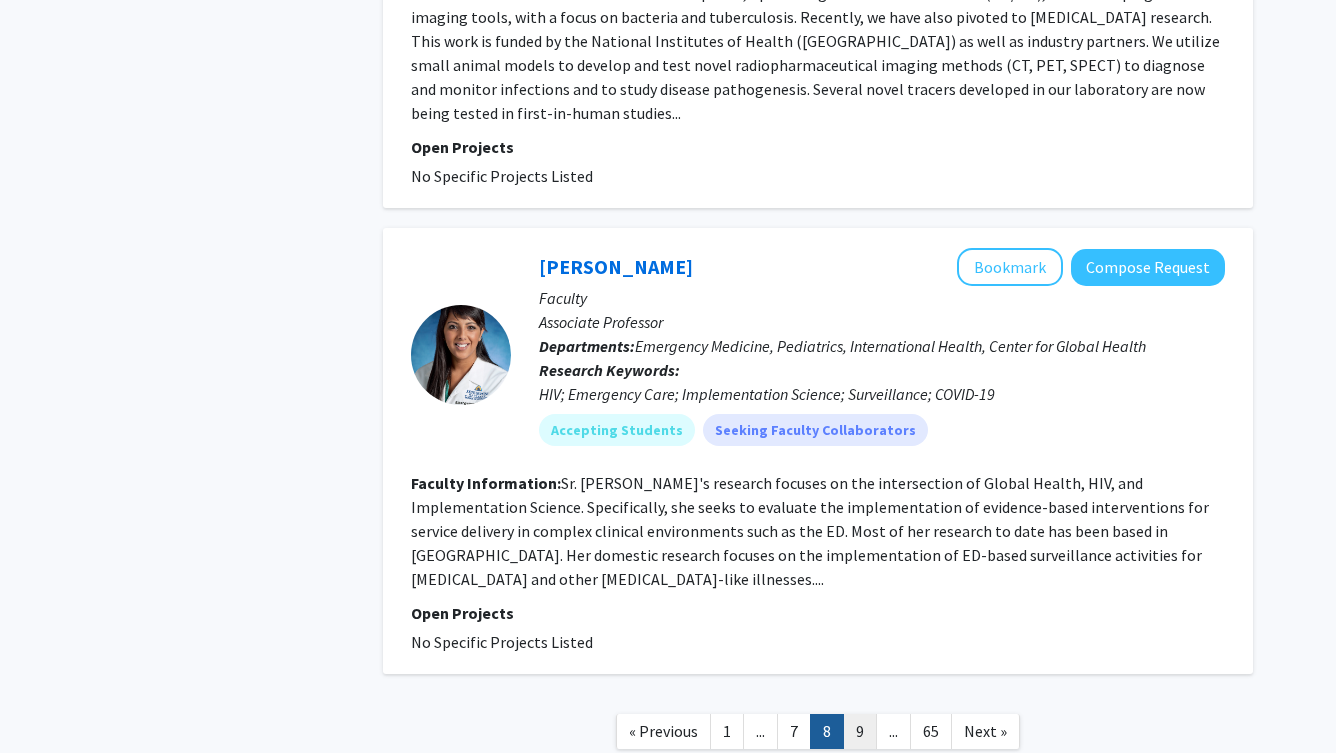 click on "9" 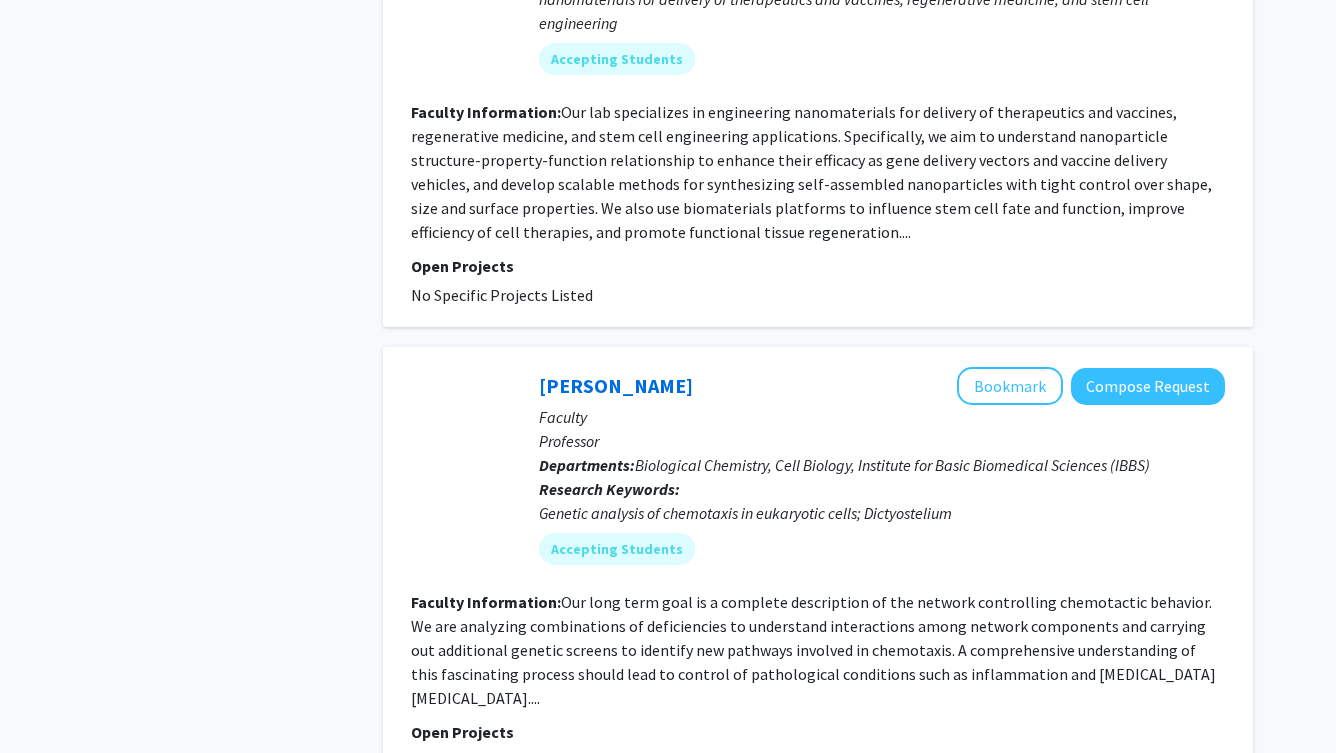 scroll, scrollTop: 4768, scrollLeft: 0, axis: vertical 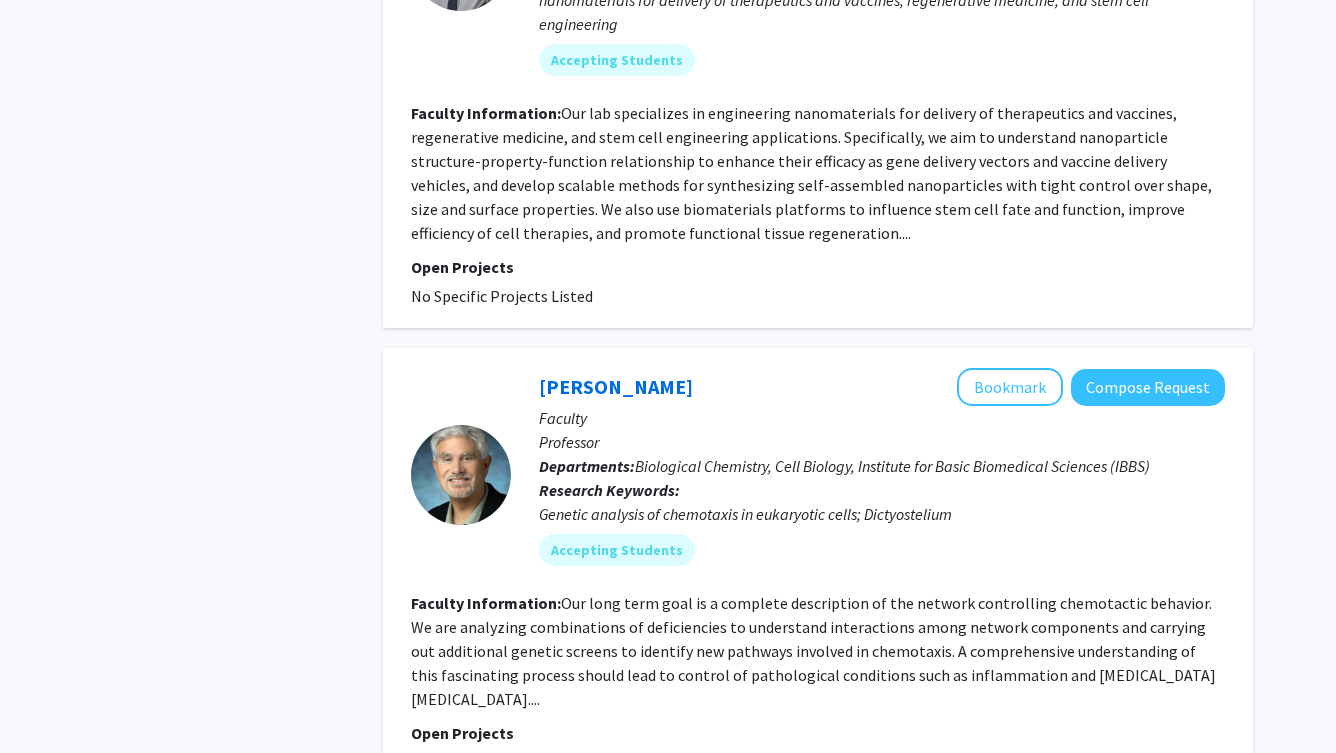 click on "10" 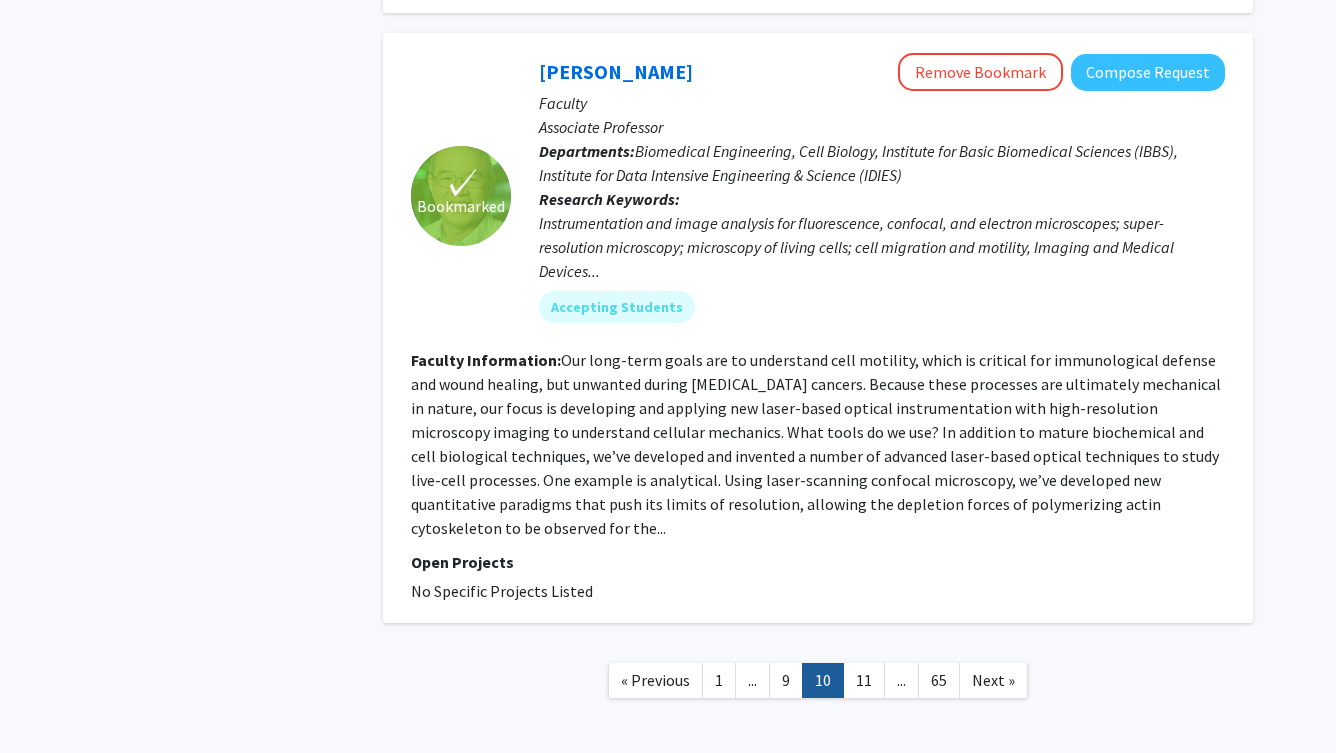 scroll, scrollTop: 4648, scrollLeft: 0, axis: vertical 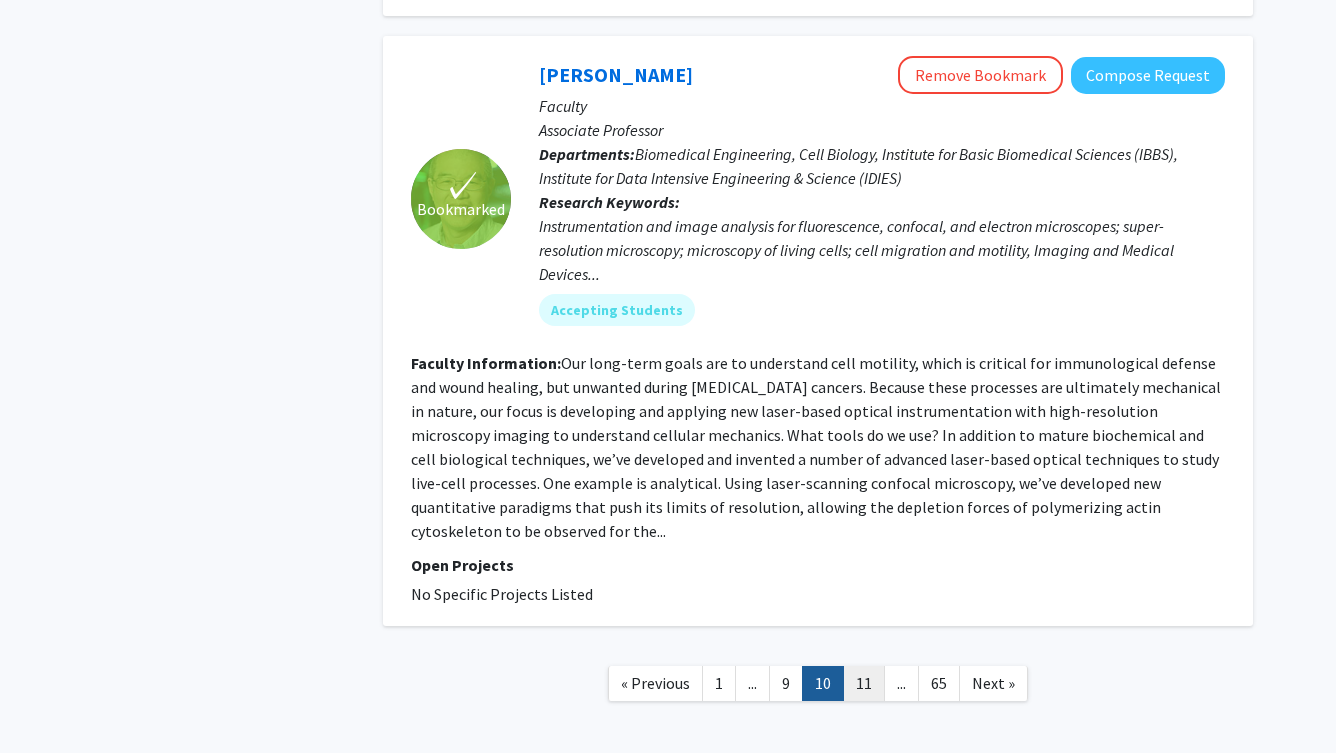 click on "11" 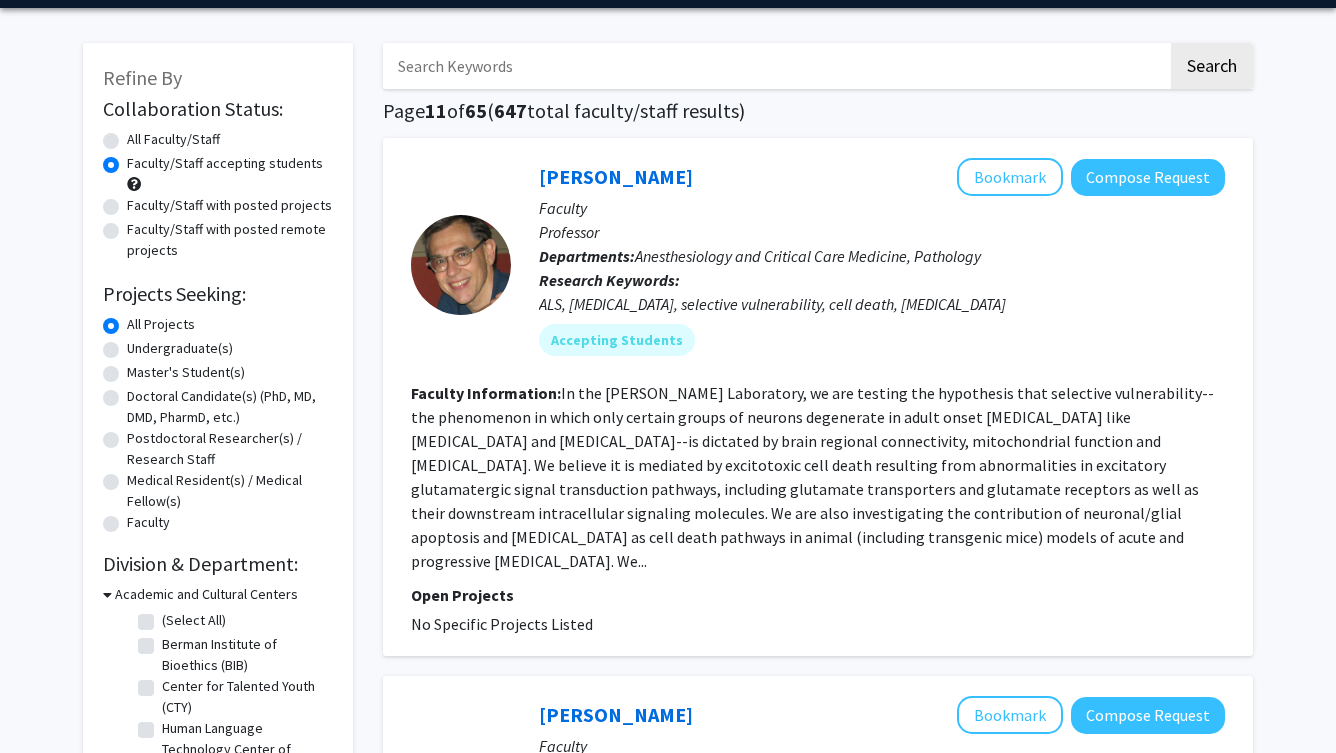 scroll, scrollTop: 65, scrollLeft: 0, axis: vertical 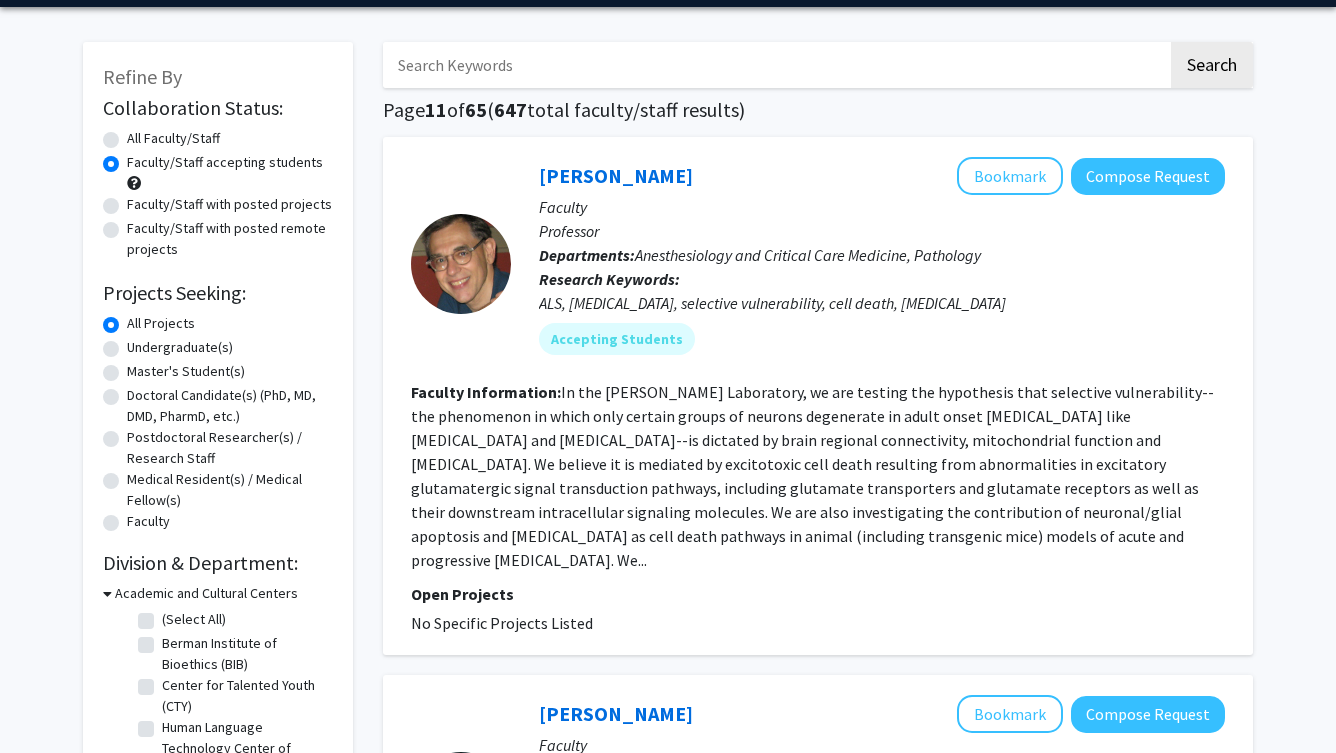 click on "Faculty/Staff with posted projects" 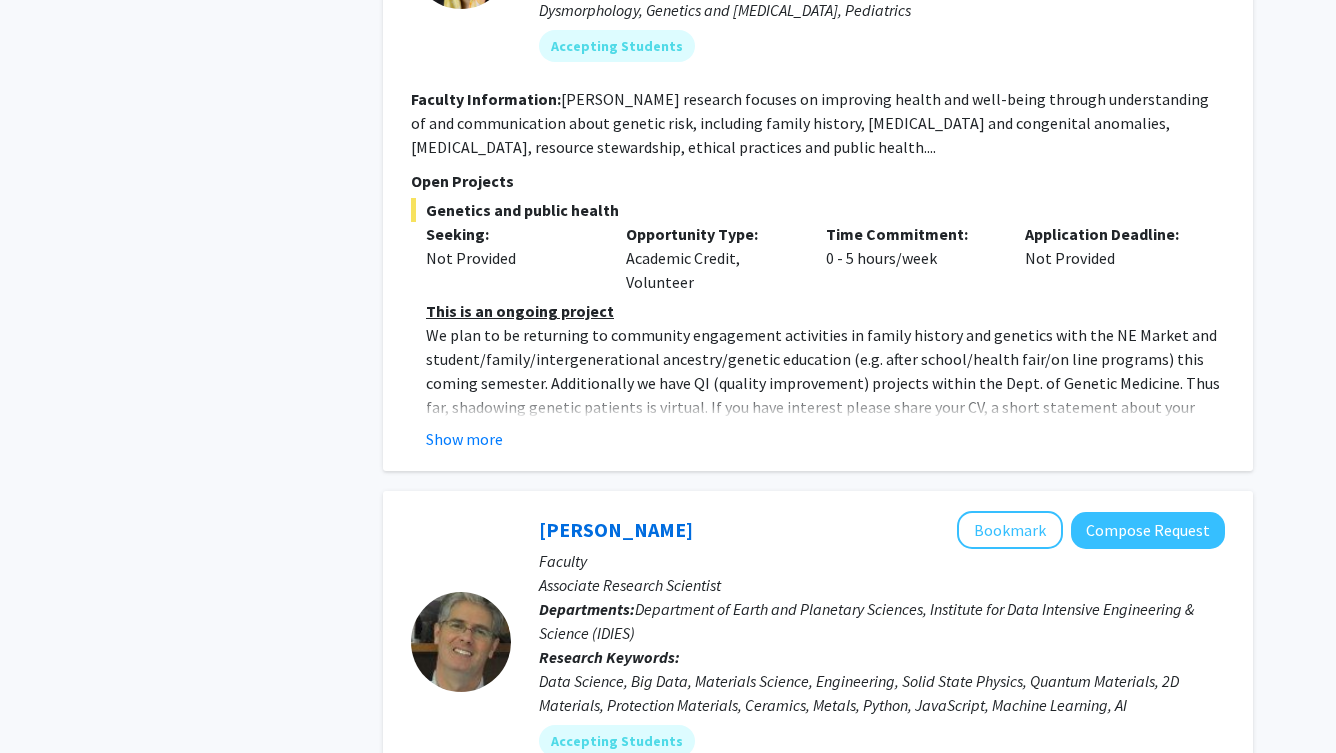 scroll, scrollTop: 4839, scrollLeft: 0, axis: vertical 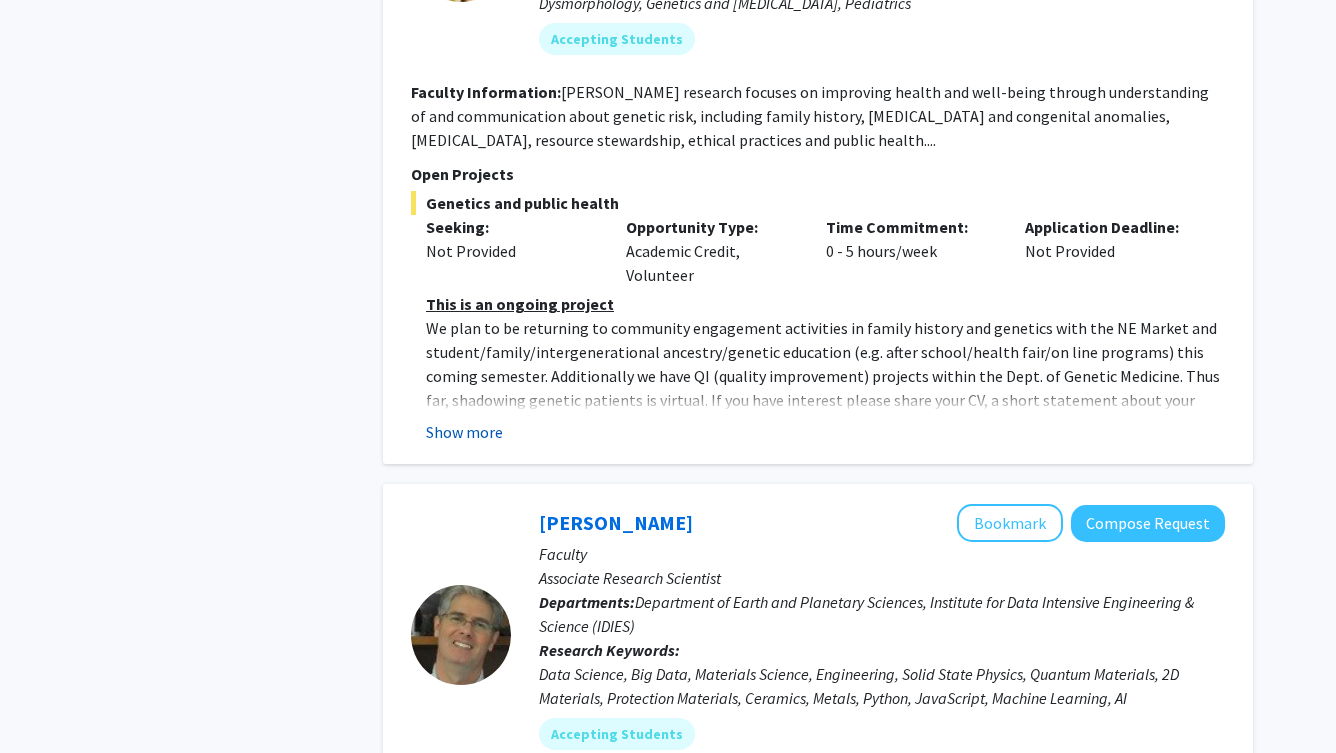 click on "Show more" 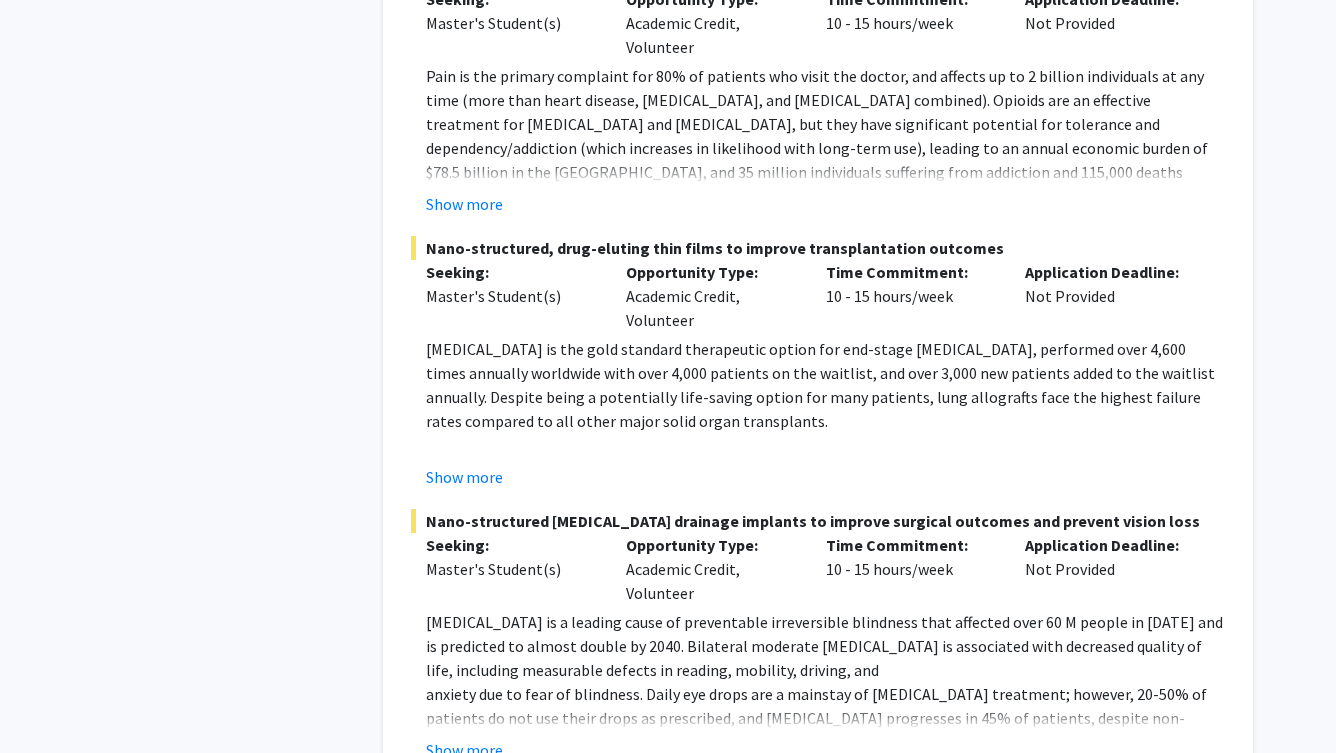 scroll, scrollTop: 9257, scrollLeft: 0, axis: vertical 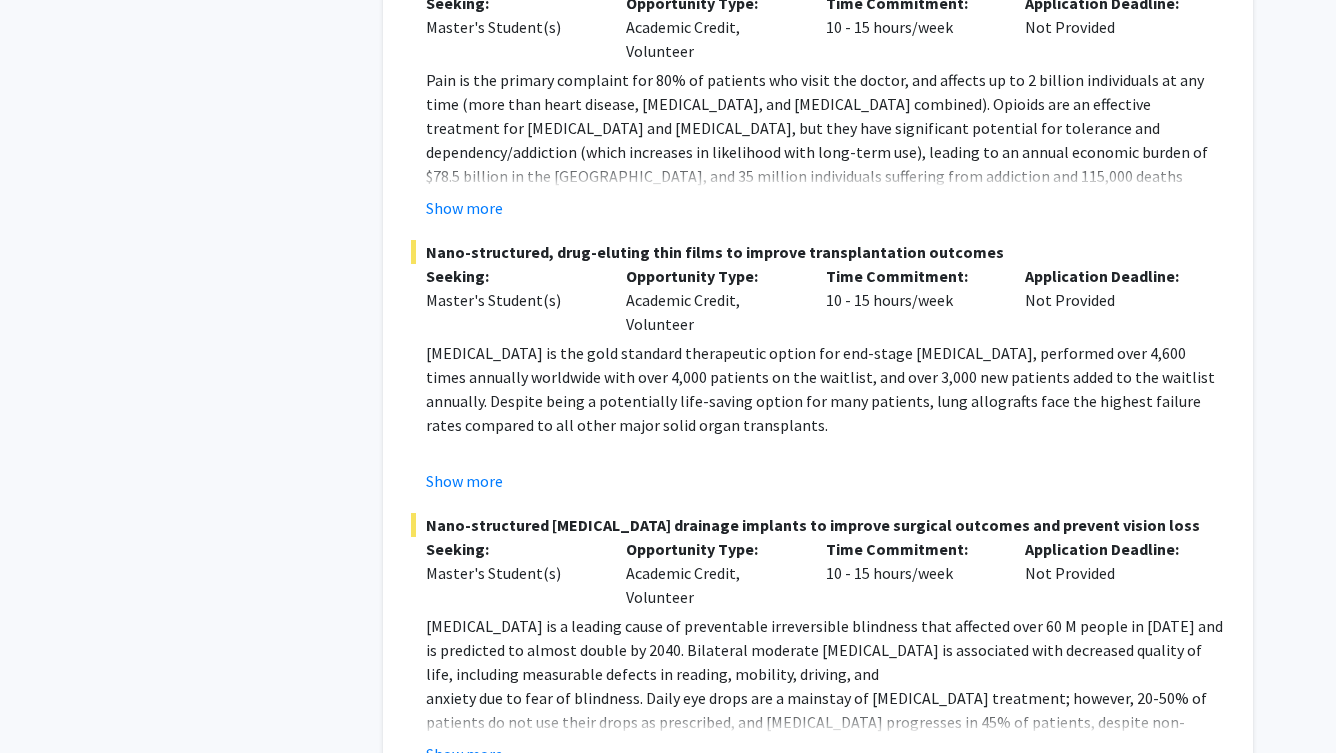 click on "2" 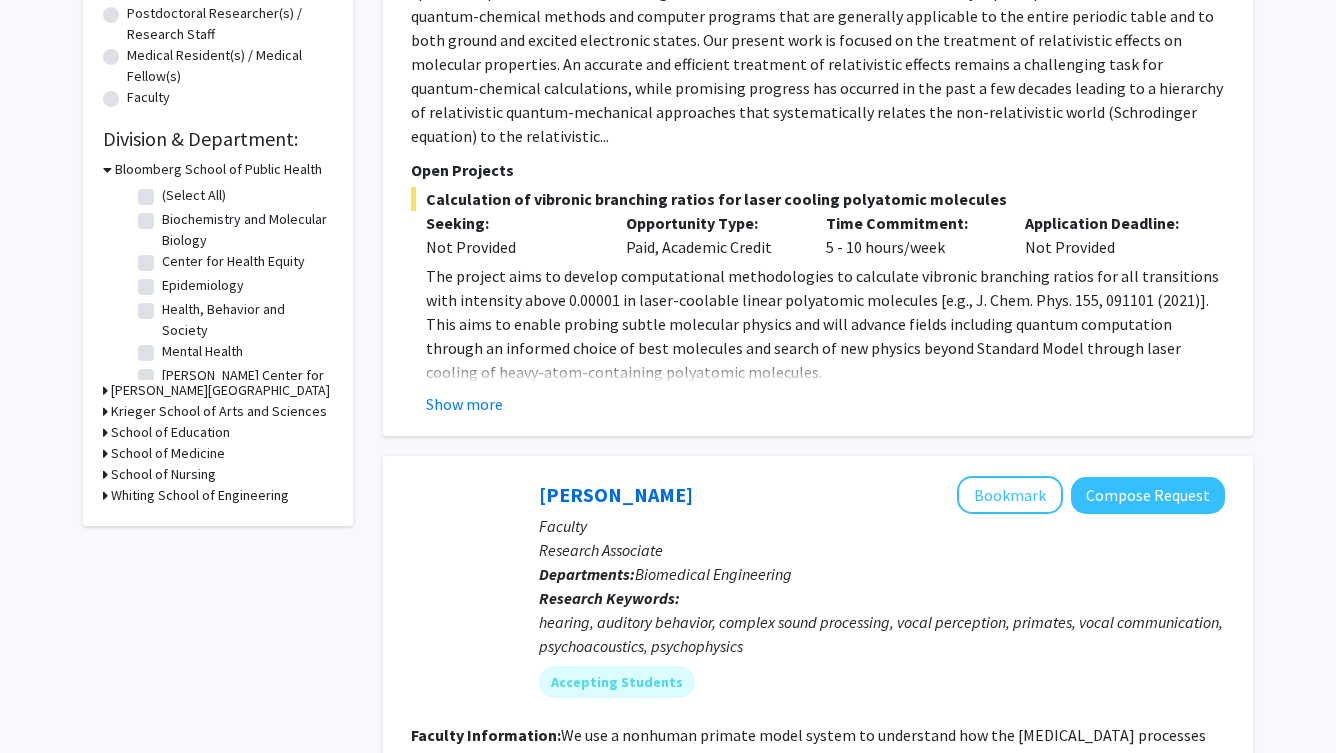 scroll, scrollTop: 487, scrollLeft: 0, axis: vertical 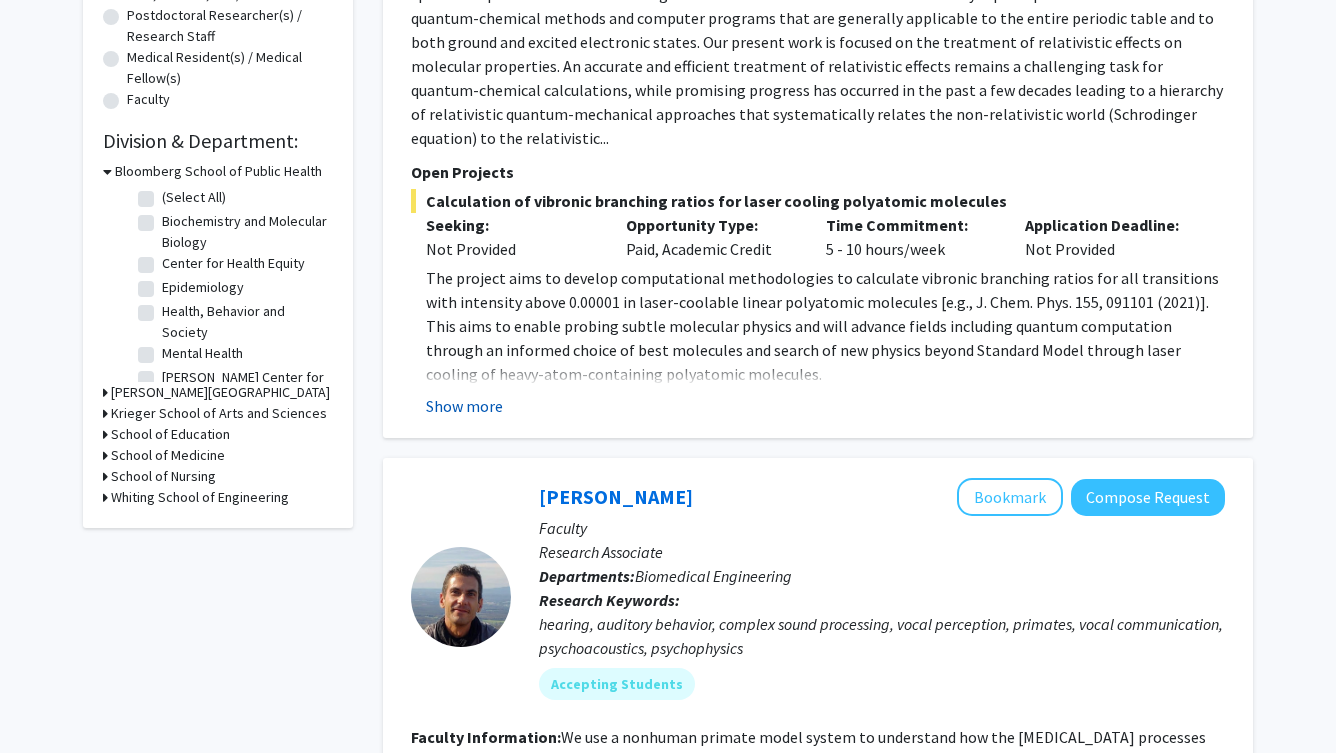 click on "Show more" 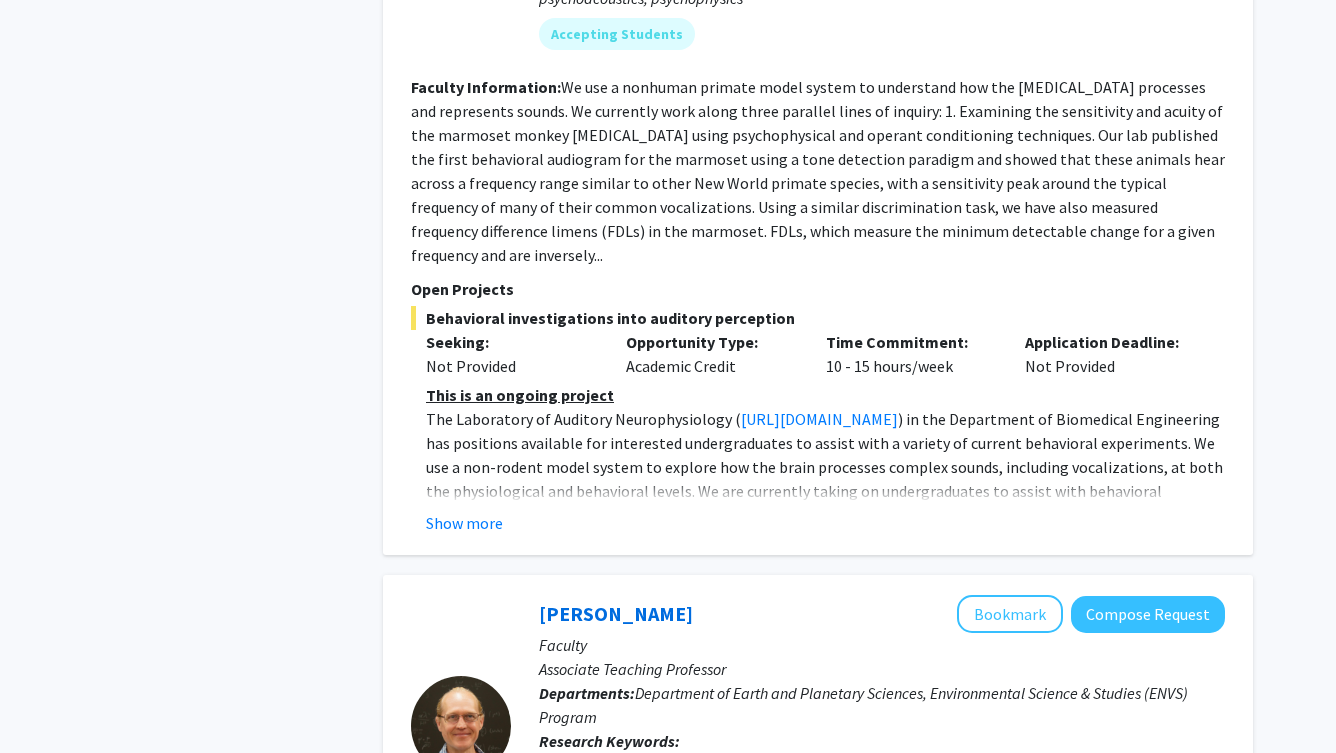 scroll, scrollTop: 1296, scrollLeft: 0, axis: vertical 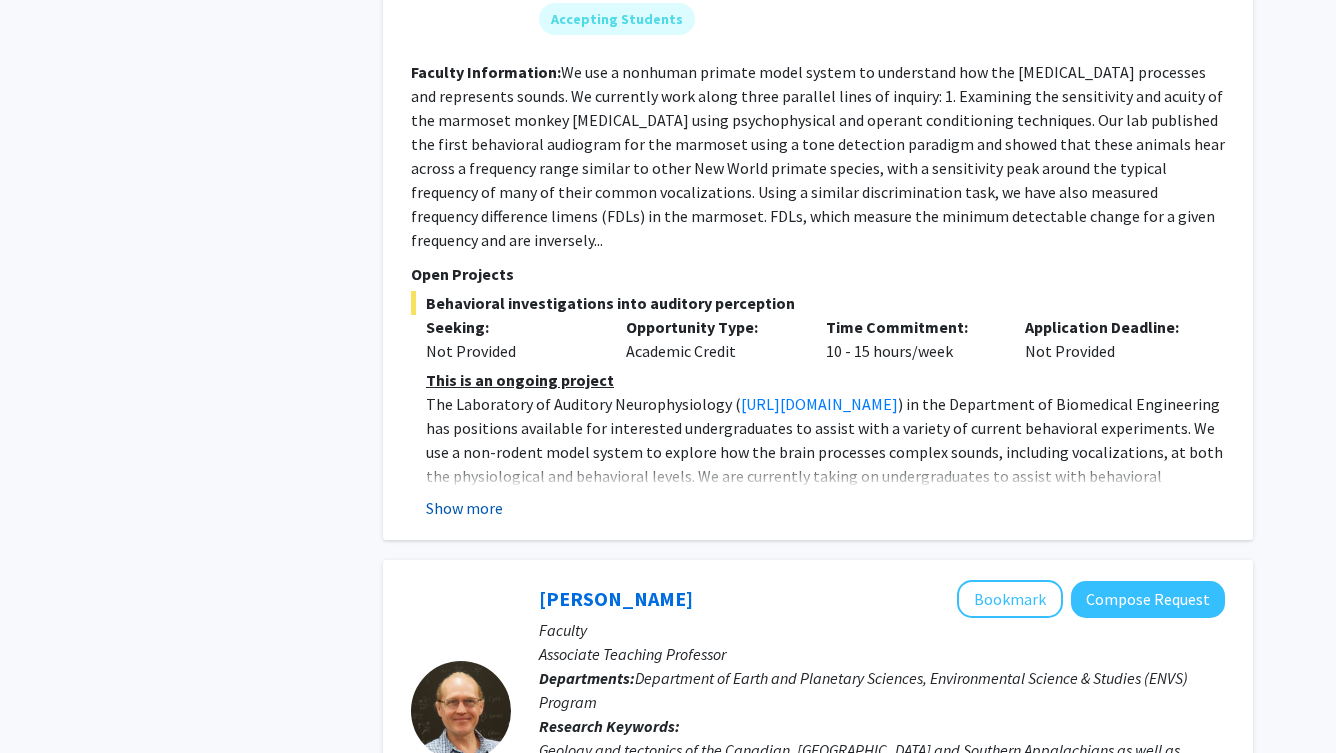 click on "Show more" 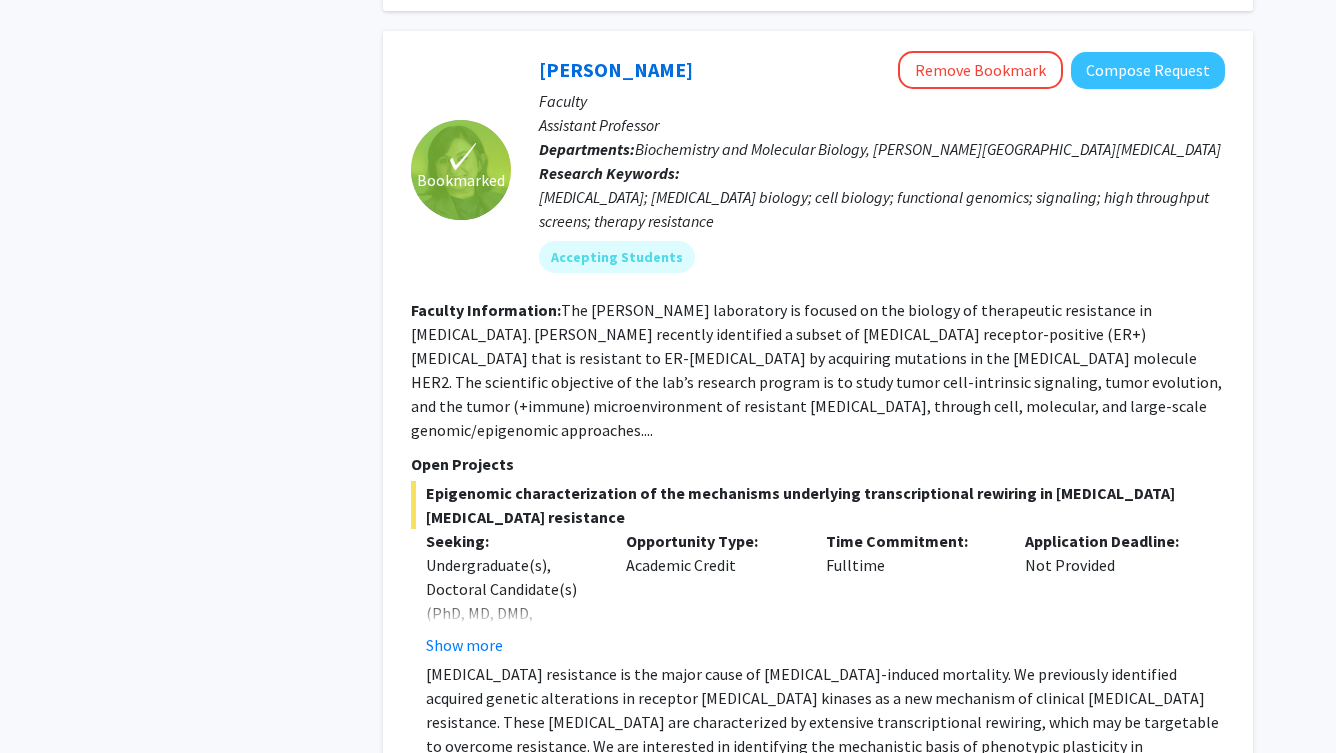 scroll, scrollTop: 2737, scrollLeft: 0, axis: vertical 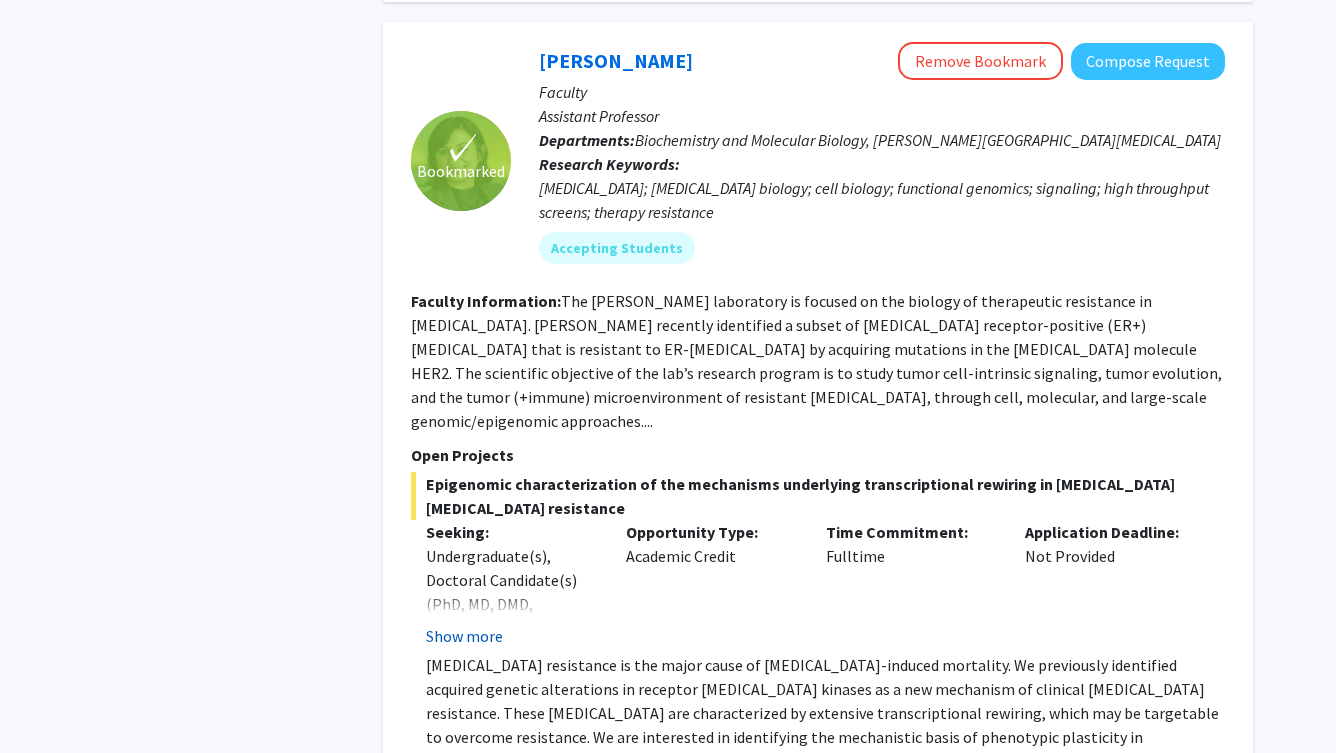 click on "Show more" 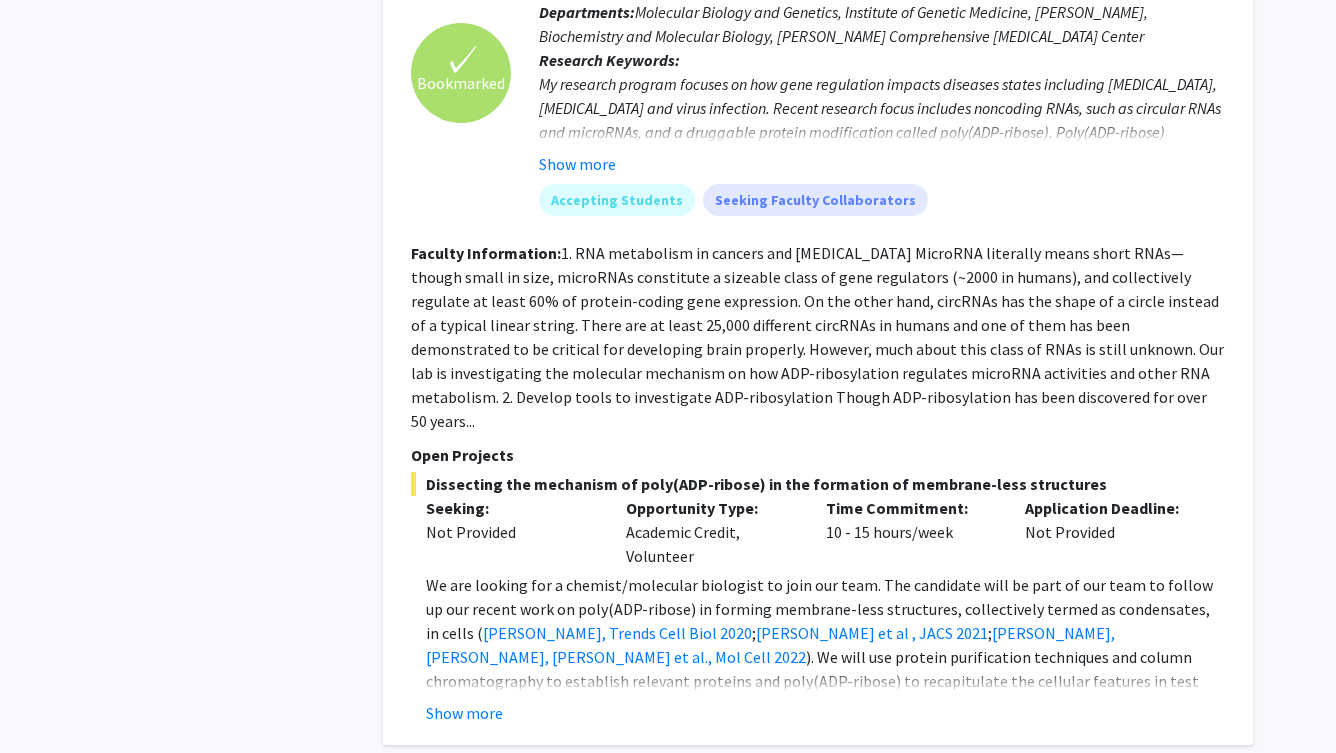 scroll, scrollTop: 7891, scrollLeft: 0, axis: vertical 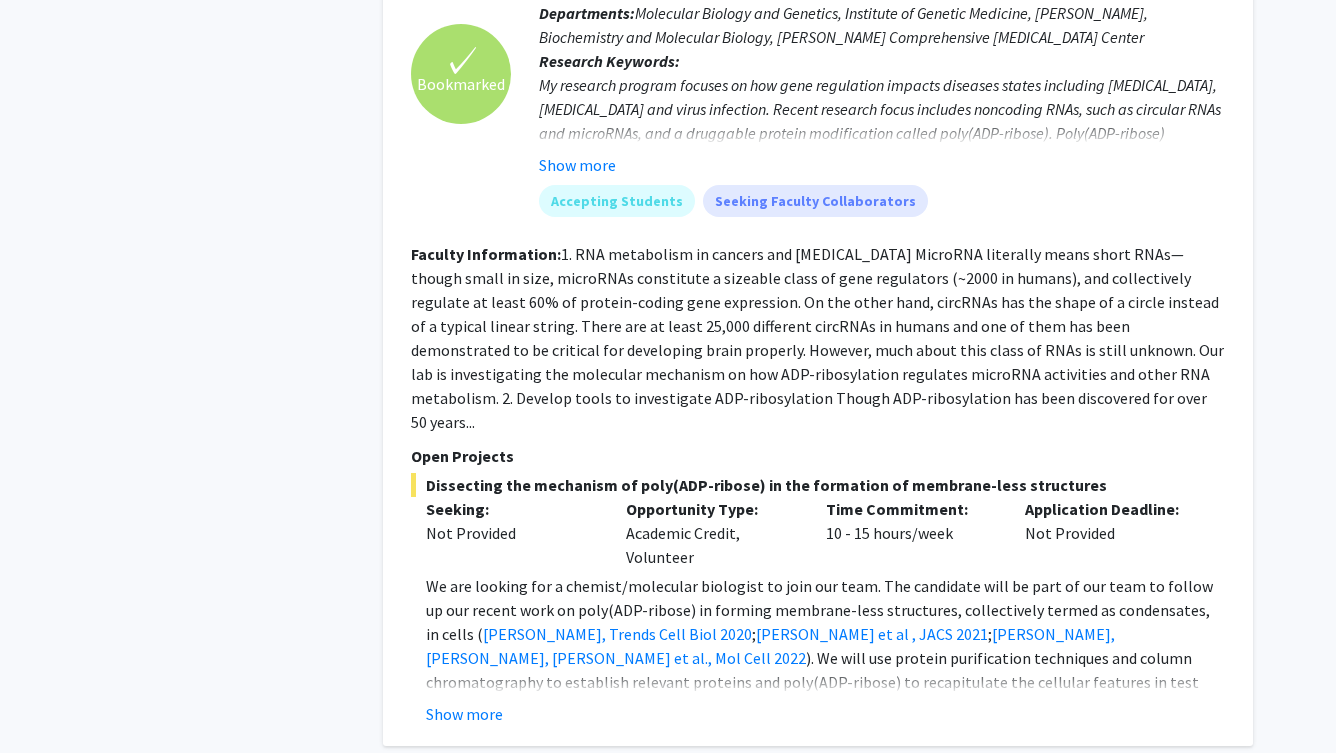 click on "3" 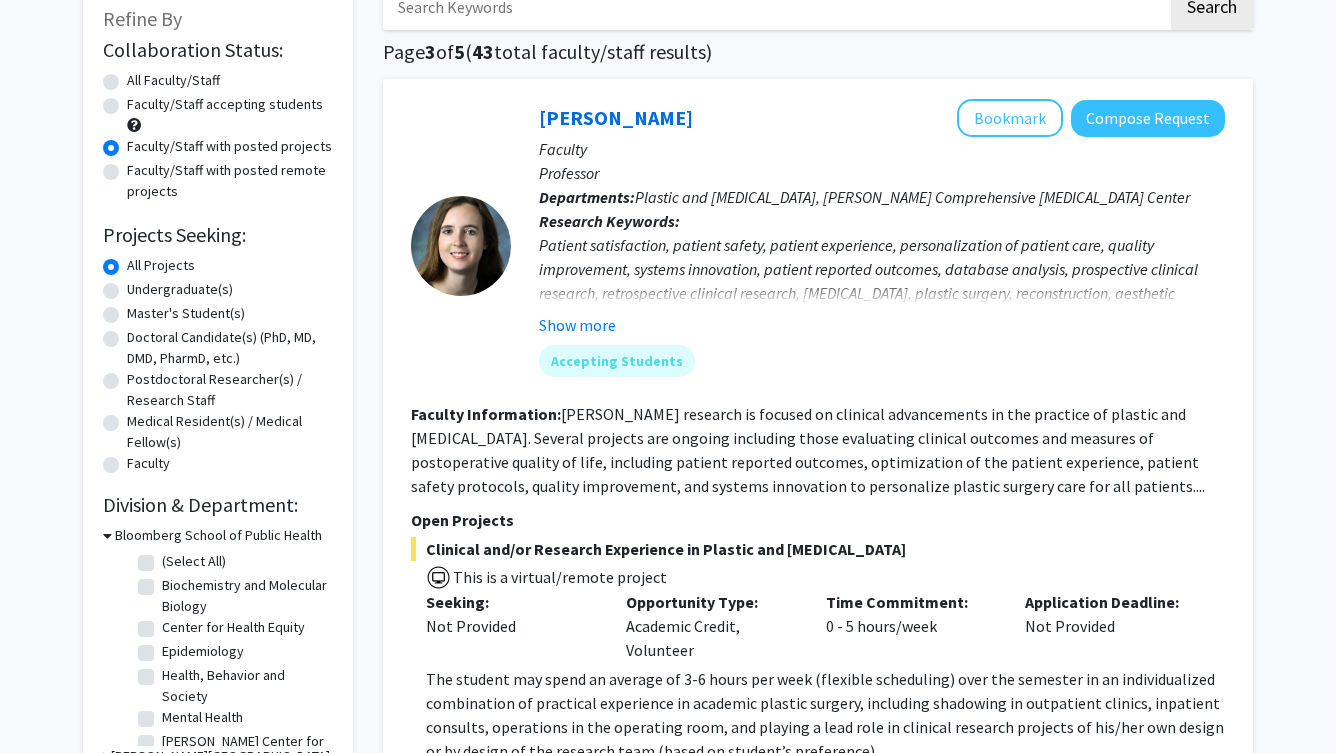 scroll, scrollTop: 95, scrollLeft: 0, axis: vertical 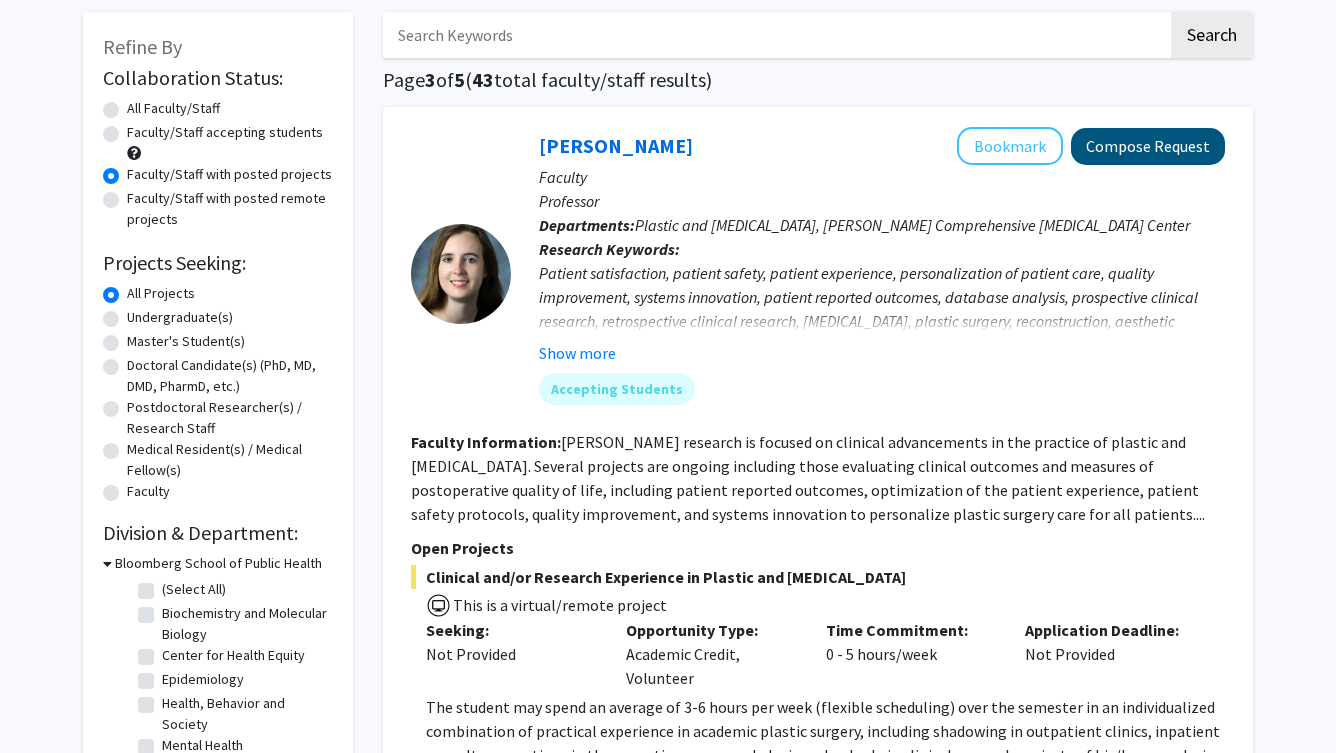 click on "Compose Request" 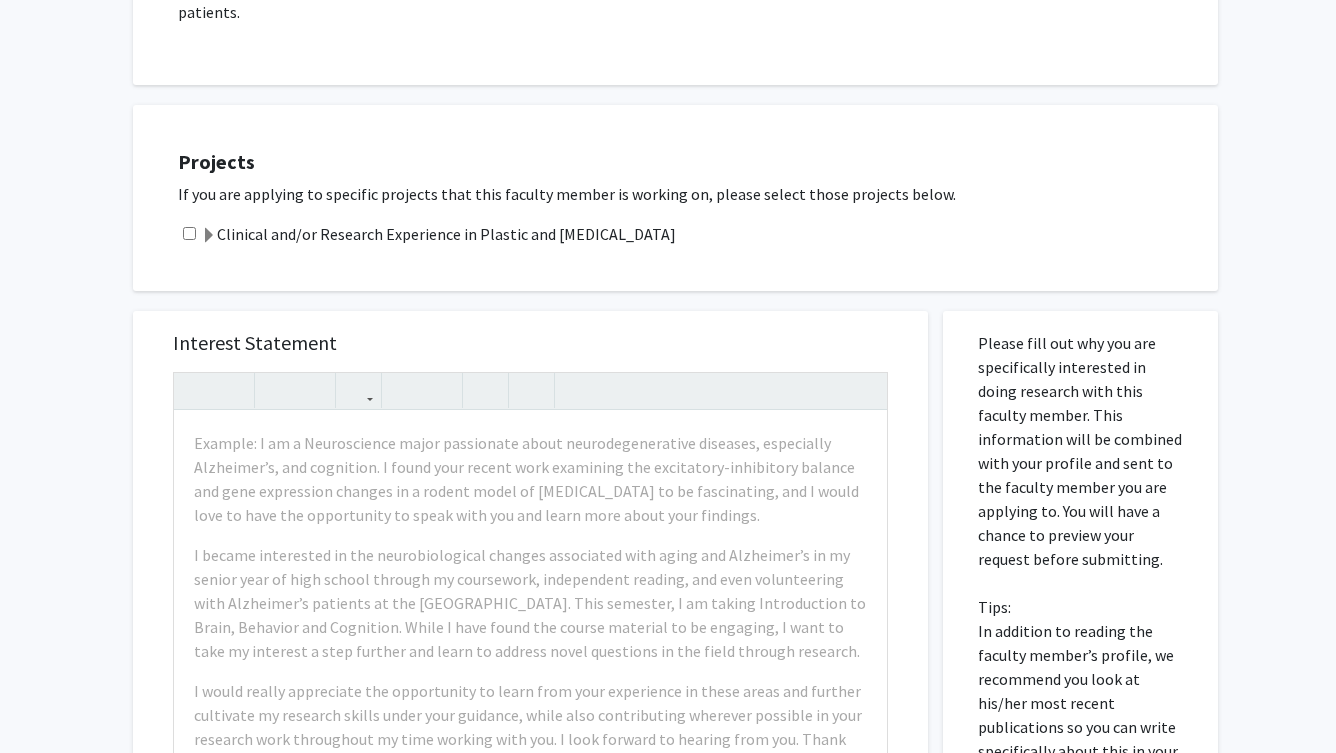 scroll, scrollTop: 543, scrollLeft: 0, axis: vertical 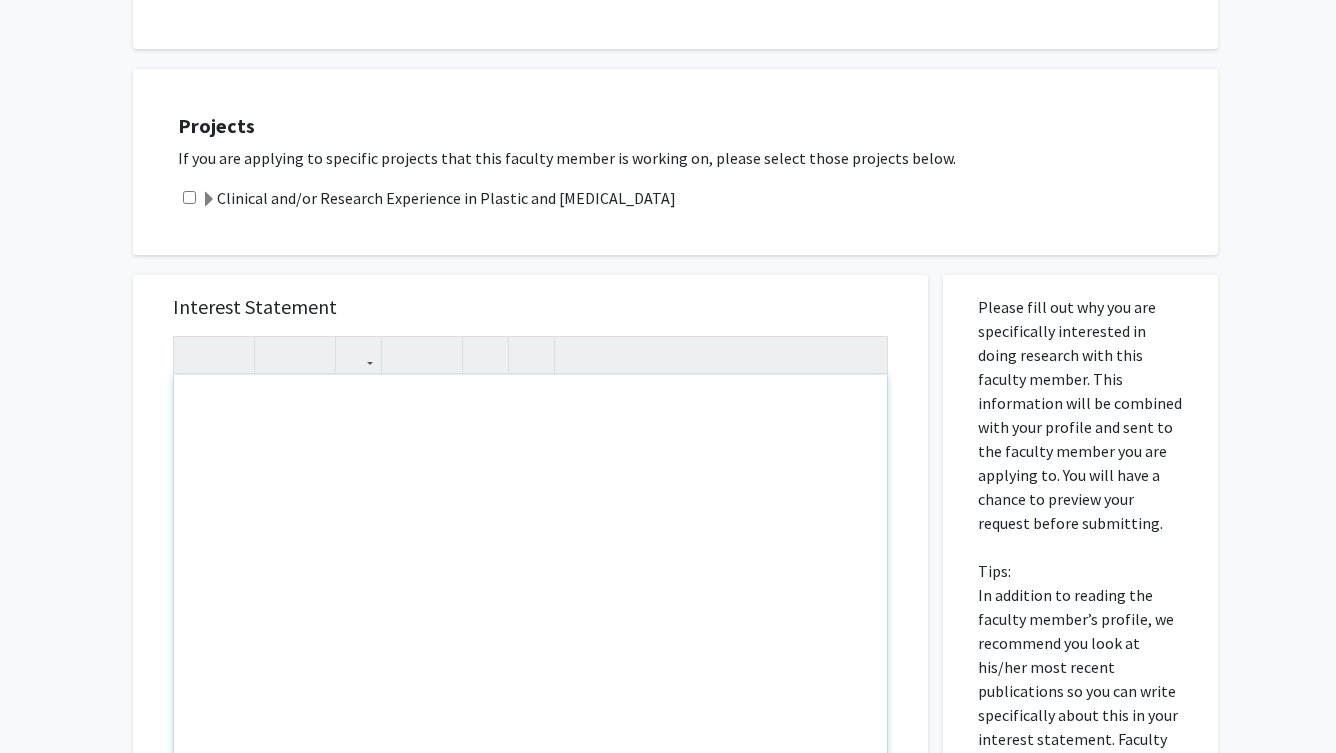click at bounding box center (530, 604) 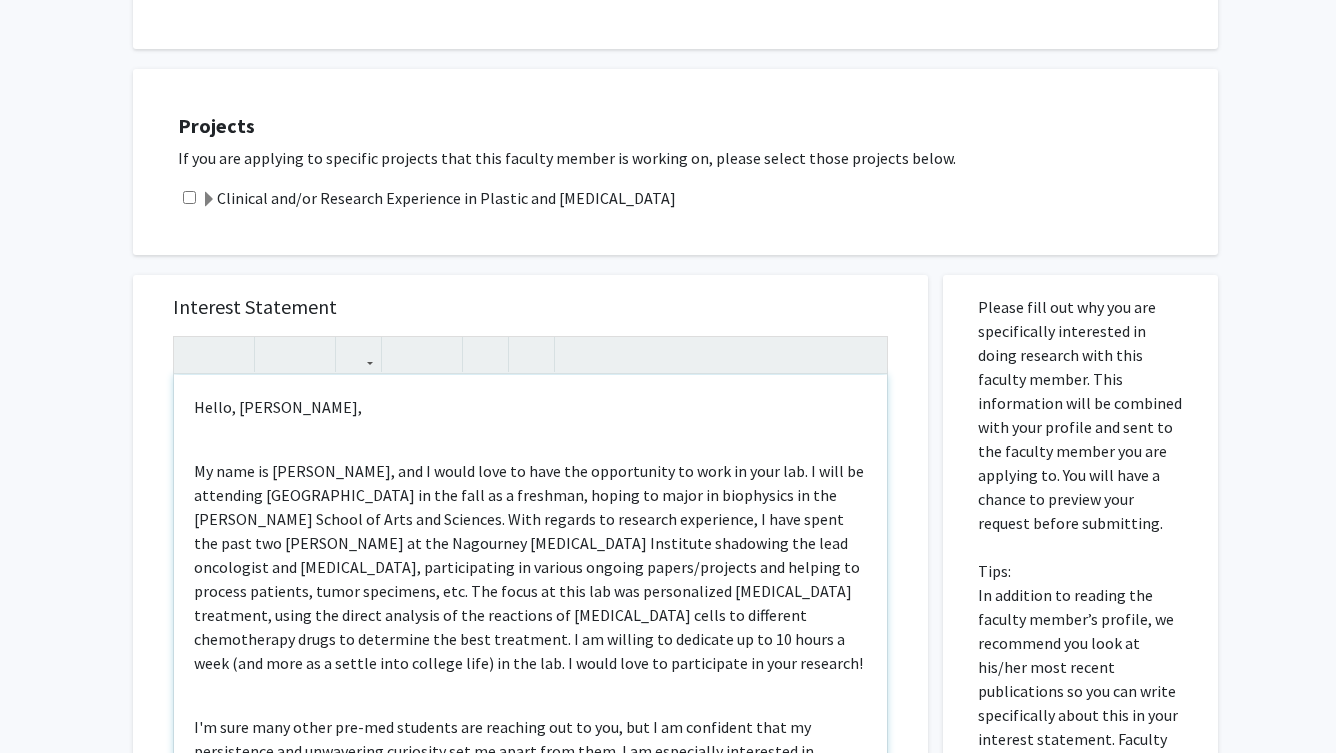type on "<p>Hello, Dr. Paulus,</p><br><p>My name is Tracy Nguyen, and I would love to have the opportunity to work in your lab. I will be attending JHU in the fall as a freshman, hoping to major in biophysics in the Krieger School of Arts and Sciences. With regards to research experience, I have spent the past two summers at the Nagourney Cancer Institute shadowing the lead oncologist and lab technician, participating in various ongoing papers/projects and helping to process patients, tumor specimens, etc. The focus at this lab was personalized cancer treatment, using the direct analysis of the reactions of cancer cells to different chemotherapy drugs to determine the best treatment. I am willing to dedicate up to 10 hours a week (and more as a settle into college life) in the lab. I would love to participate in your research!</p><br><p>I'm sure many other pre-med students are reaching out to you, but I am confident that my persistence and unwavering curiosity set me apart from them. I am especially interested in r..." 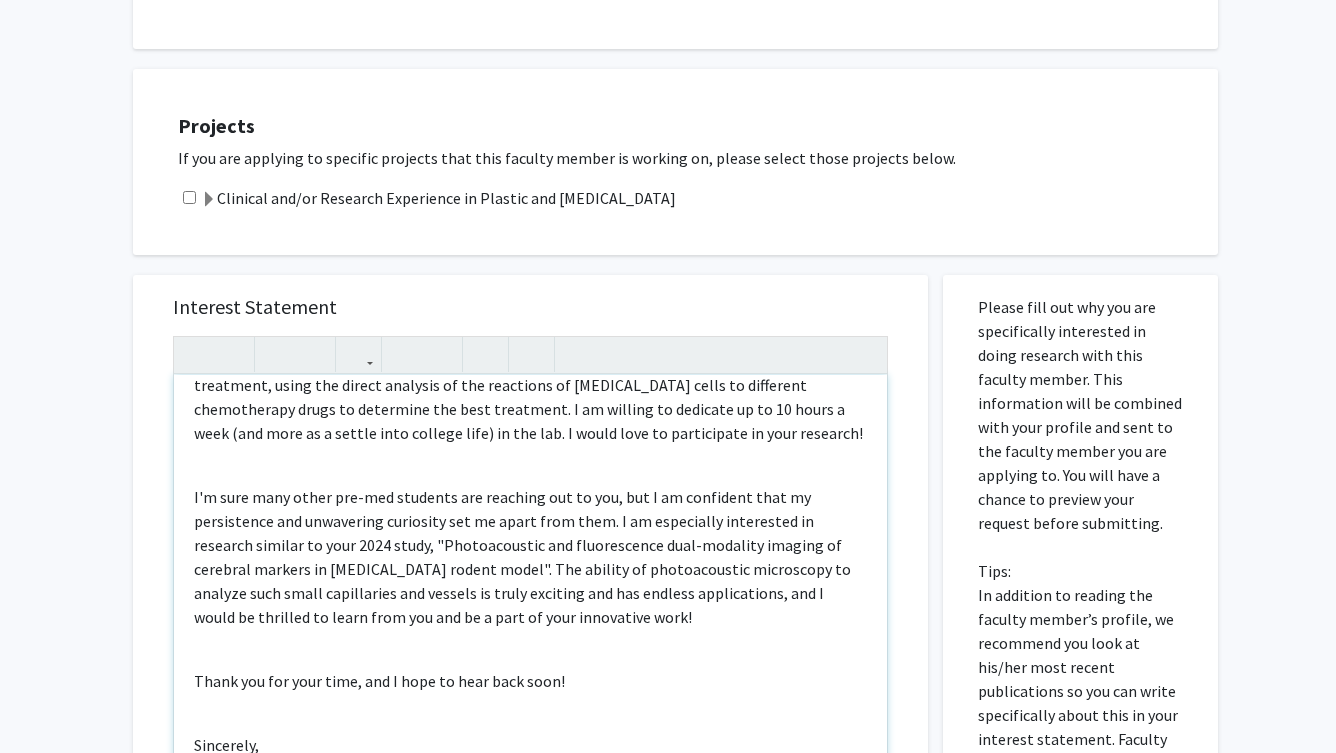 scroll, scrollTop: 230, scrollLeft: 0, axis: vertical 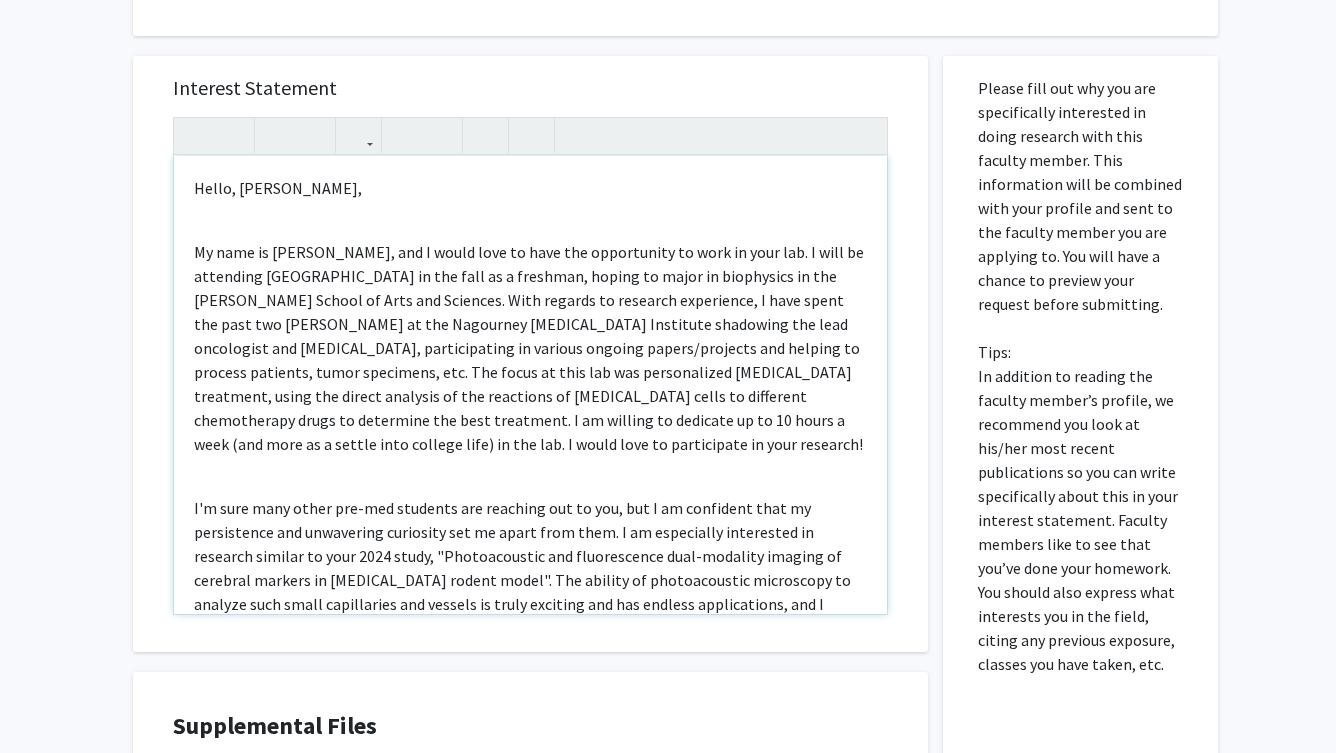 click on "Hello, Dr. Paulus," at bounding box center [530, 188] 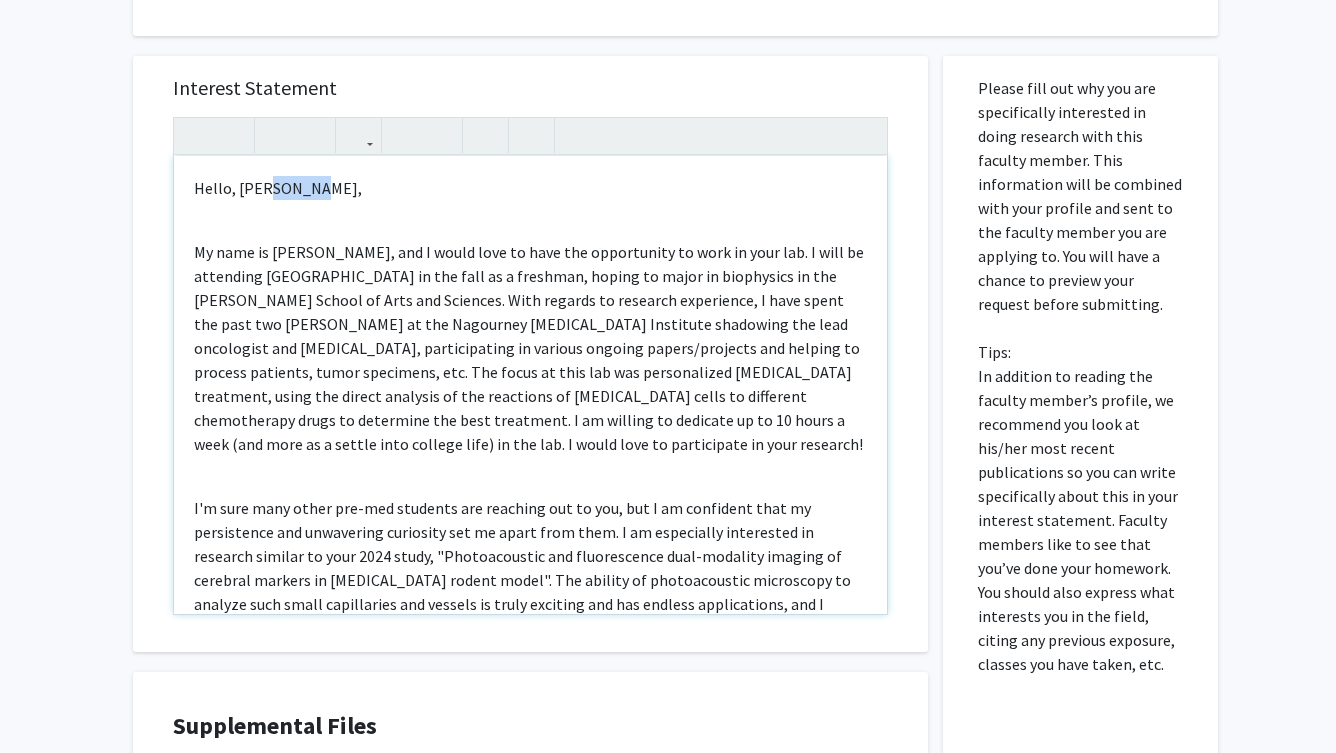 click on "Hello, Dr. Paulus," at bounding box center (530, 188) 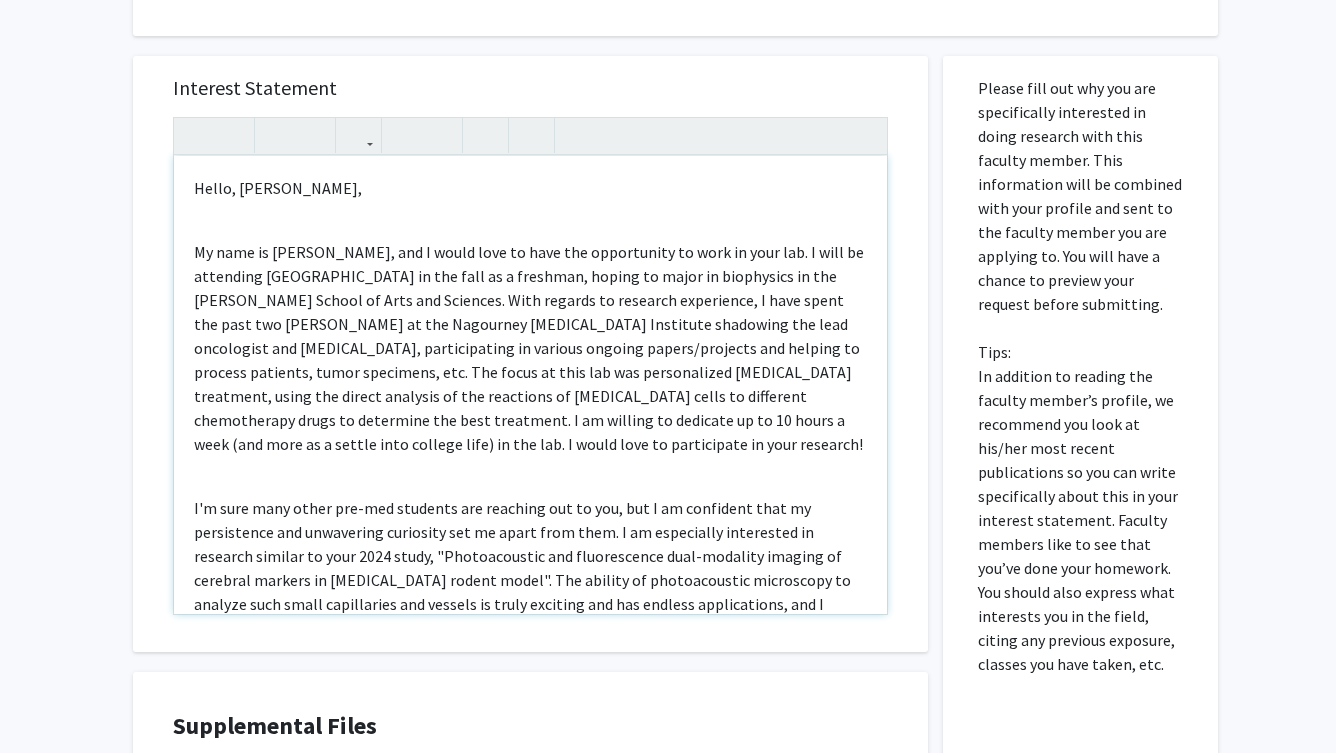 click on "My name is Tracy Nguyen, and I would love to have the opportunity to work in your lab. I will be attending JHU in the fall as a freshman, hoping to major in biophysics in the Krieger School of Arts and Sciences. With regards to research experience, I have spent the past two summers at the Nagourney Cancer Institute shadowing the lead oncologist and lab technician, participating in various ongoing papers/projects and helping to process patients, tumor specimens, etc. The focus at this lab was personalized cancer treatment, using the direct analysis of the reactions of cancer cells to different chemotherapy drugs to determine the best treatment. I am willing to dedicate up to 10 hours a week (and more as a settle into college life) in the lab. I would love to participate in your research!" at bounding box center (530, 348) 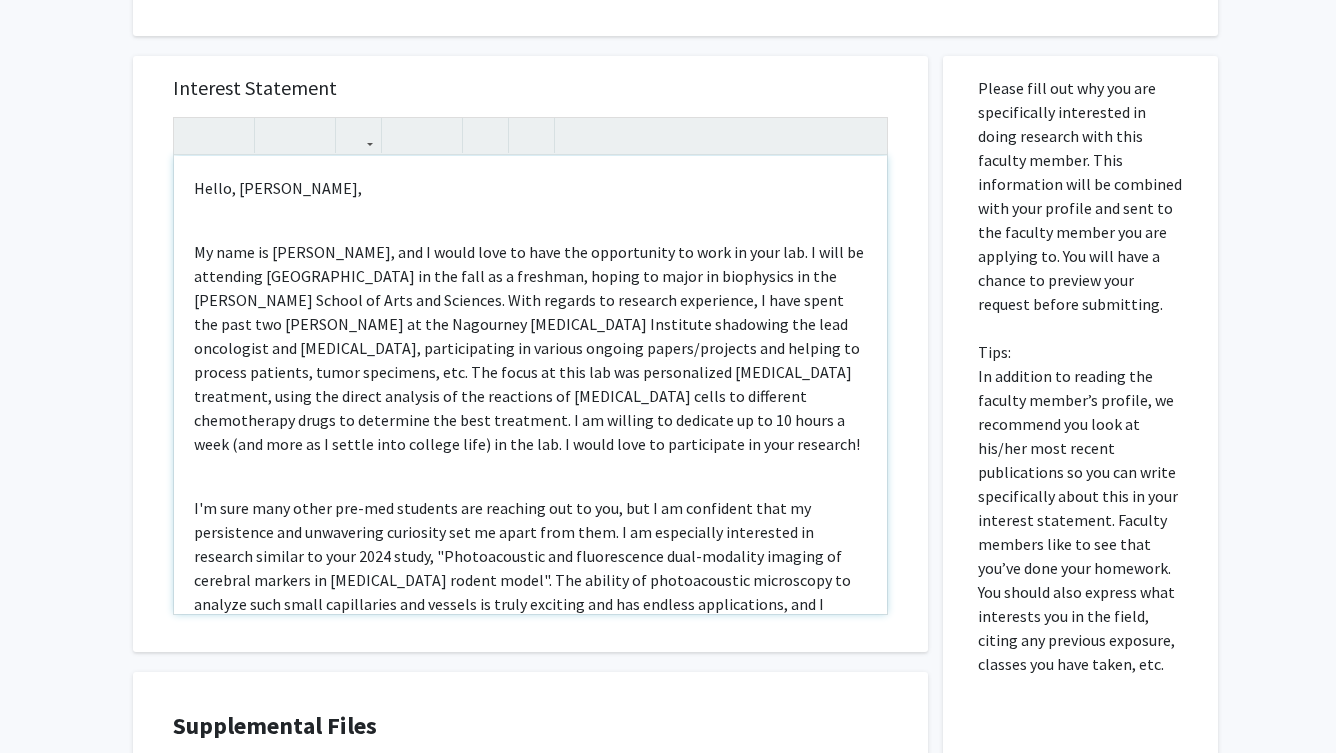 type on "<p>Hello, Dr. Manahan,</p><br><p>My name is Tracy Nguyen, and I would love to have the opportunity to work in your lab. I will be attending JHU in the fall as a freshman, hoping to major in biophysics in the Krieger School of Arts and Sciences. With regards to research experience, I have spent the past two summers at the Nagourney Cancer Institute shadowing the lead oncologist and lab technician, participating in various ongoing papers/projects and helping to process patients, tumor specimens, etc. The focus at this lab was personalized cancer treatment, using the direct analysis of the reactions of cancer cells to different chemotherapy drugs to determine the best treatment. I am willing to dedicate up to 10 hours a week (and more as I settle into college life) in the lab. I would love to participate in your research!</p><br><p>I'm sure many other pre-med students are reaching out to you, but I am confident that my persistence and unwavering curiosity set me apart from them. I am especially interested in ..." 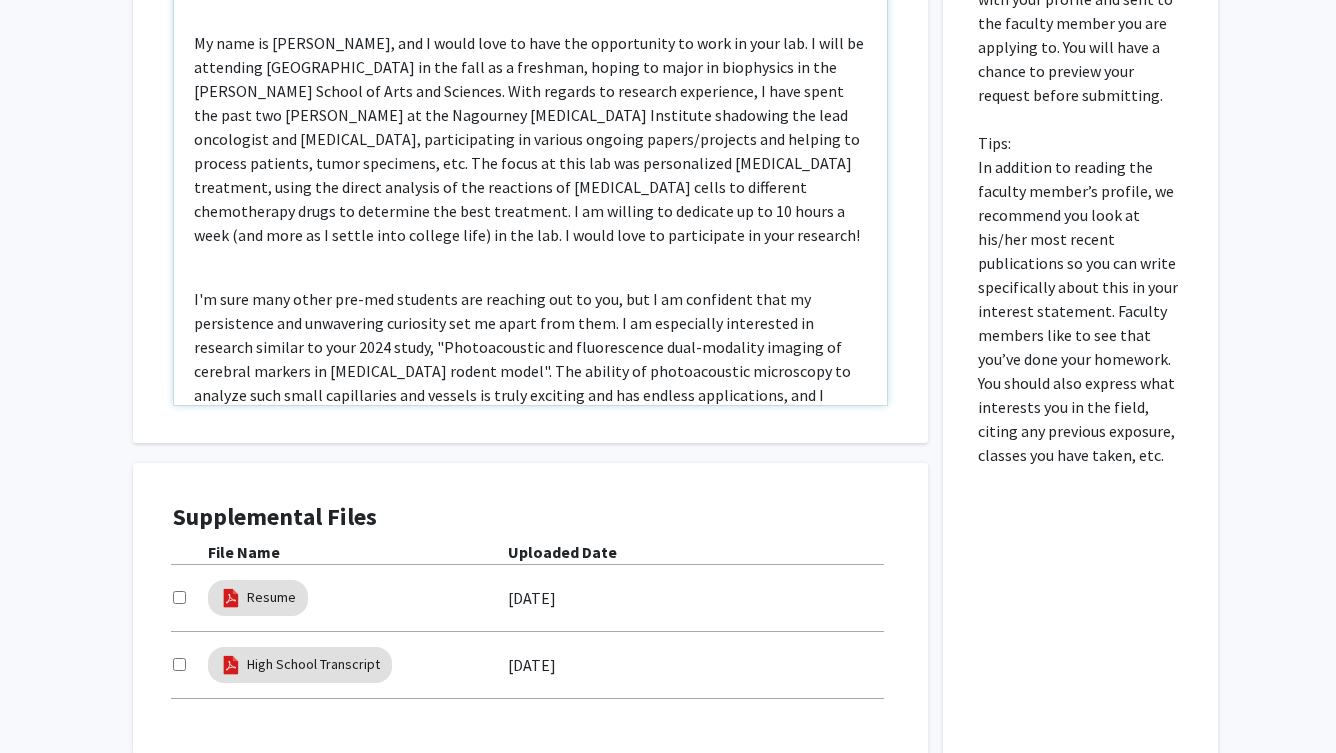 scroll, scrollTop: 968, scrollLeft: 0, axis: vertical 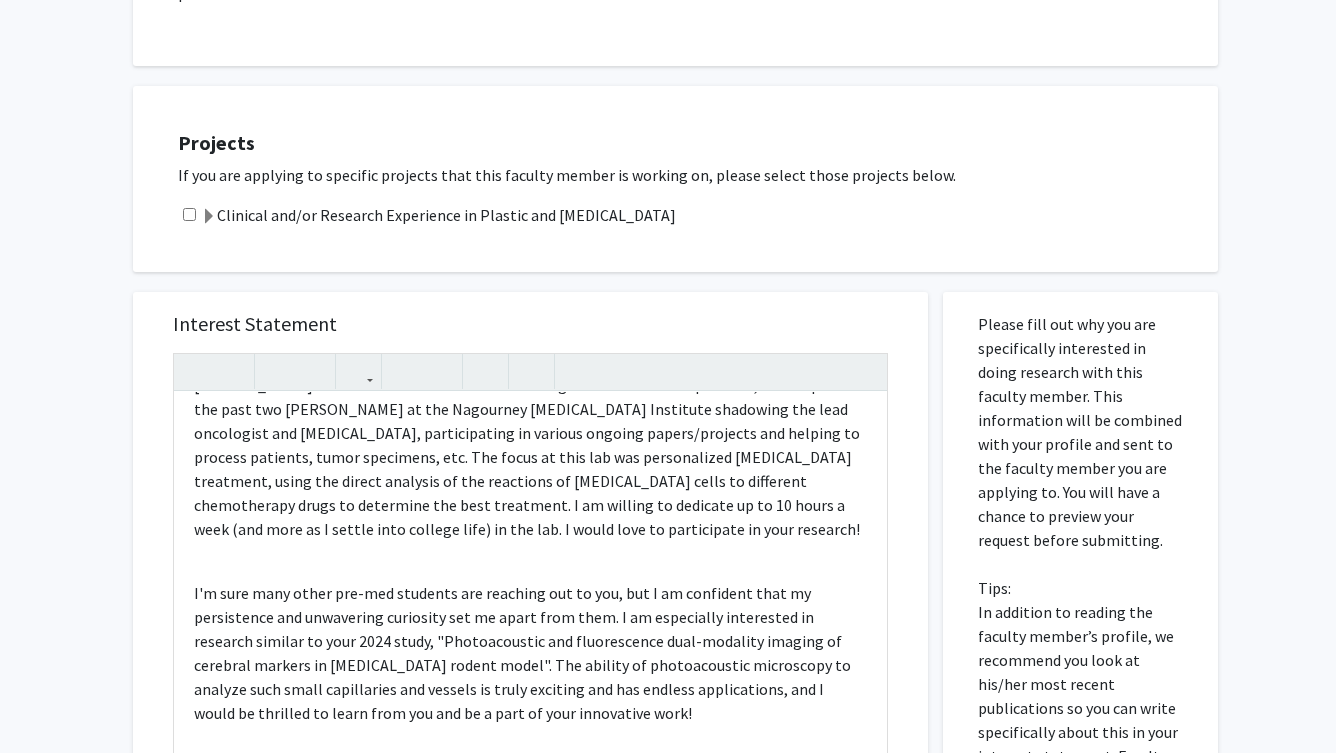 click 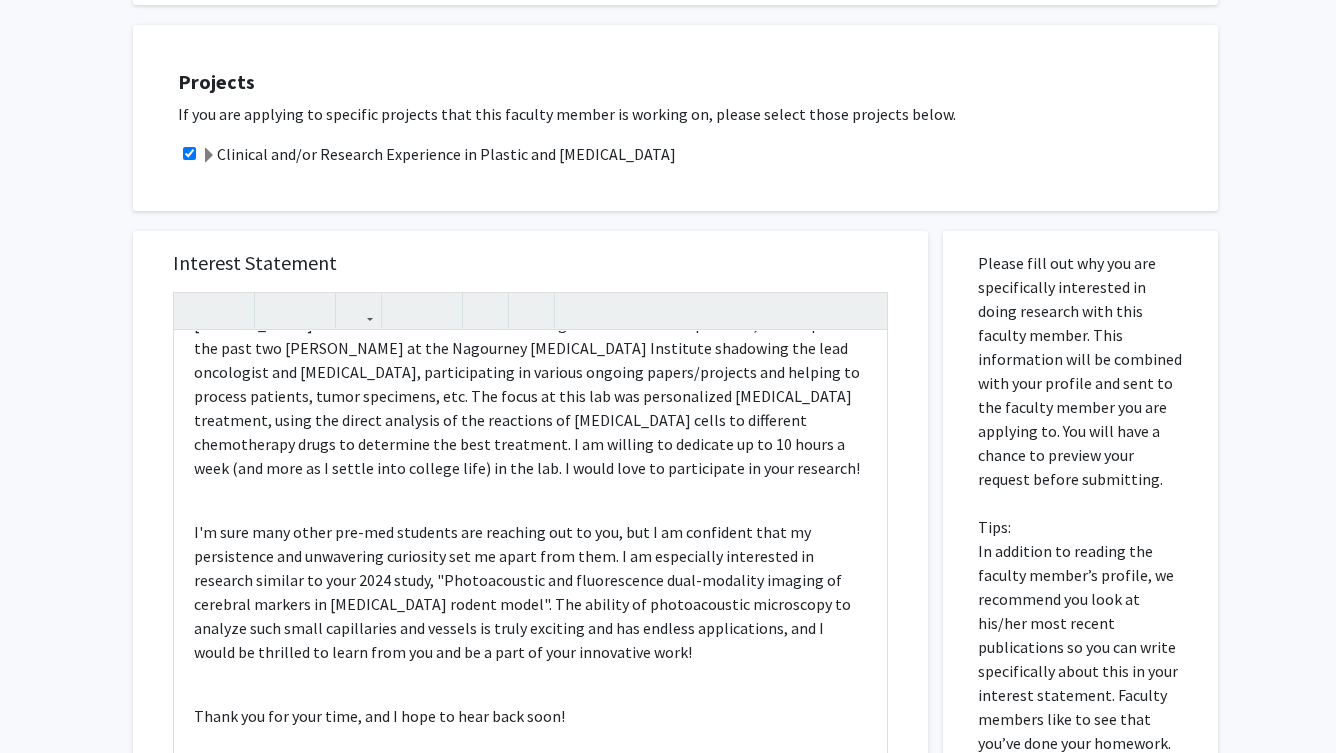 scroll, scrollTop: 610, scrollLeft: 0, axis: vertical 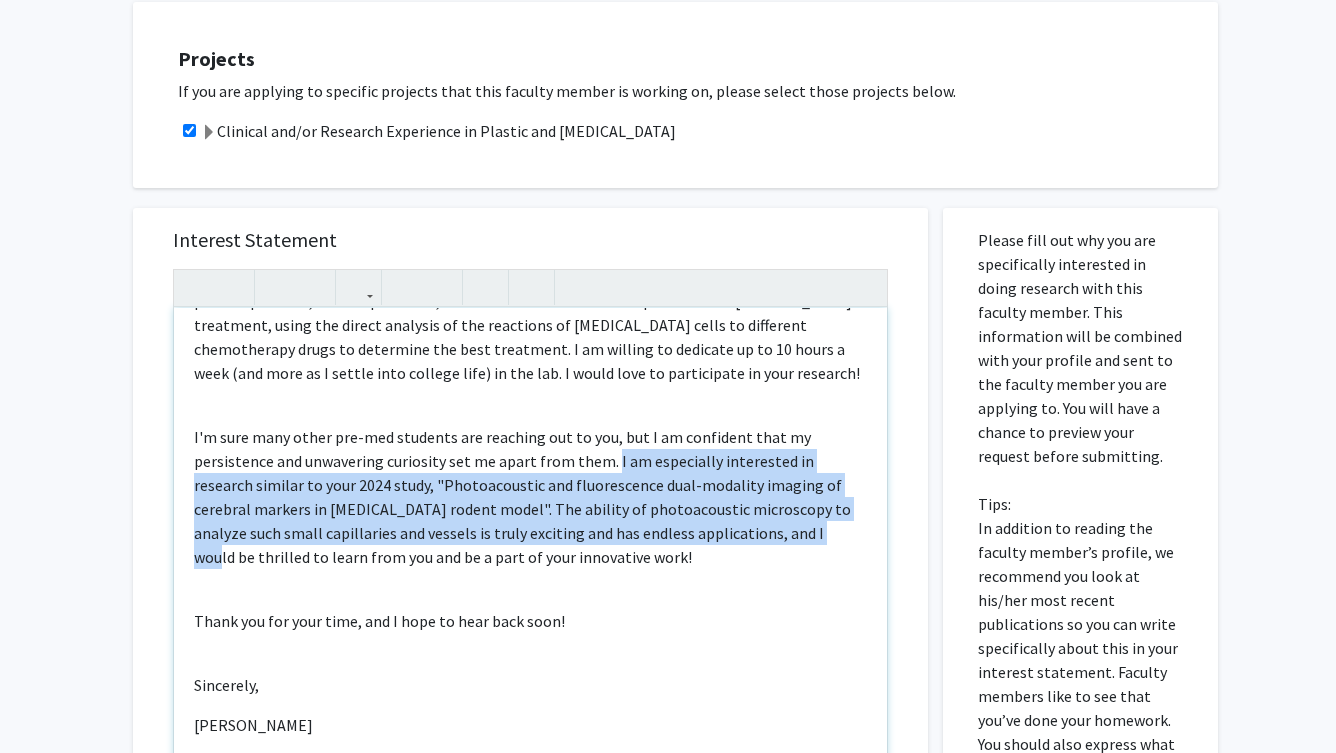 drag, startPoint x: 610, startPoint y: 440, endPoint x: 752, endPoint y: 519, distance: 162.49615 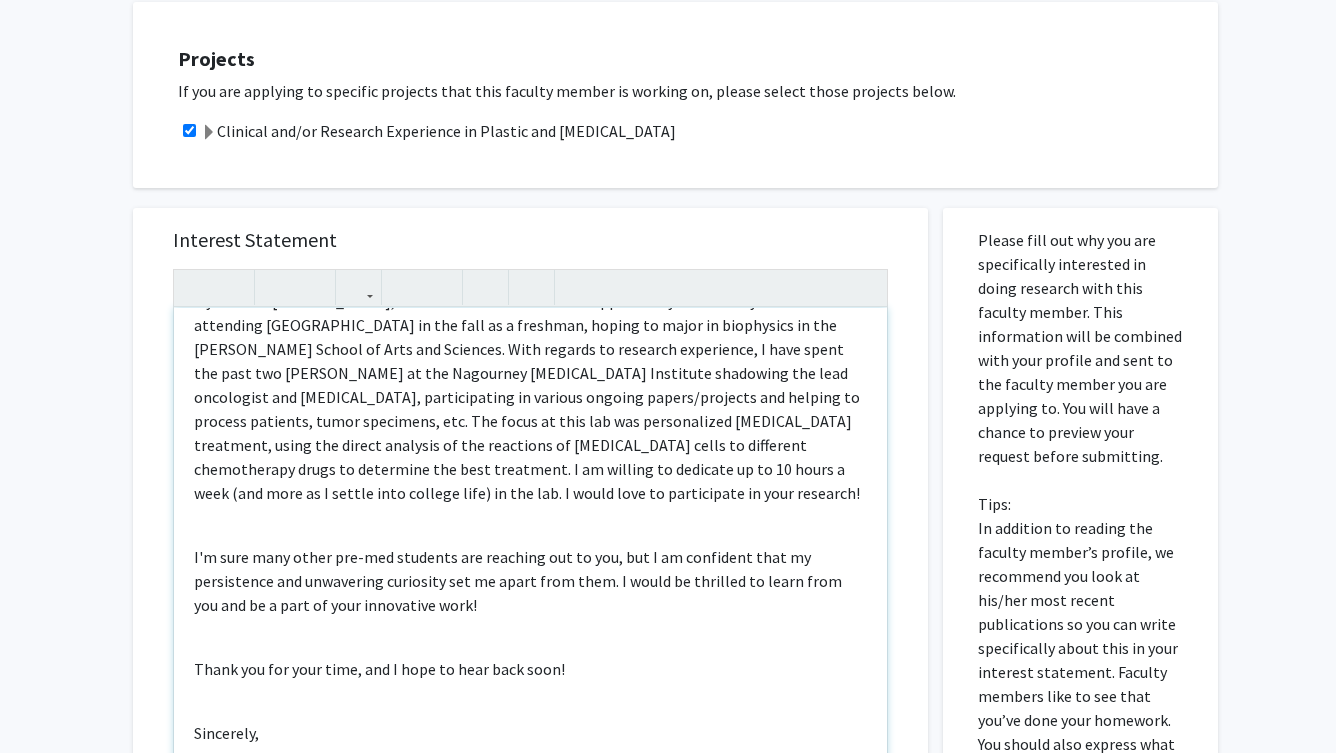 scroll, scrollTop: 87, scrollLeft: 0, axis: vertical 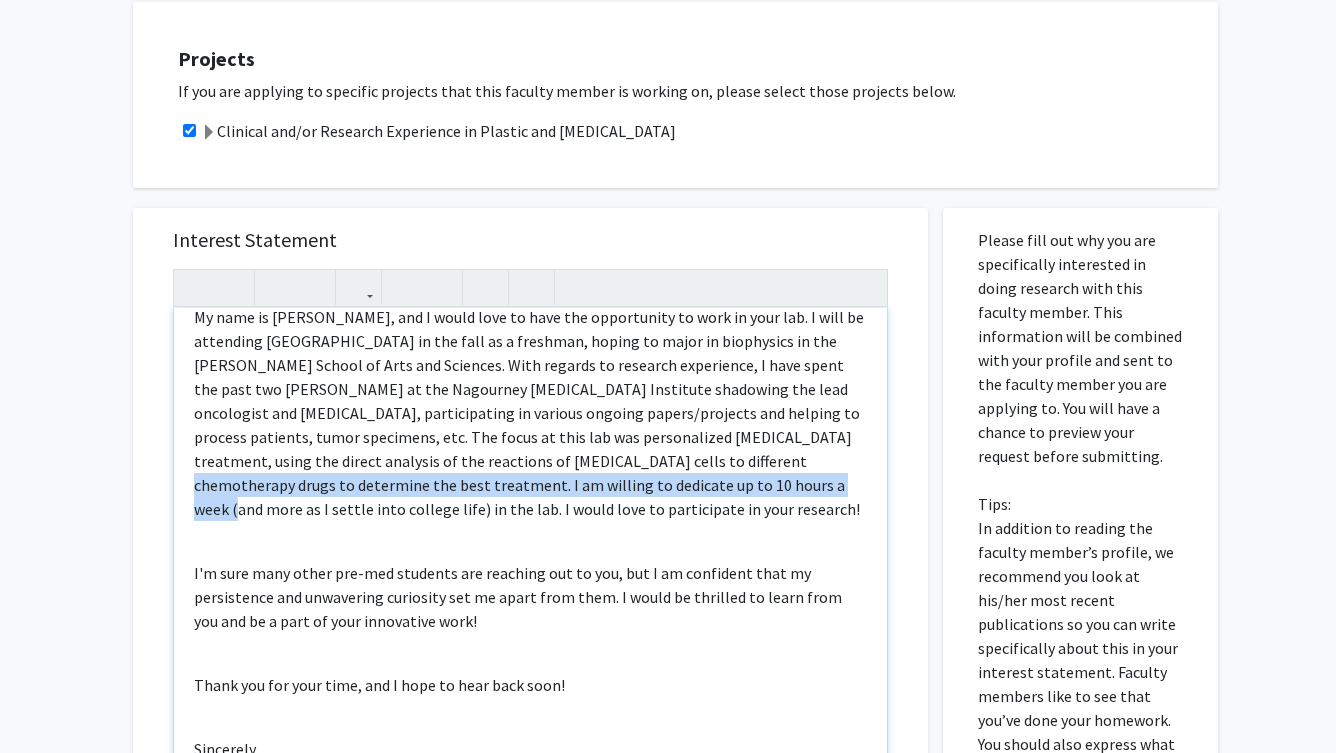drag, startPoint x: 632, startPoint y: 439, endPoint x: 596, endPoint y: 472, distance: 48.83646 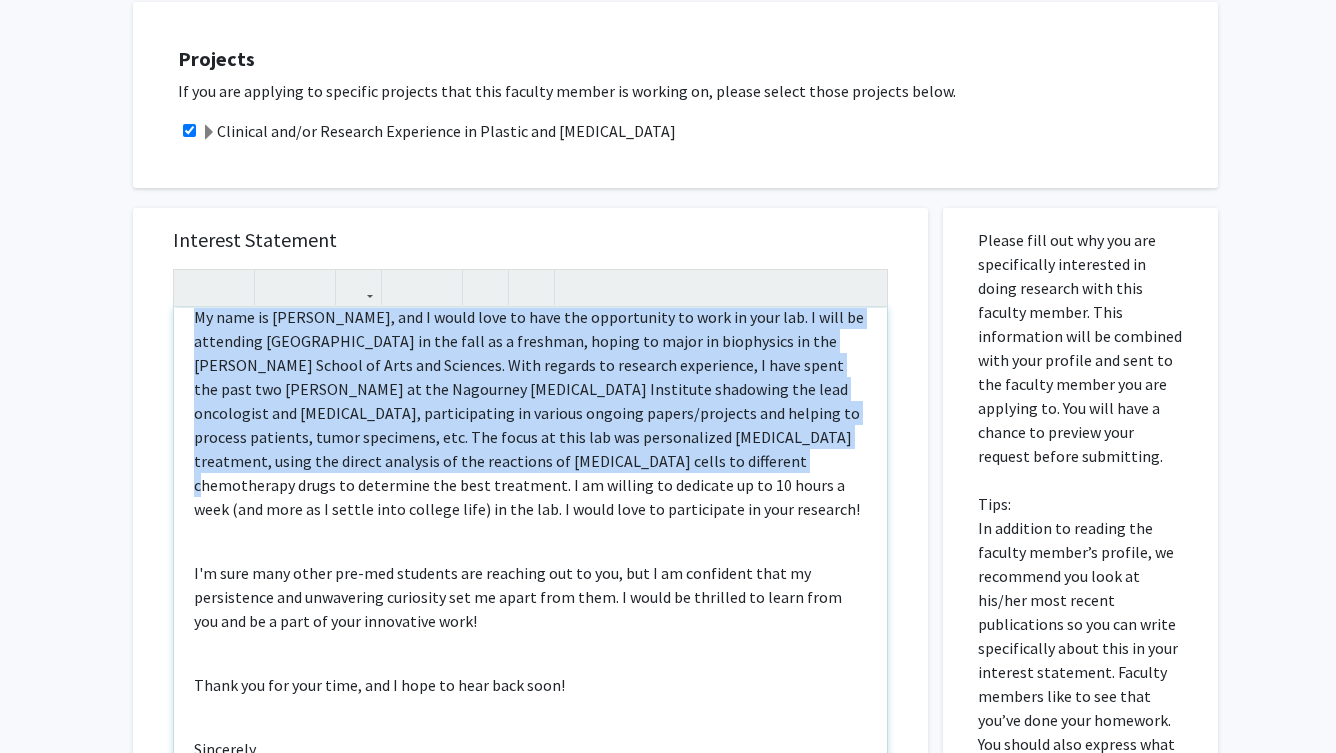 drag, startPoint x: 634, startPoint y: 440, endPoint x: 649, endPoint y: 503, distance: 64.7611 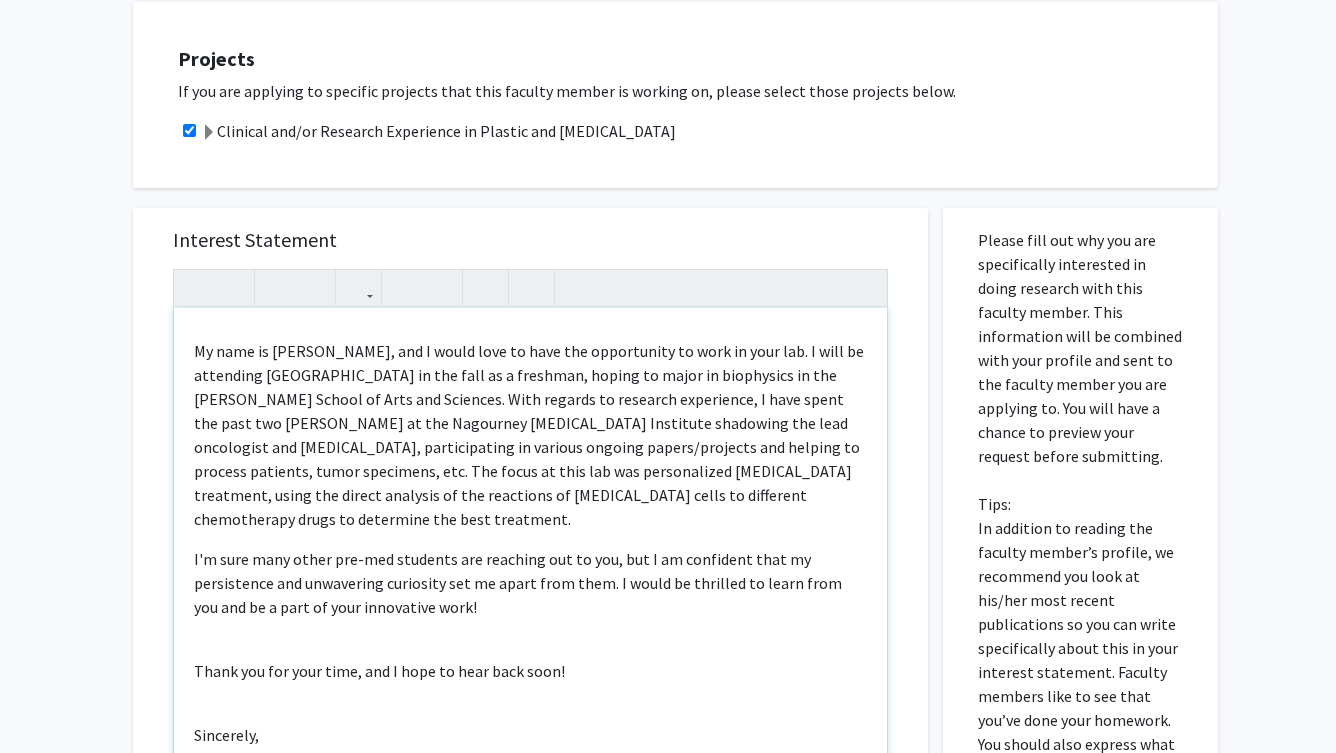 scroll, scrollTop: 34, scrollLeft: 0, axis: vertical 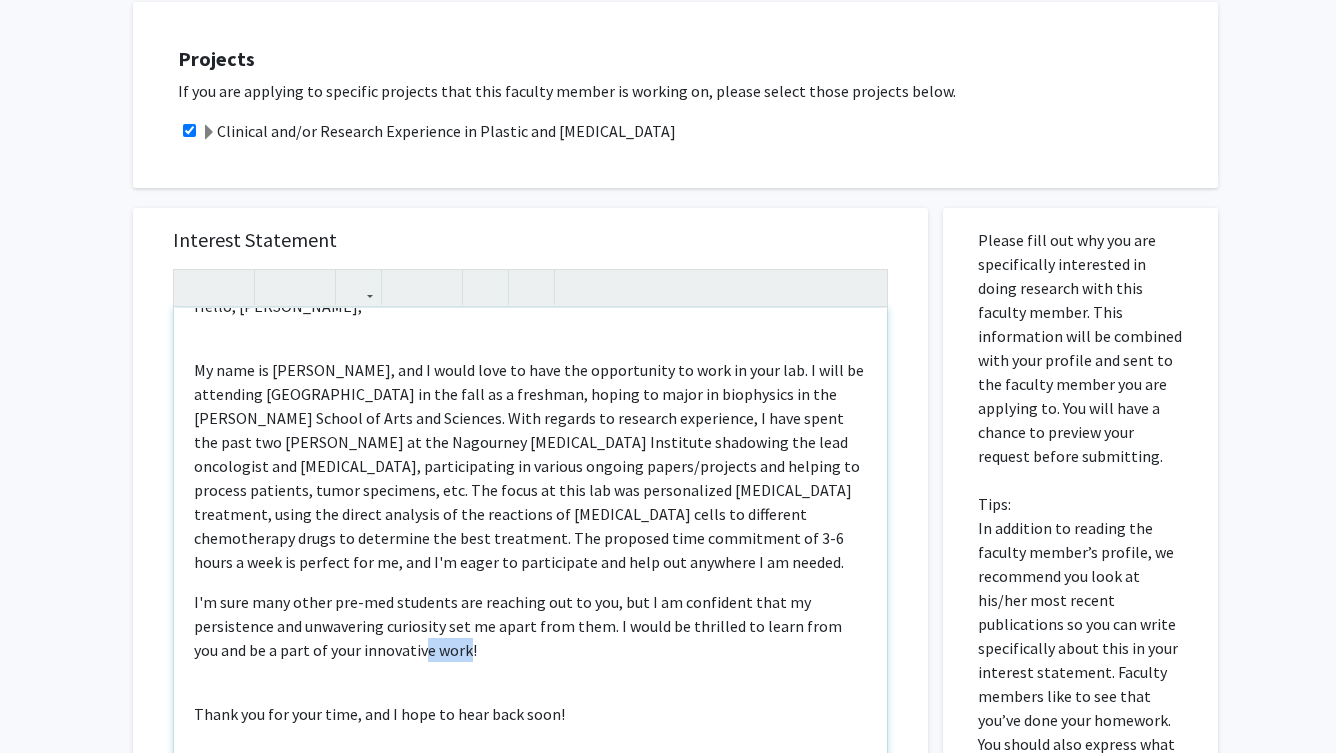 drag, startPoint x: 442, startPoint y: 603, endPoint x: 397, endPoint y: 605, distance: 45.044422 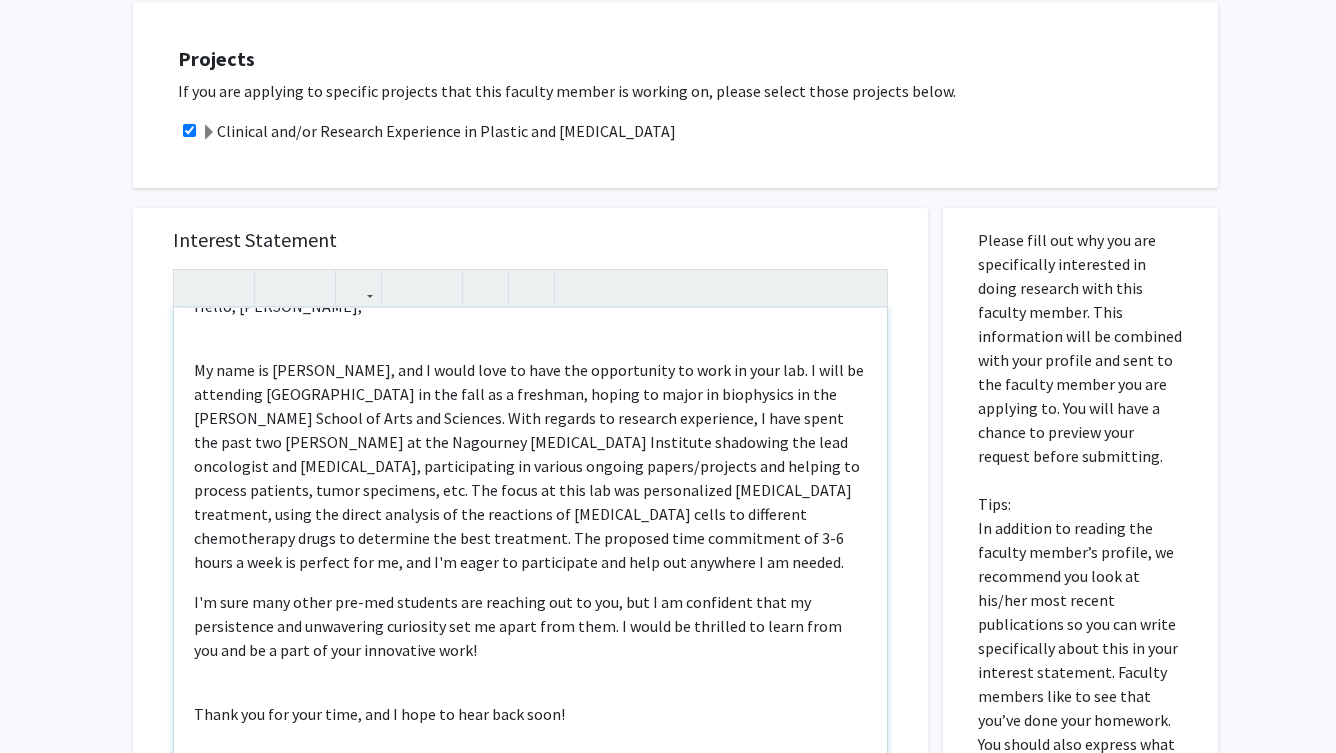 click on "I'm sure many other pre-med students are reaching out to you, but I am confident that my persistence and unwavering curiosity set me apart from them. I would be thrilled to learn from you and be a part of your innovative work!" at bounding box center (530, 626) 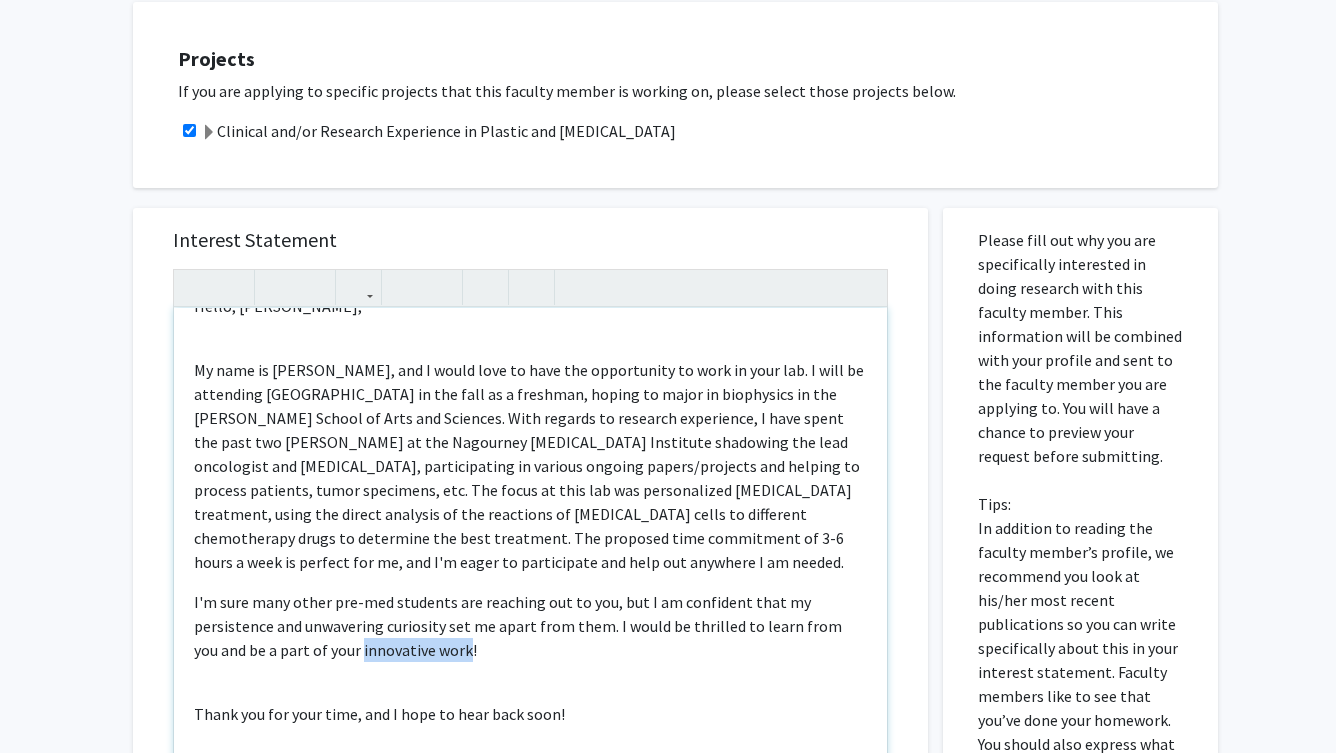 drag, startPoint x: 336, startPoint y: 604, endPoint x: 435, endPoint y: 608, distance: 99.08077 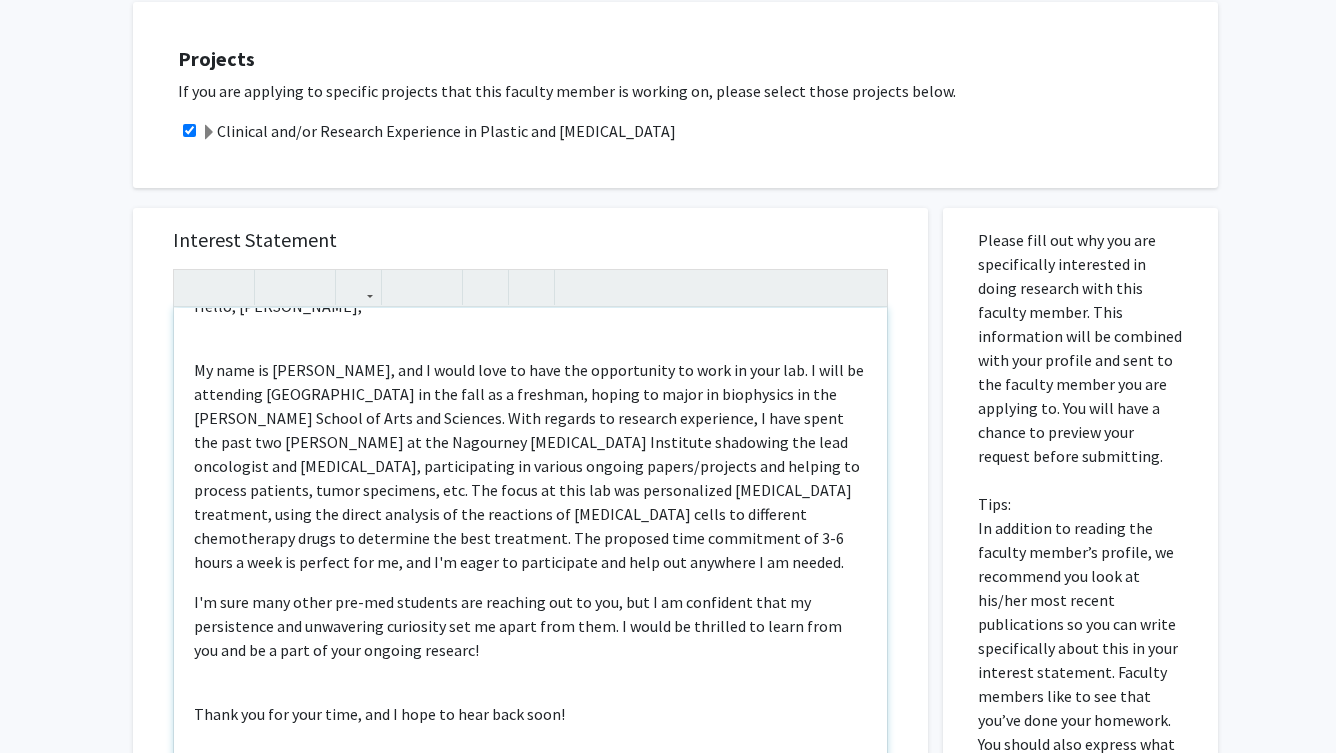 type on "<p>Hello, Dr. Manahan,</p><br><p>My name is Tracy Nguyen, and I would love to have the opportunity to work in your lab. I will be attending JHU in the fall as a freshman, hoping to major in biophysics in the Krieger School of Arts and Sciences. With regards to research experience, I have spent the past two summers at the Nagourney Cancer Institute shadowing the lead oncologist and lab technician, participating in various ongoing papers/projects and helping to process patients, tumor specimens, etc. The focus at this lab was personalized cancer treatment, using the direct analysis of the reactions of cancer cells to different chemotherapy drugs to determine the best treatment. The proposed time commitment of 3-6 hours a week is perfect for me, and I'm eager to participate and help out anywhere I am needed.</p><p>I'm sure many other pre-med students are reaching out to you, but I am confident that my persistence and unwavering curiosity set me apart from them. I would be thrilled to learn from you and be a p..." 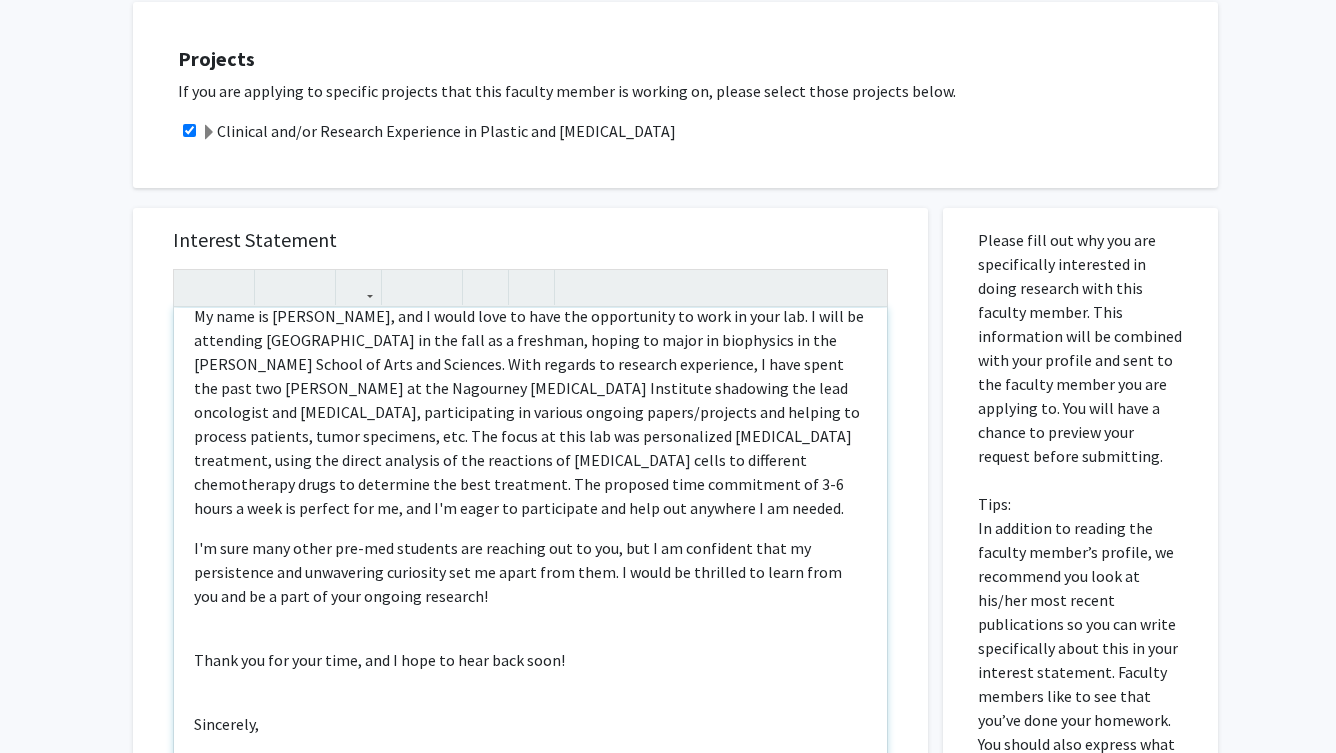 scroll, scrollTop: 95, scrollLeft: 0, axis: vertical 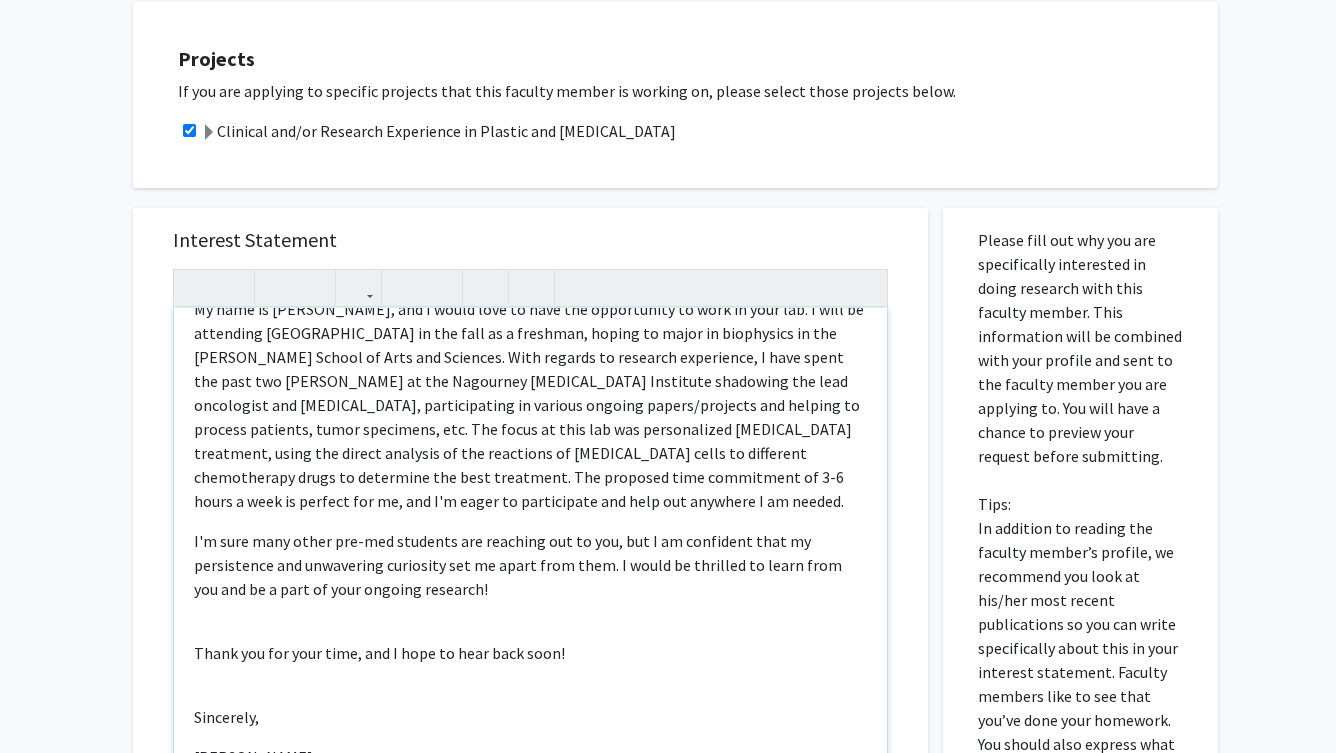 click on "I'm sure many other pre-med students are reaching out to you, but I am confident that my persistence and unwavering curiosity set me apart from them. I would be thrilled to learn from you and be a part of your ongoing research!" at bounding box center [530, 565] 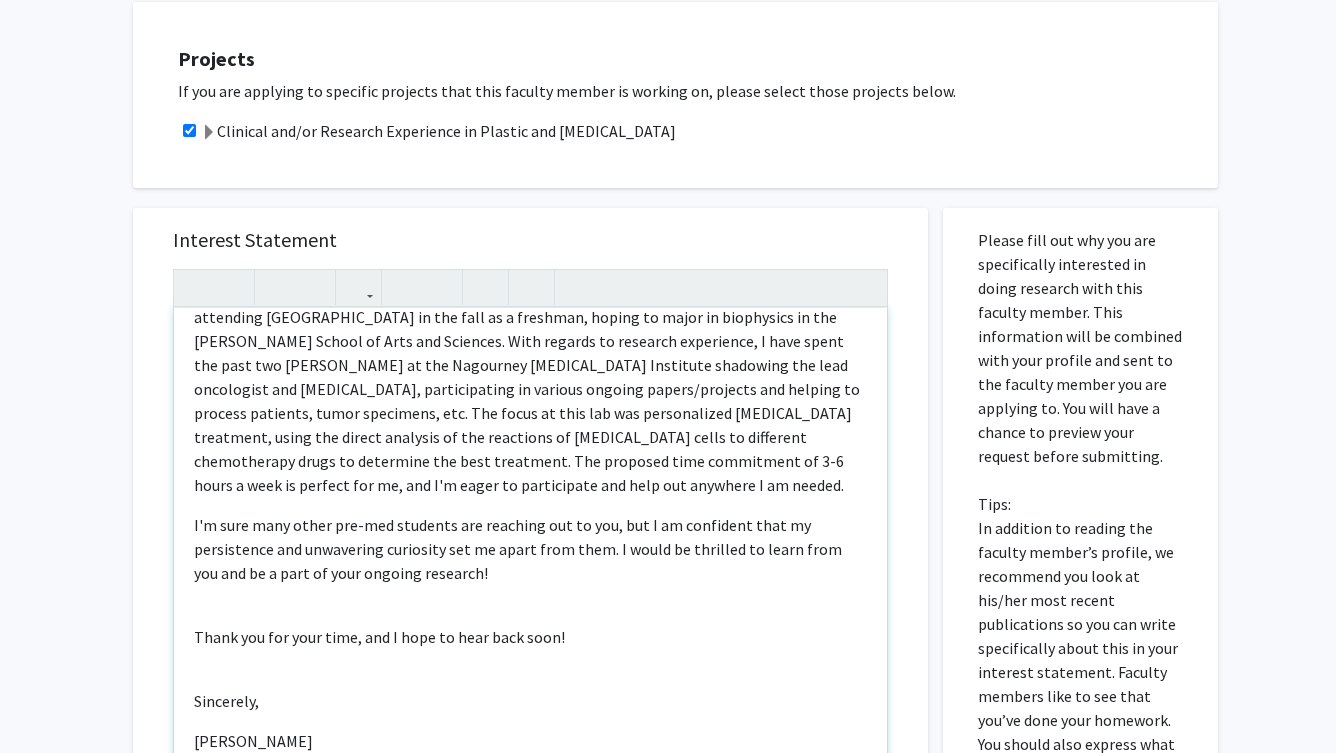 scroll, scrollTop: 110, scrollLeft: 0, axis: vertical 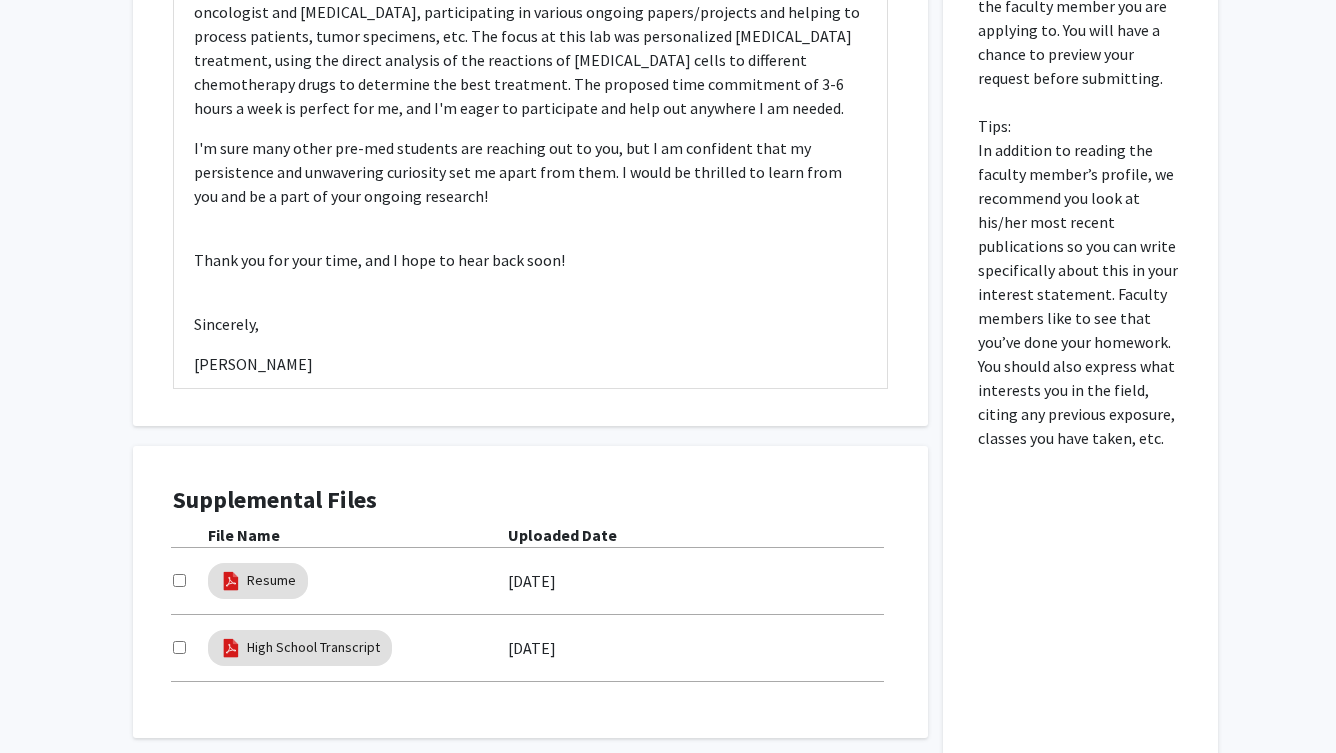 click at bounding box center [179, 580] 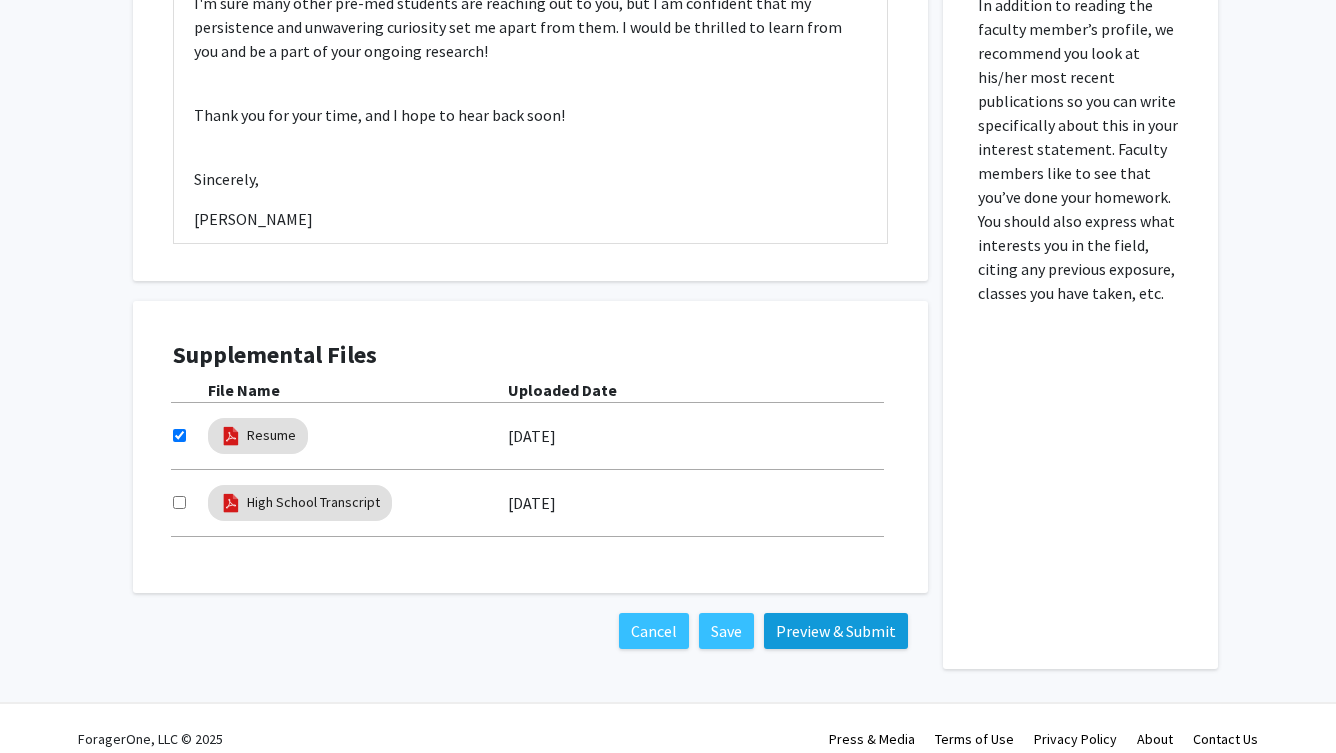 scroll, scrollTop: 1132, scrollLeft: 0, axis: vertical 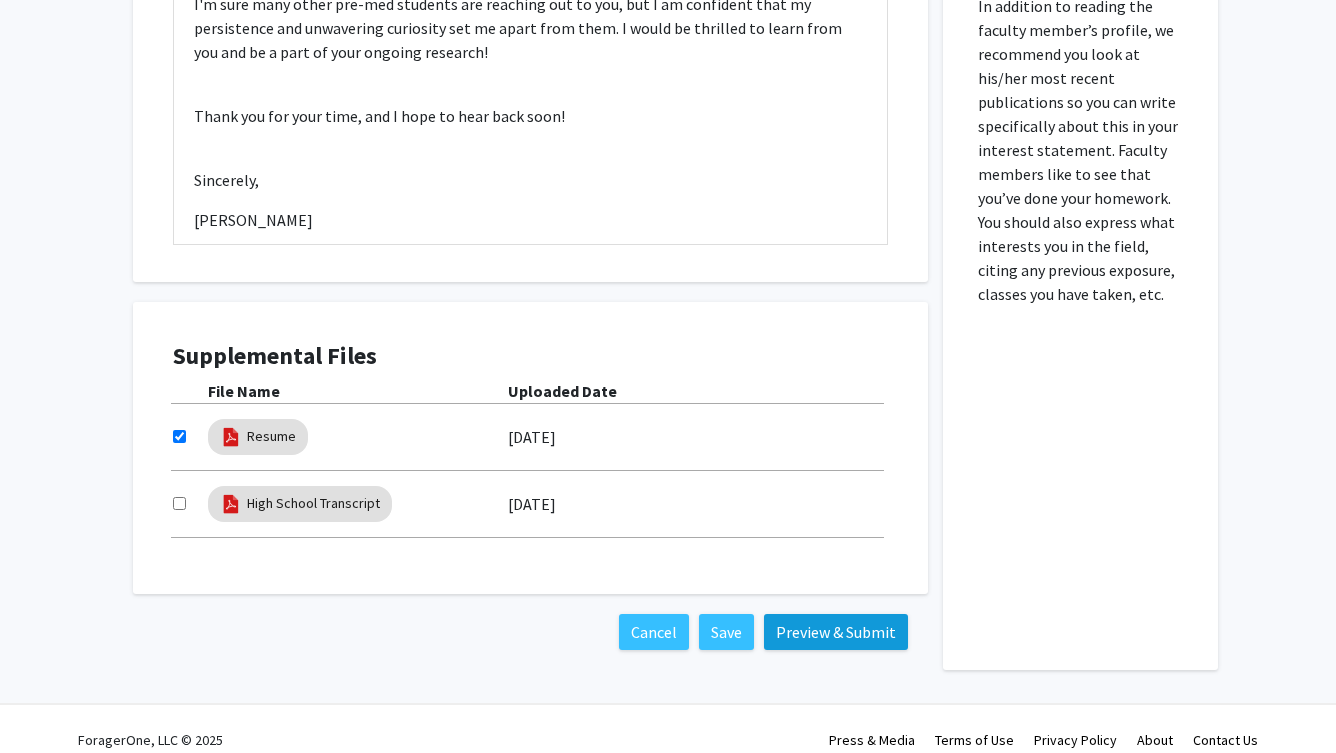 click on "Preview & Submit" at bounding box center (836, 632) 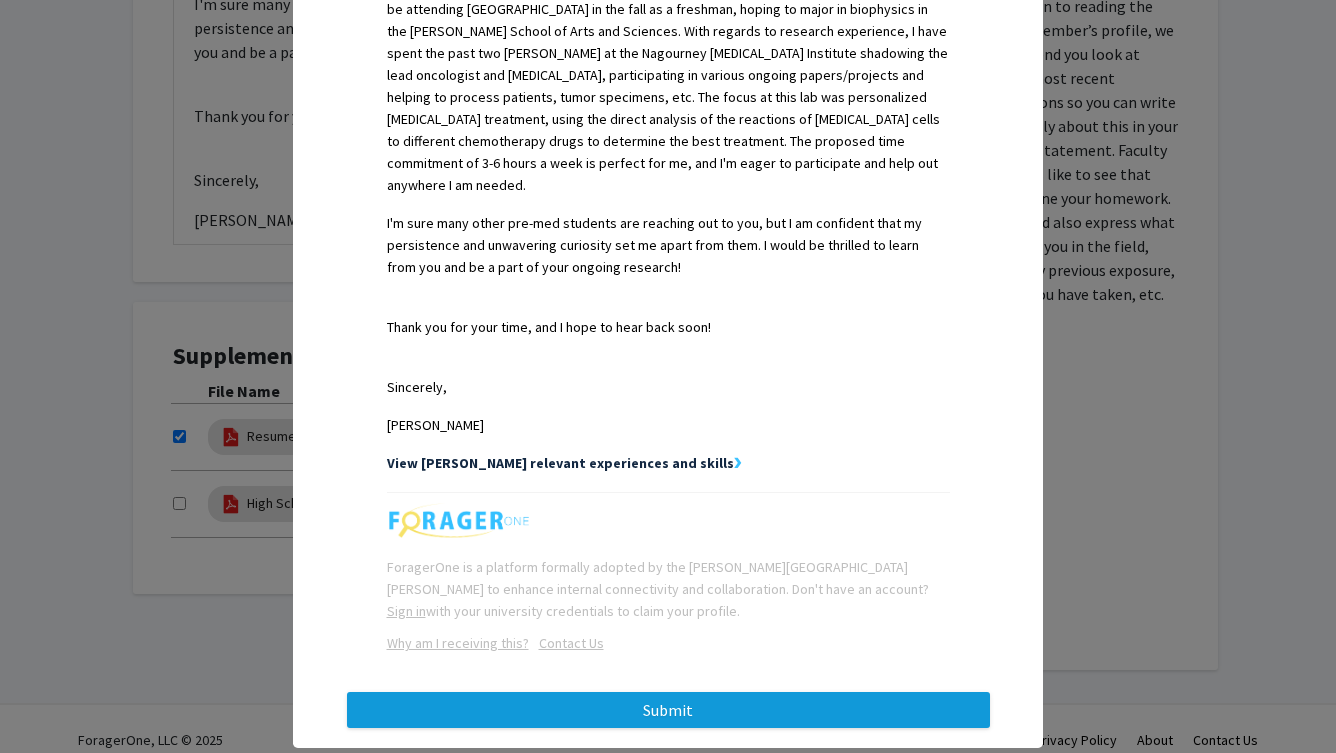 scroll, scrollTop: 652, scrollLeft: 0, axis: vertical 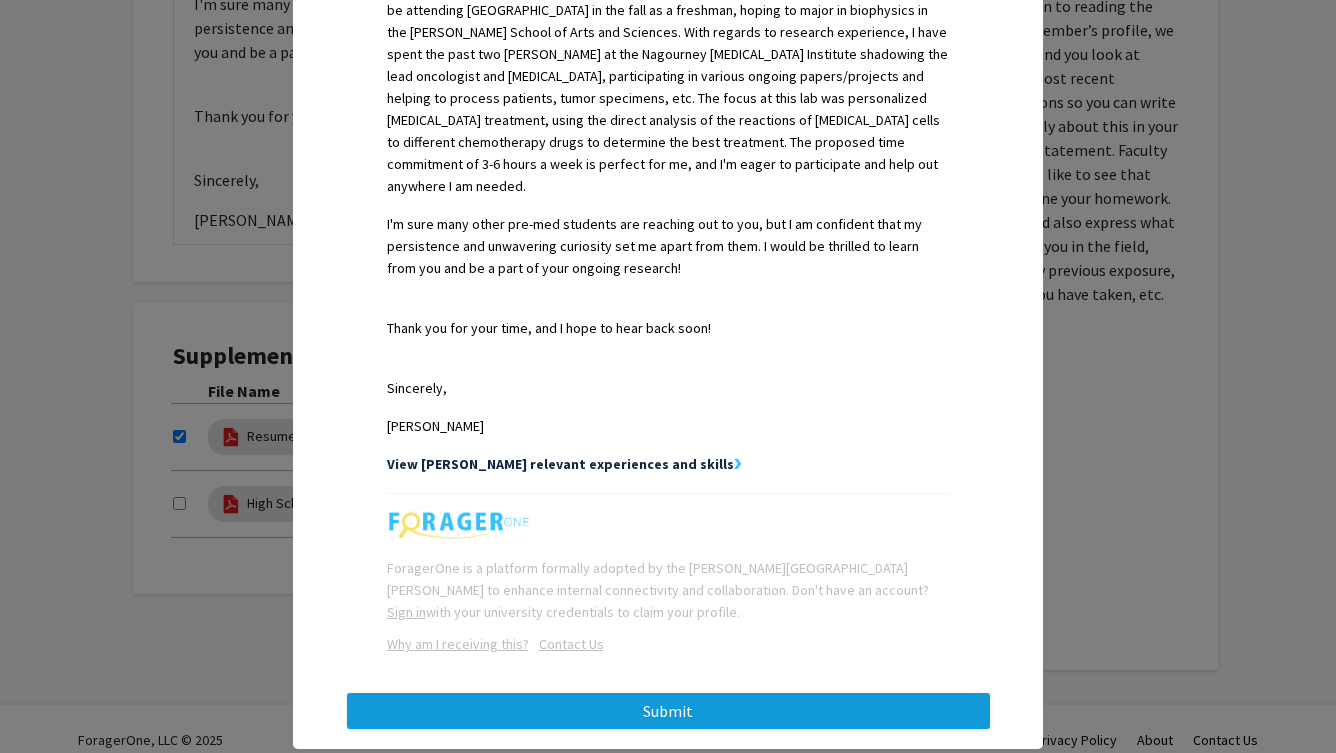 click on "Submit" at bounding box center [668, 711] 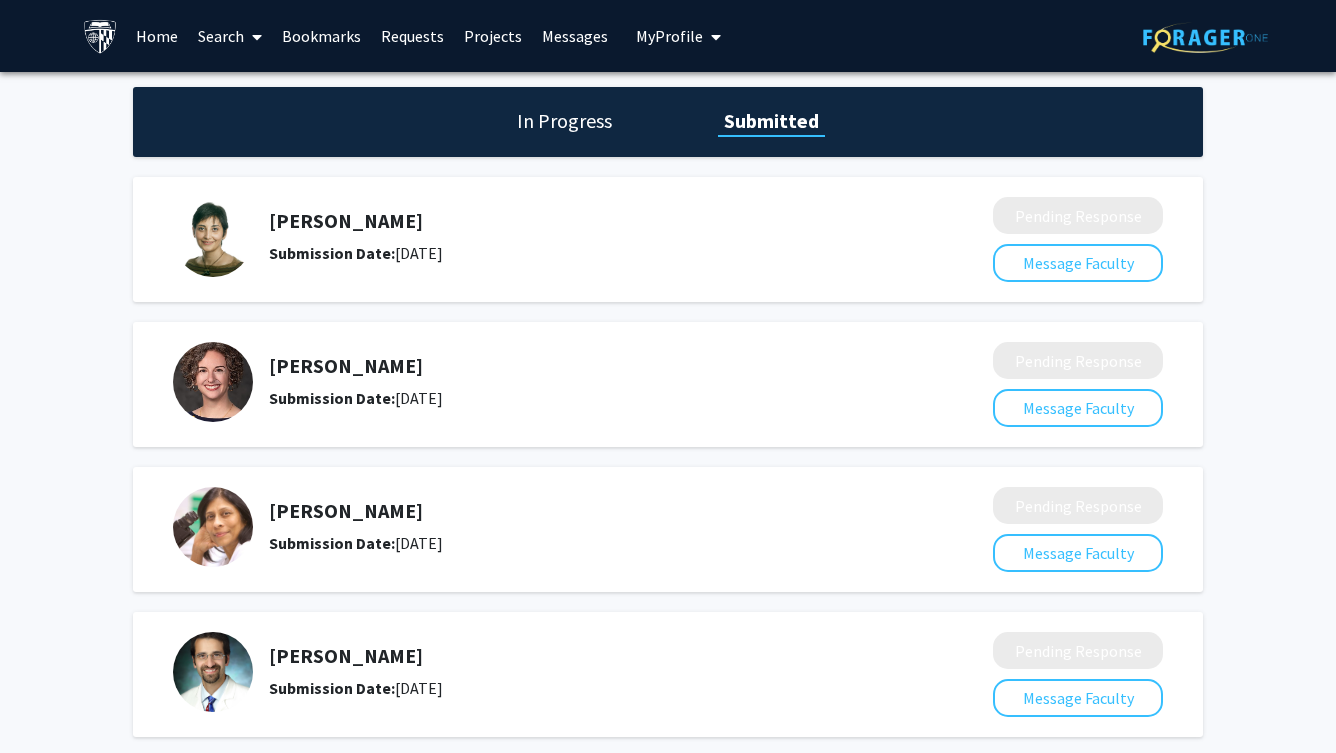 scroll, scrollTop: 0, scrollLeft: 0, axis: both 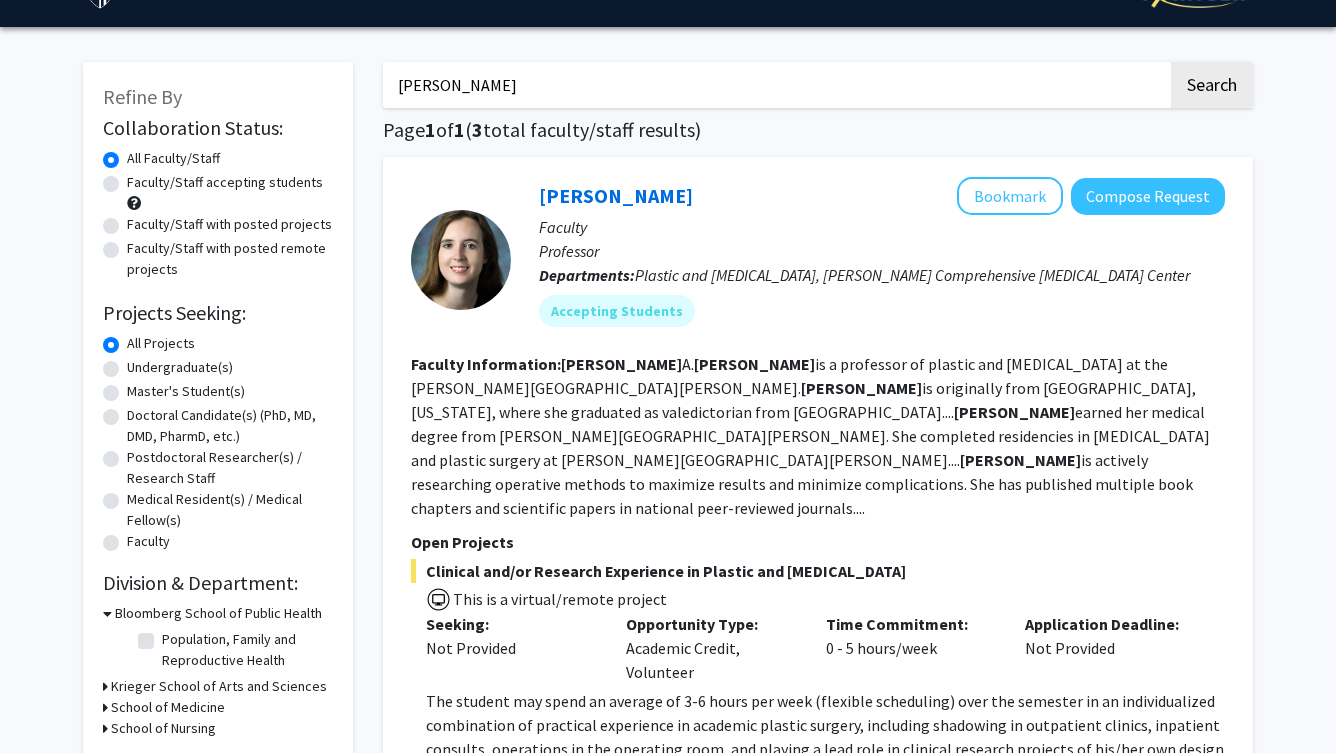 drag, startPoint x: 997, startPoint y: 94, endPoint x: 366, endPoint y: 96, distance: 631.0032 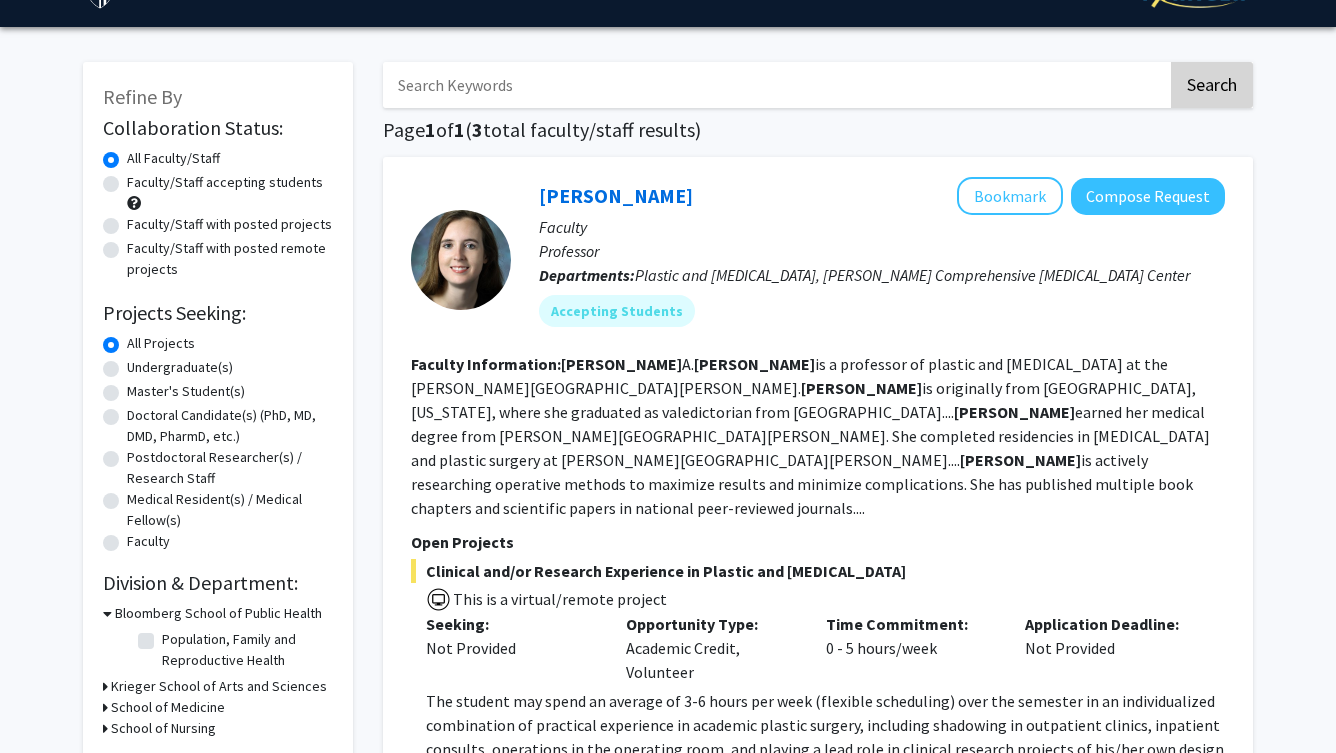 type 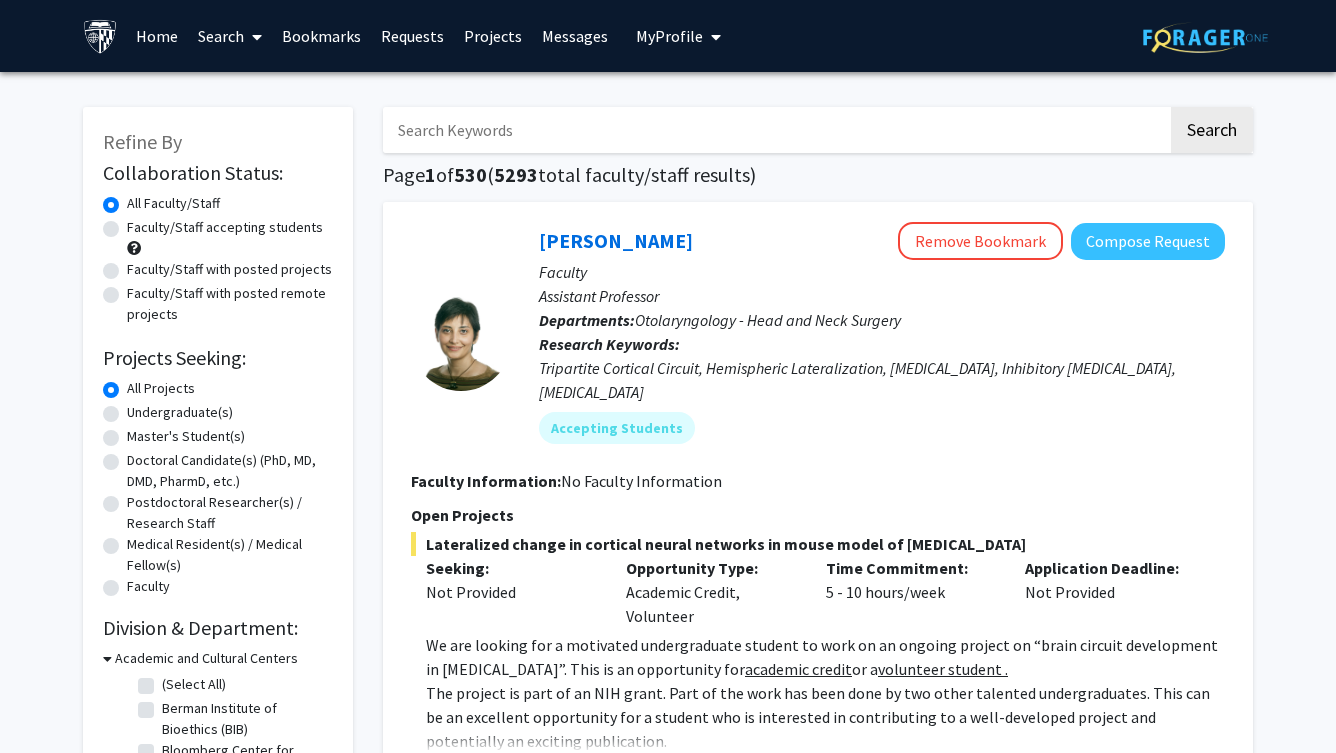 scroll, scrollTop: 0, scrollLeft: 0, axis: both 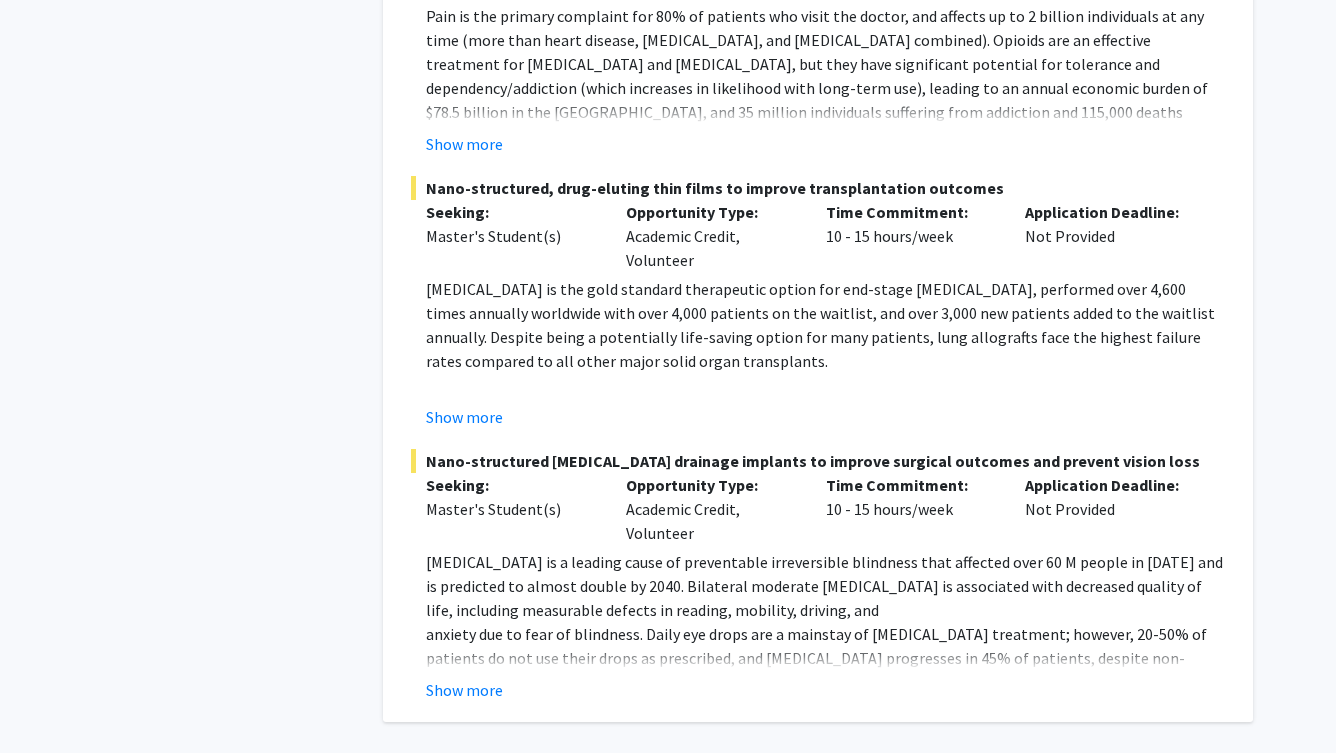 click on "5" 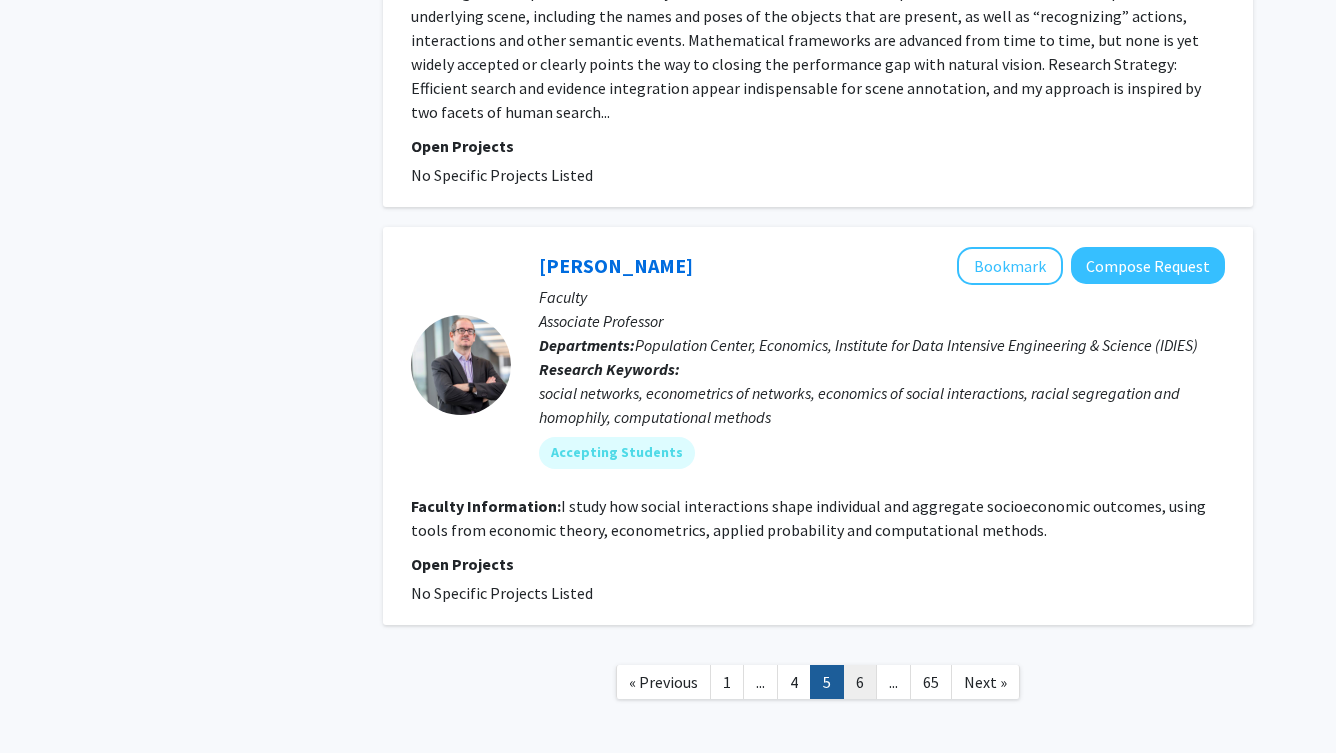 scroll, scrollTop: 5292, scrollLeft: 0, axis: vertical 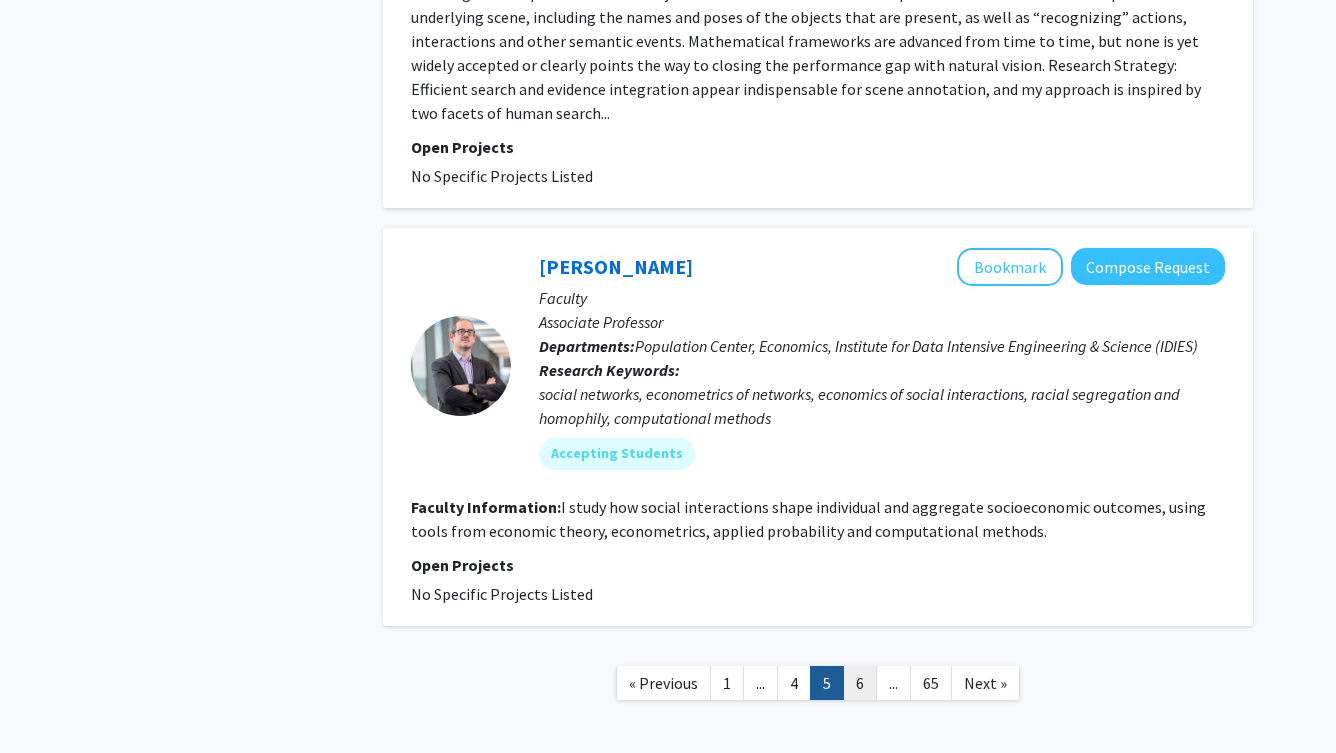 click on "6" 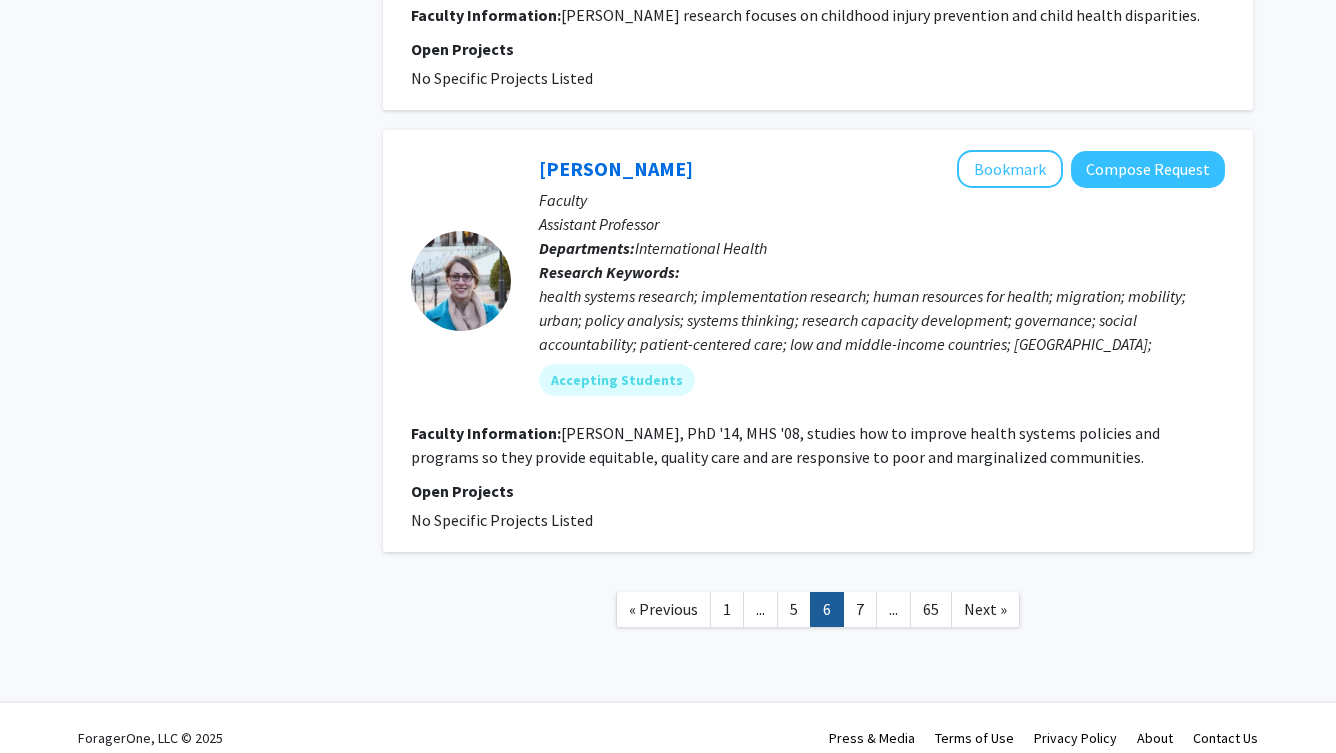 scroll, scrollTop: 4776, scrollLeft: 0, axis: vertical 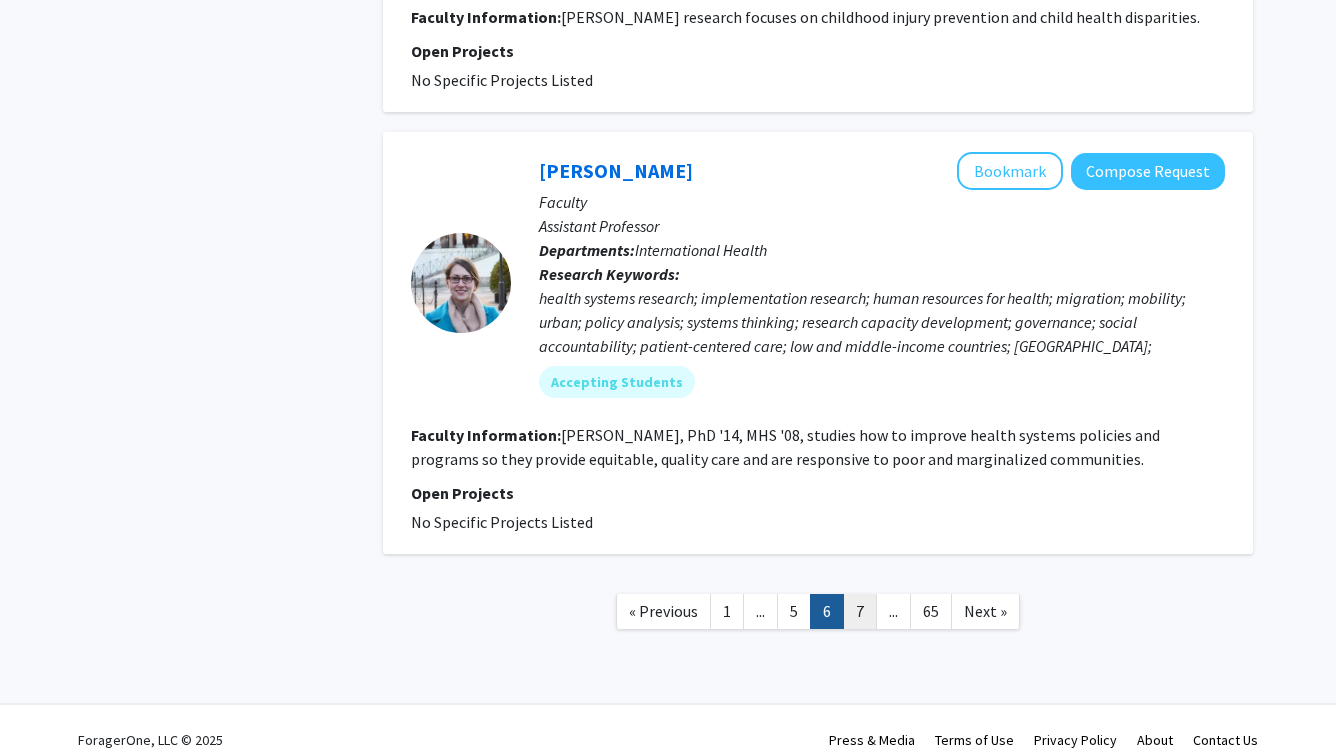click on "7" 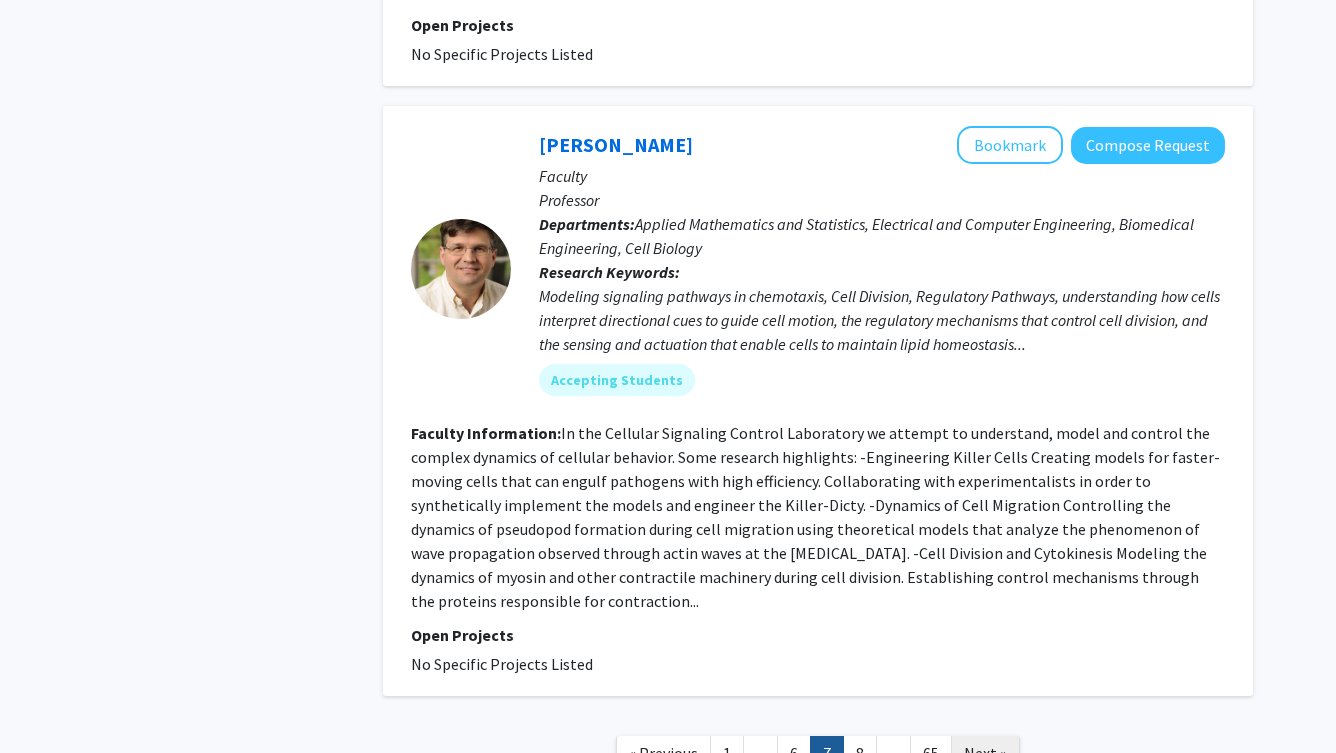 scroll, scrollTop: 5080, scrollLeft: 0, axis: vertical 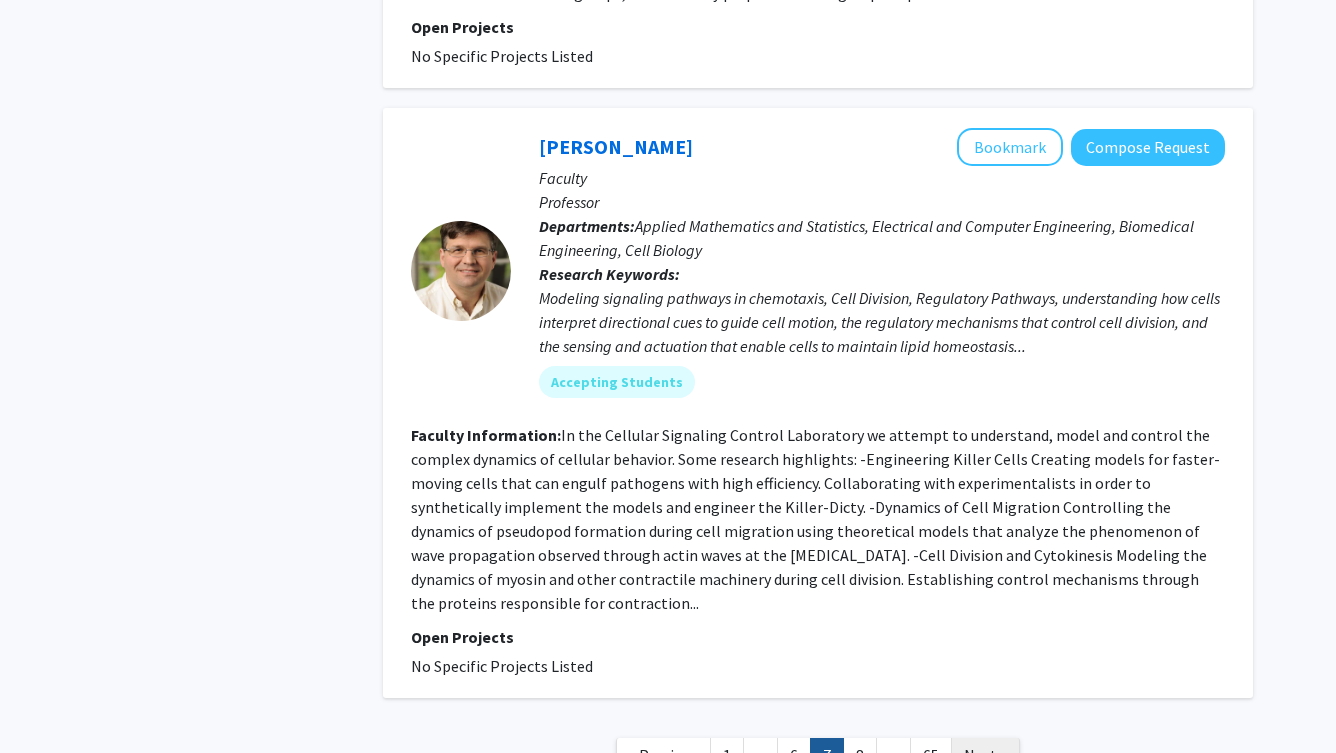 click on "Next »" 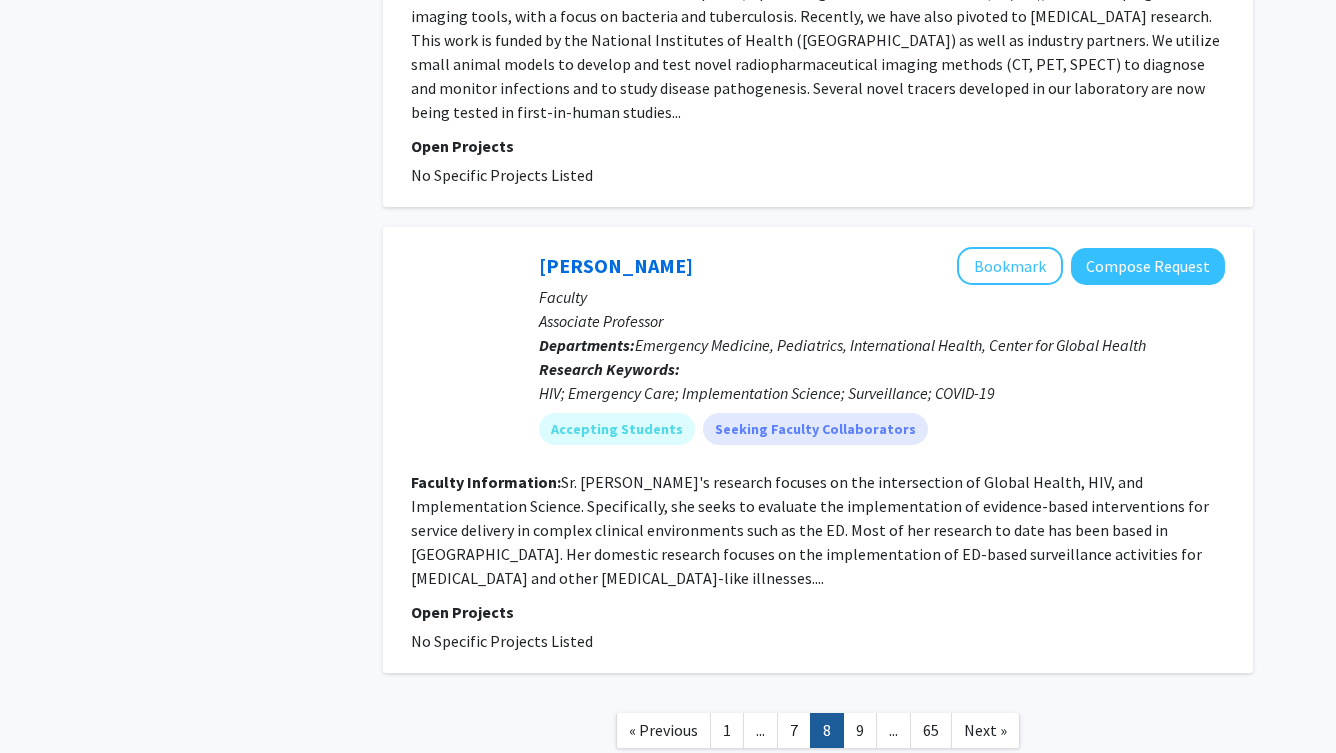 scroll, scrollTop: 4904, scrollLeft: 0, axis: vertical 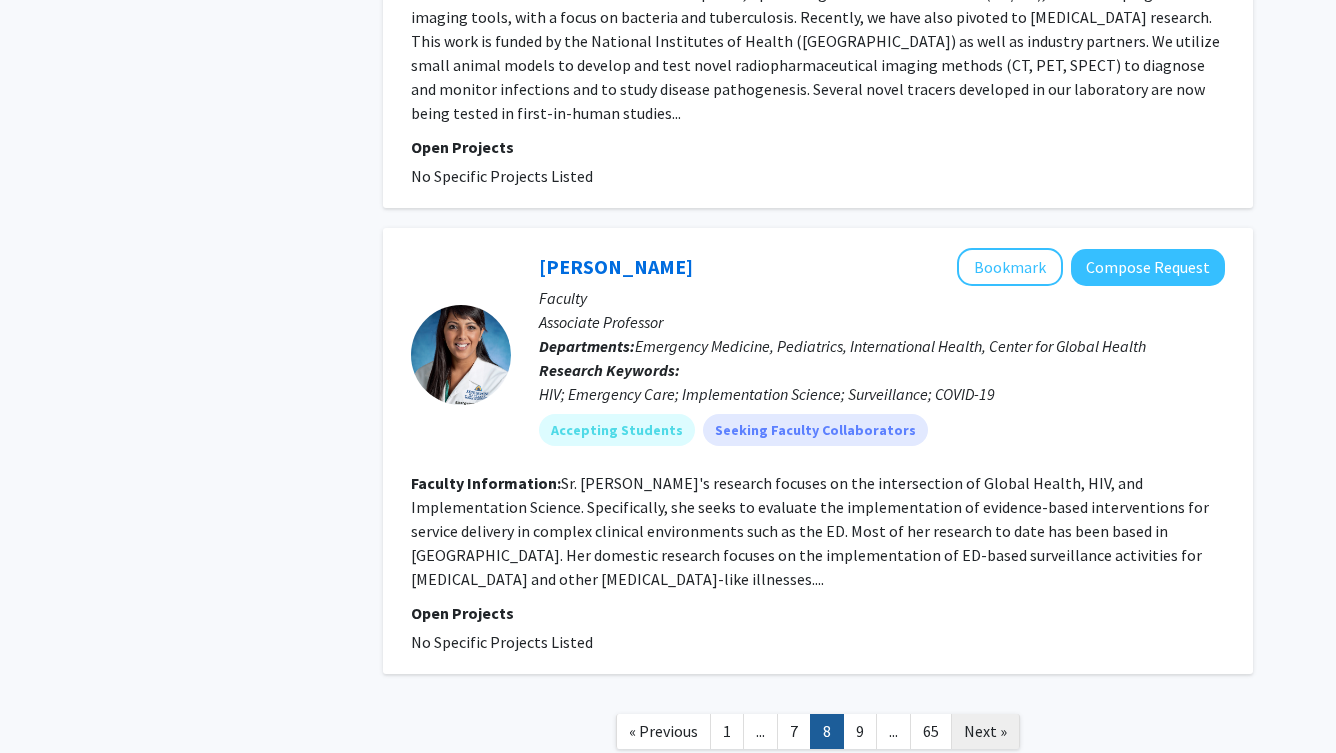 click on "Next »" 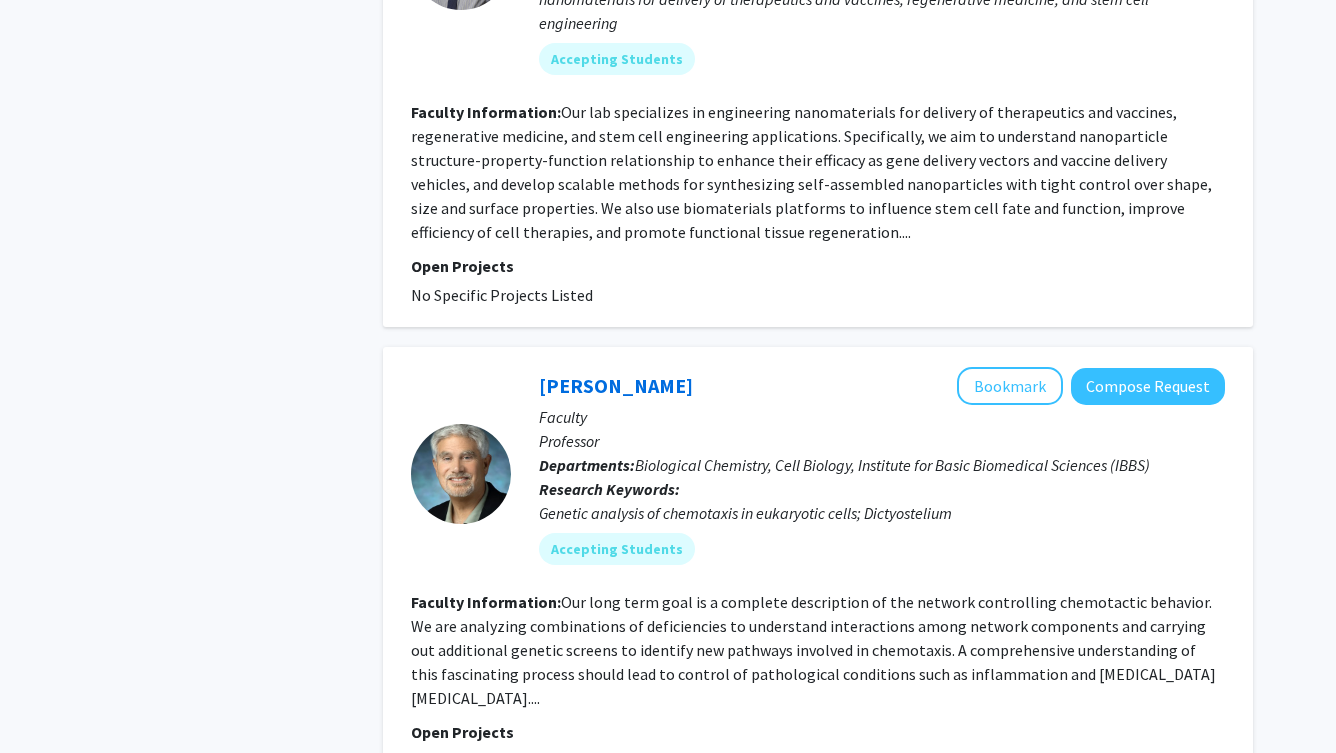 scroll, scrollTop: 4768, scrollLeft: 0, axis: vertical 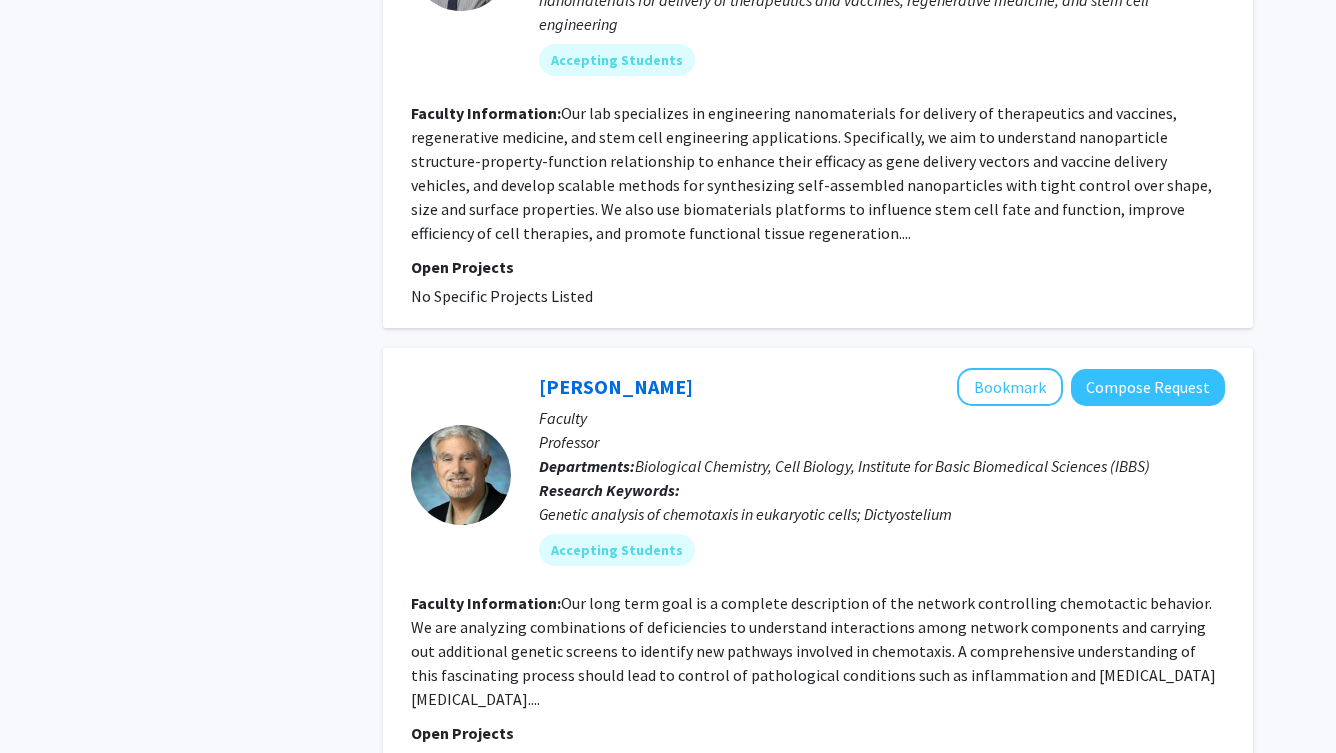 click on "Next »" 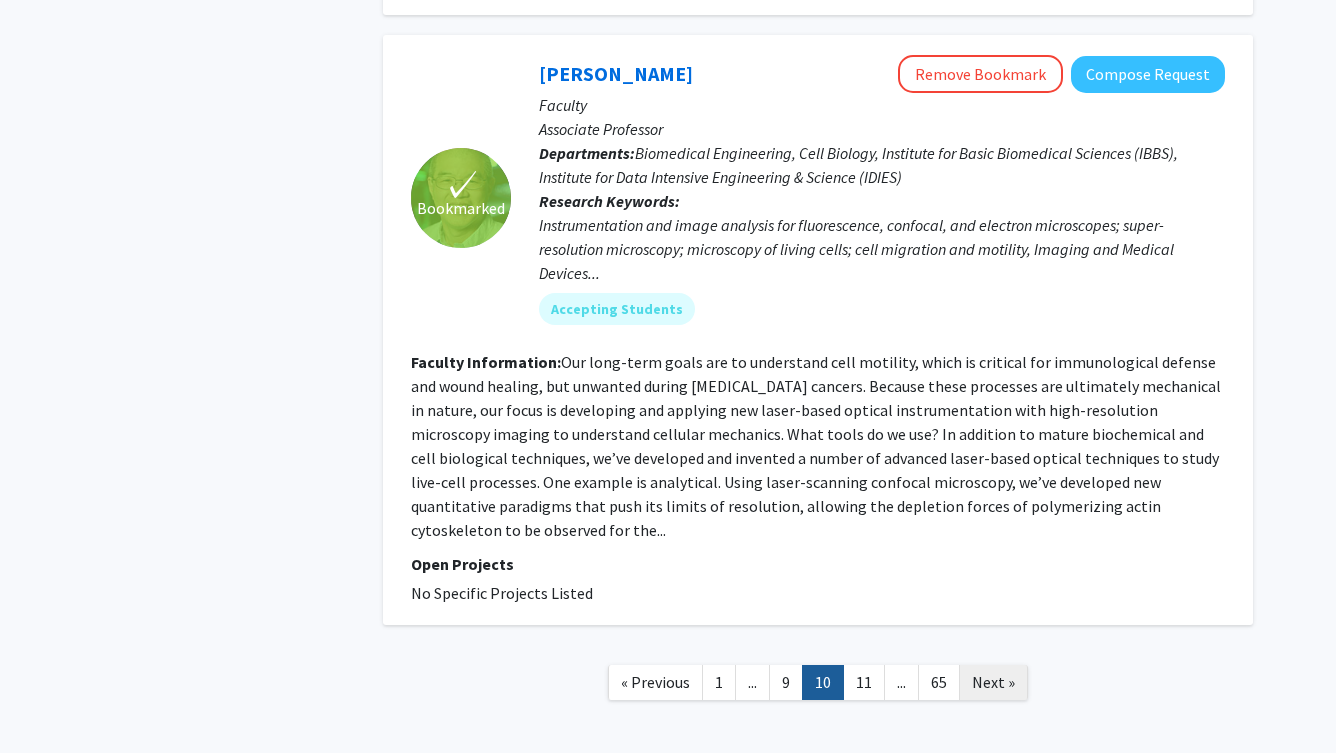 scroll, scrollTop: 4648, scrollLeft: 0, axis: vertical 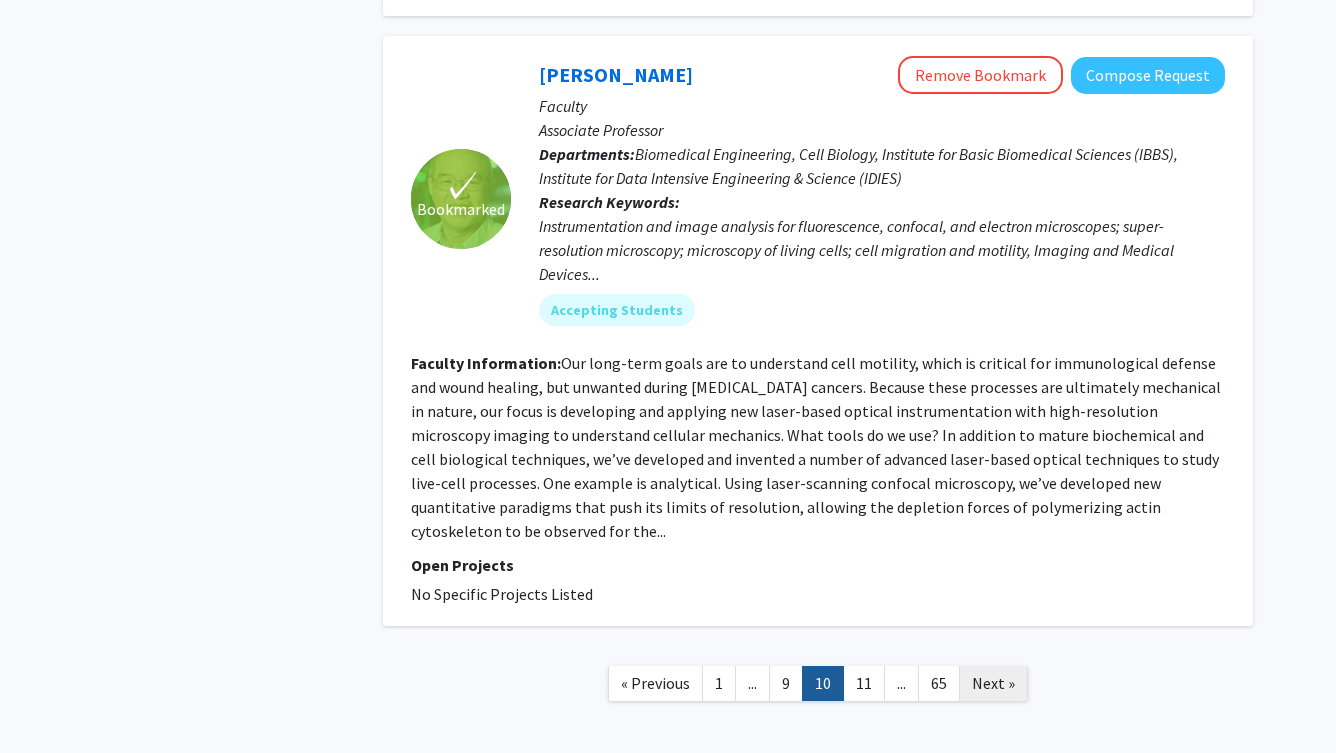 click on "Next »" 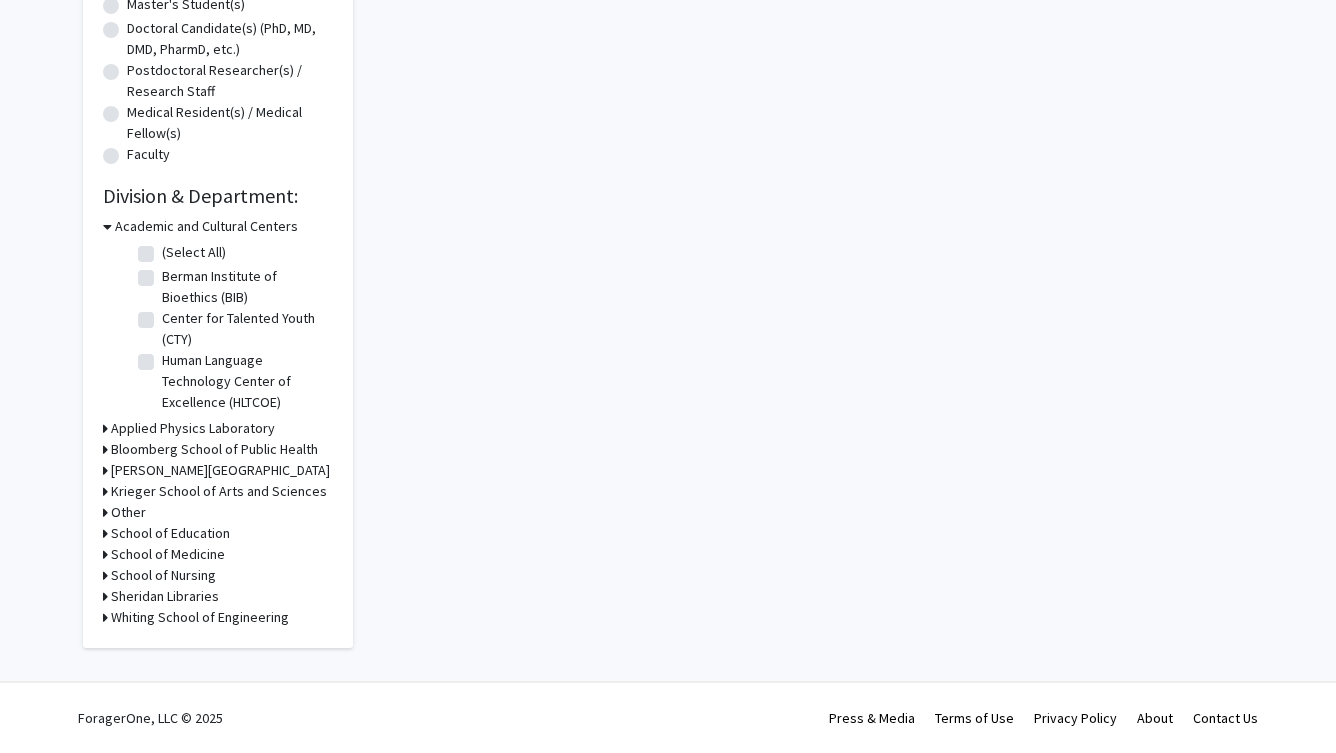 scroll, scrollTop: 0, scrollLeft: 0, axis: both 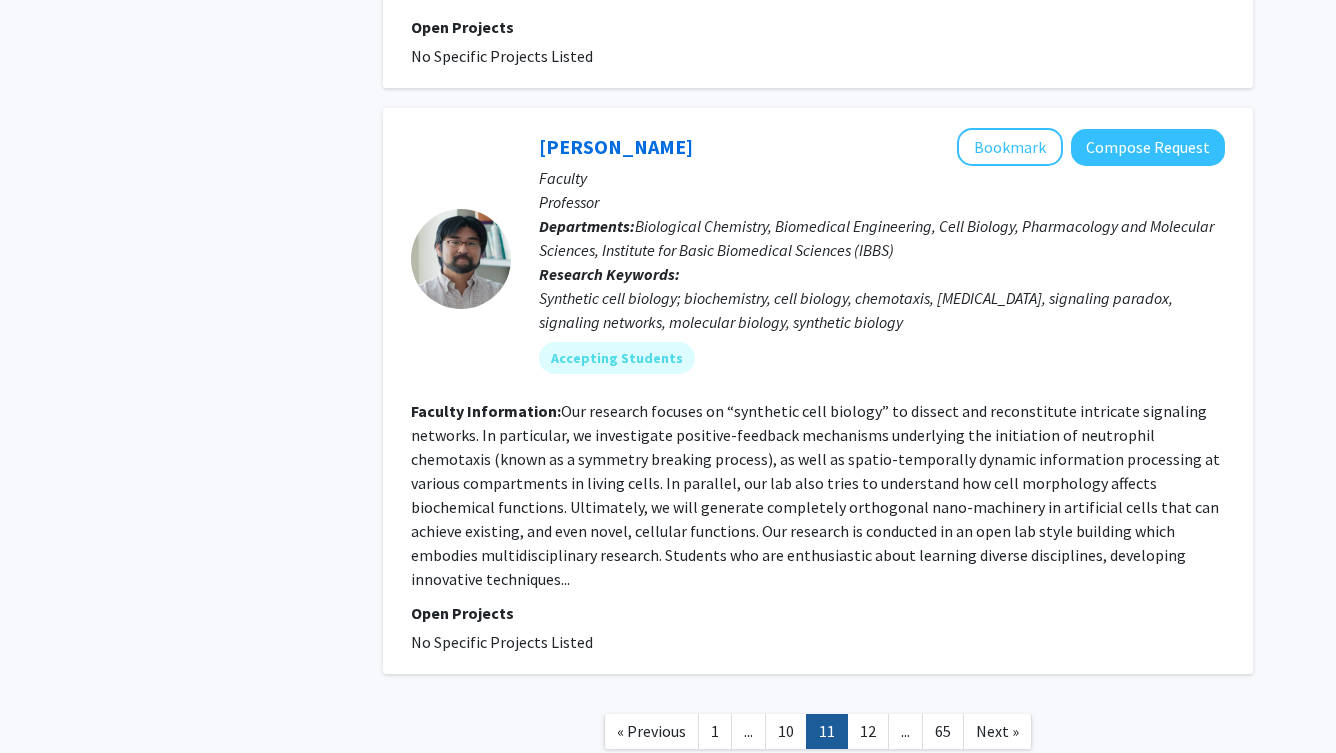 click on "Next »" 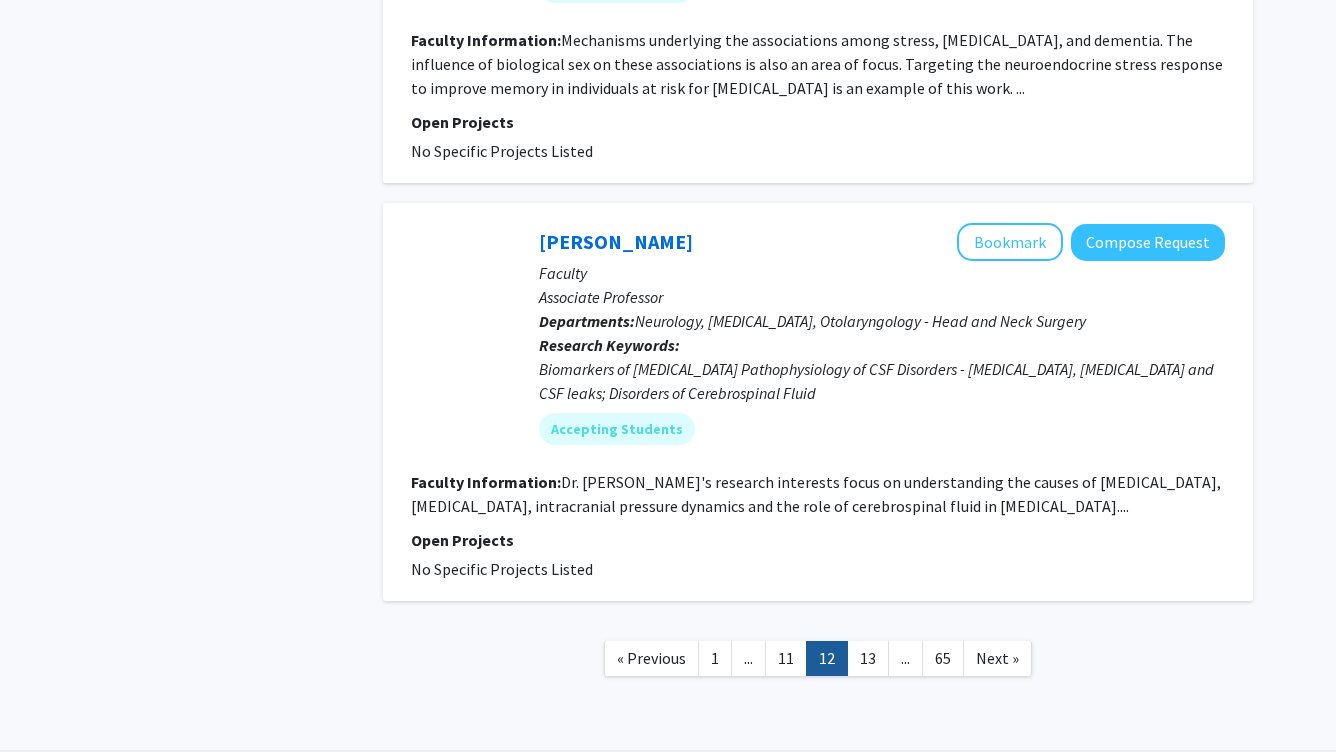 scroll, scrollTop: 4672, scrollLeft: 0, axis: vertical 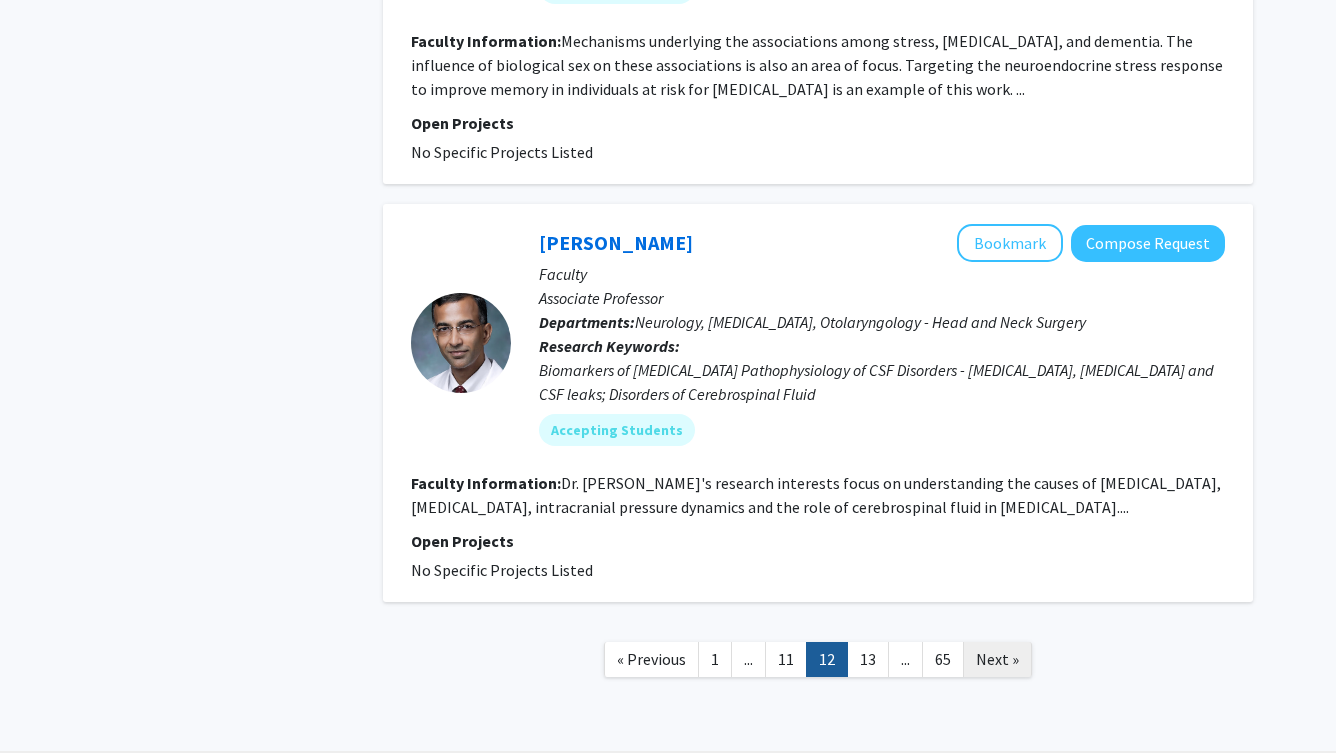click on "Next »" 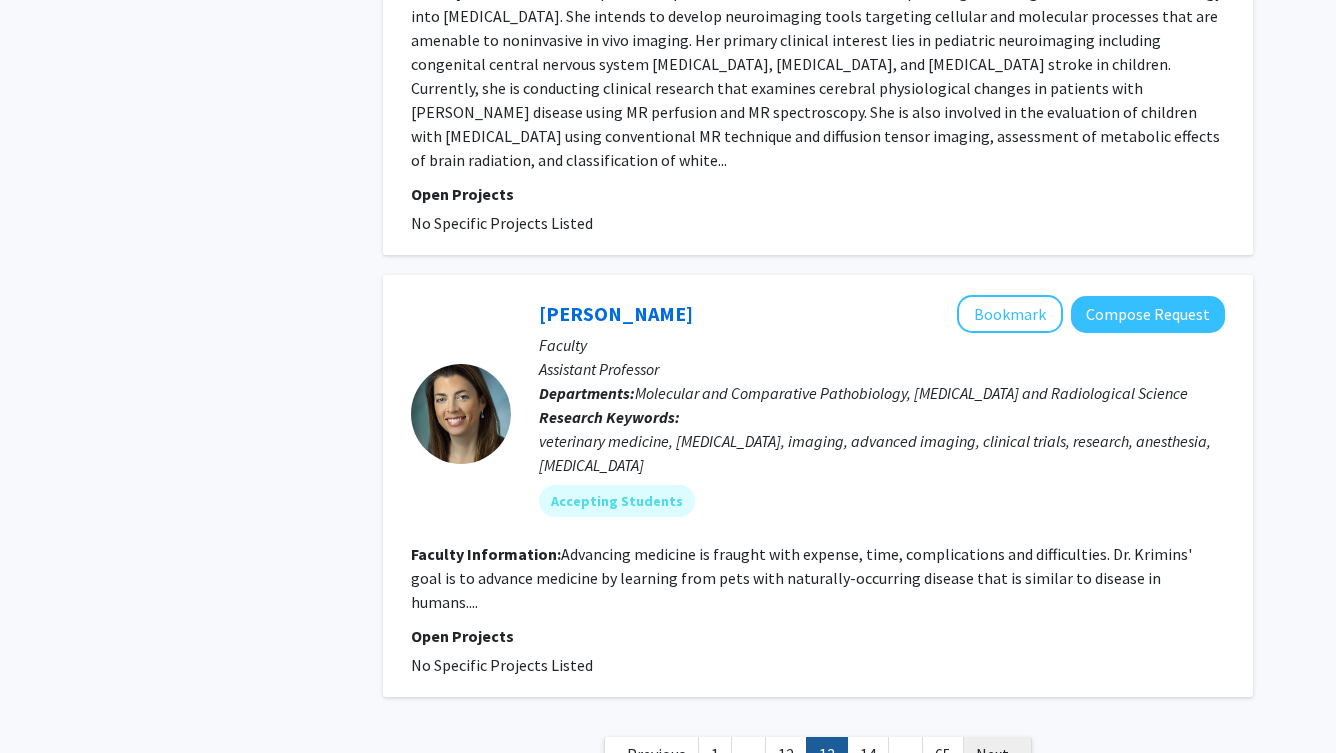 scroll, scrollTop: 4760, scrollLeft: 0, axis: vertical 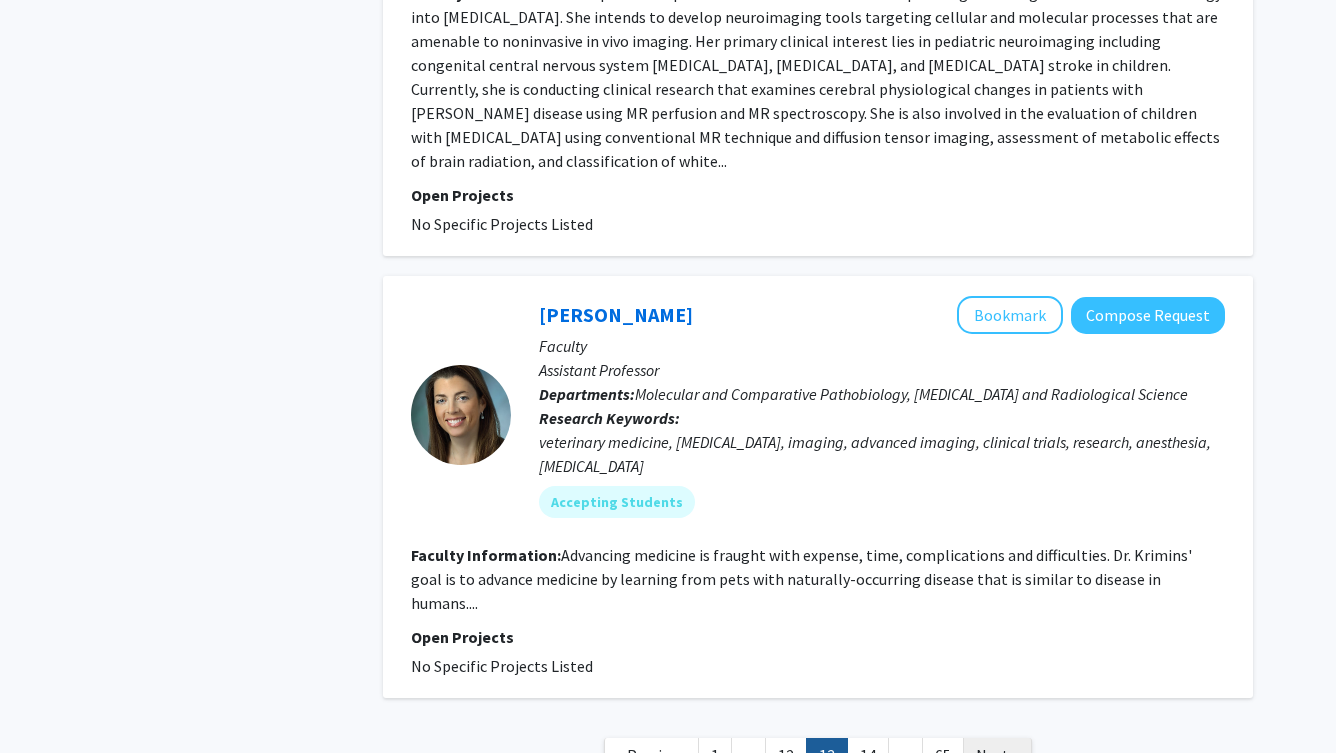 click on "Next »" 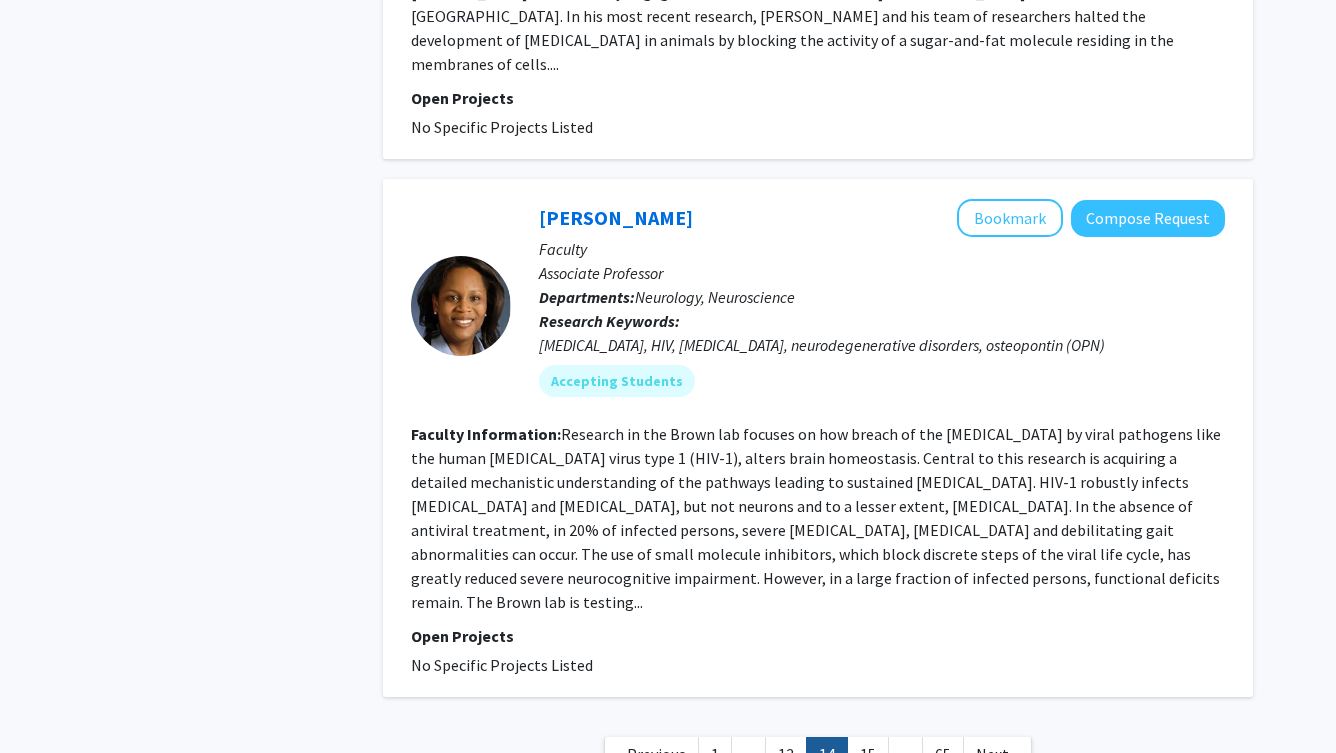 scroll, scrollTop: 4696, scrollLeft: 0, axis: vertical 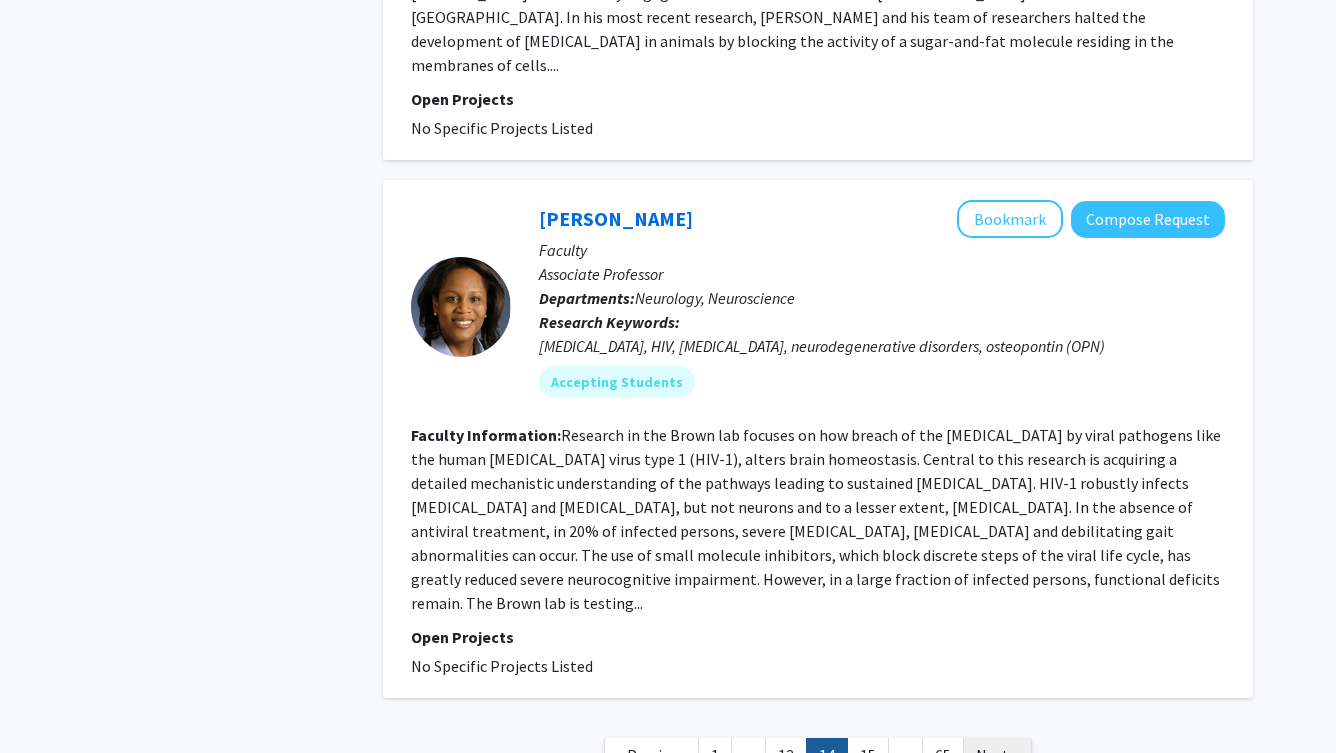 click on "Next »" 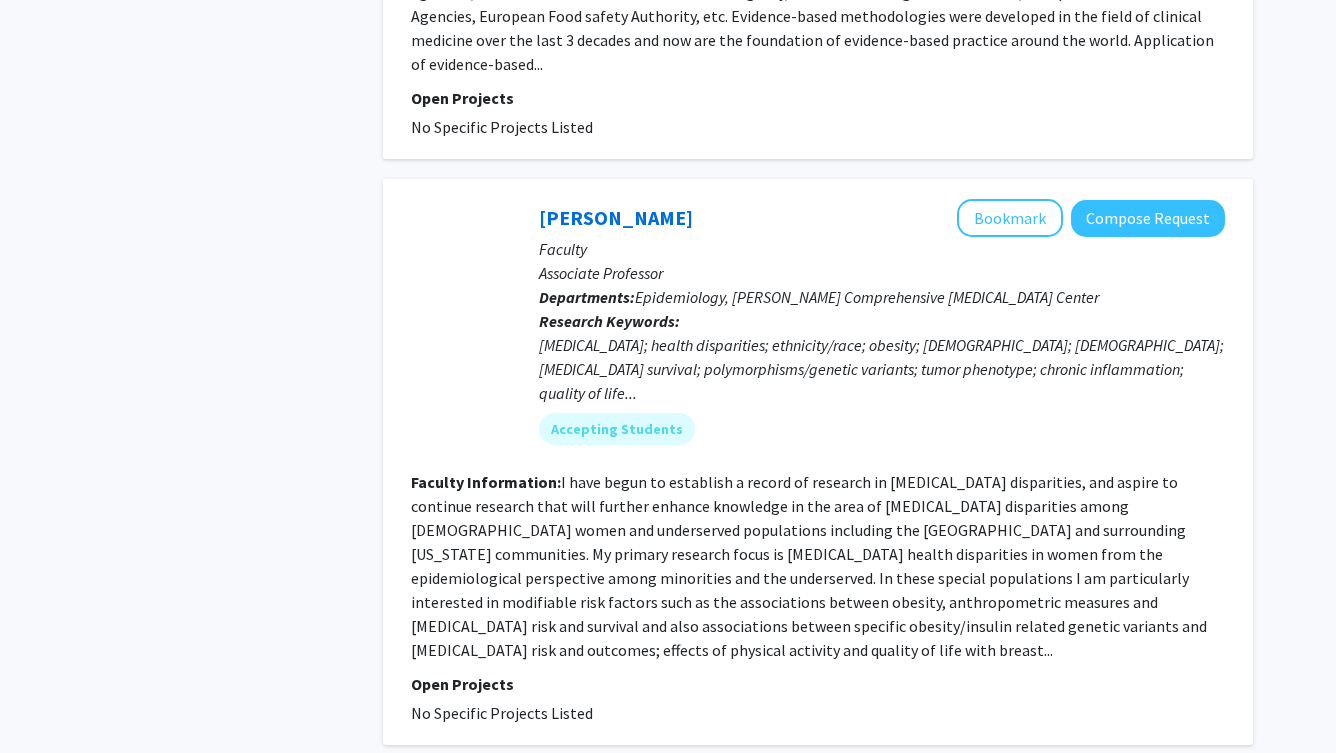 scroll, scrollTop: 4800, scrollLeft: 0, axis: vertical 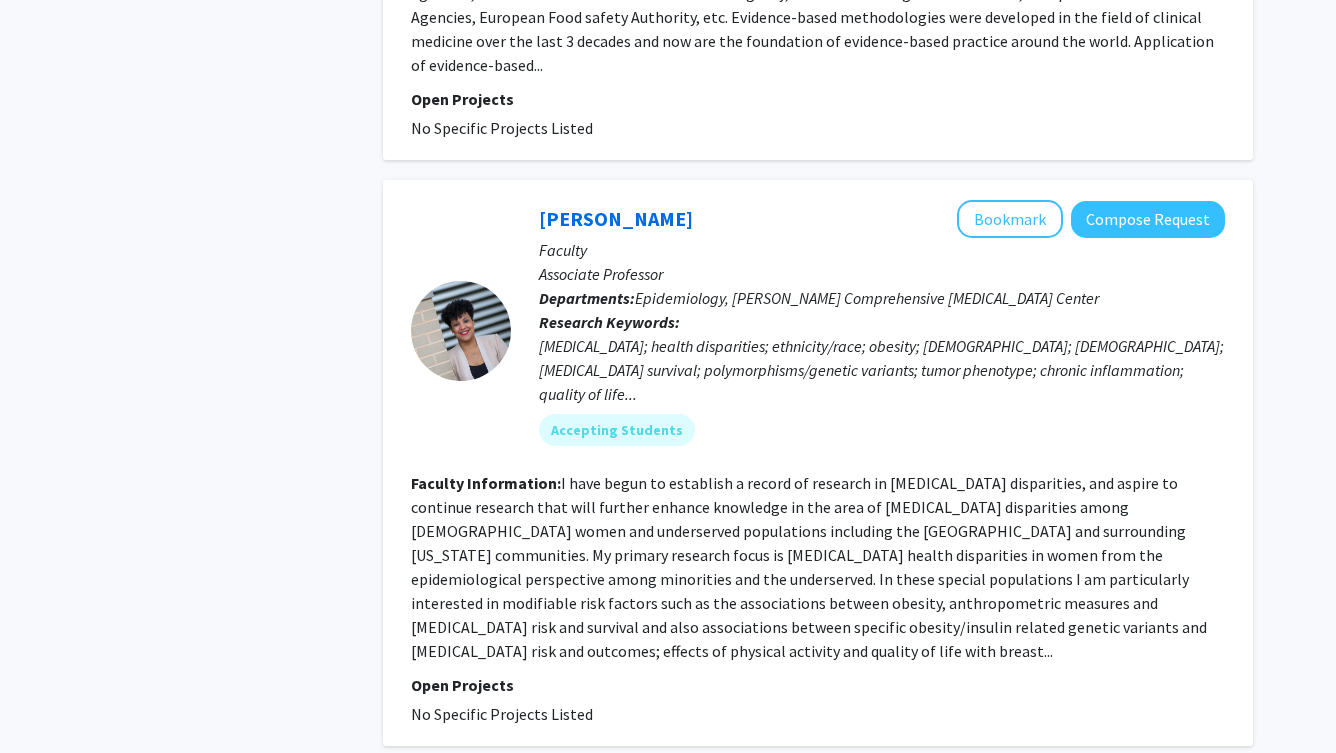 click on "Next »" 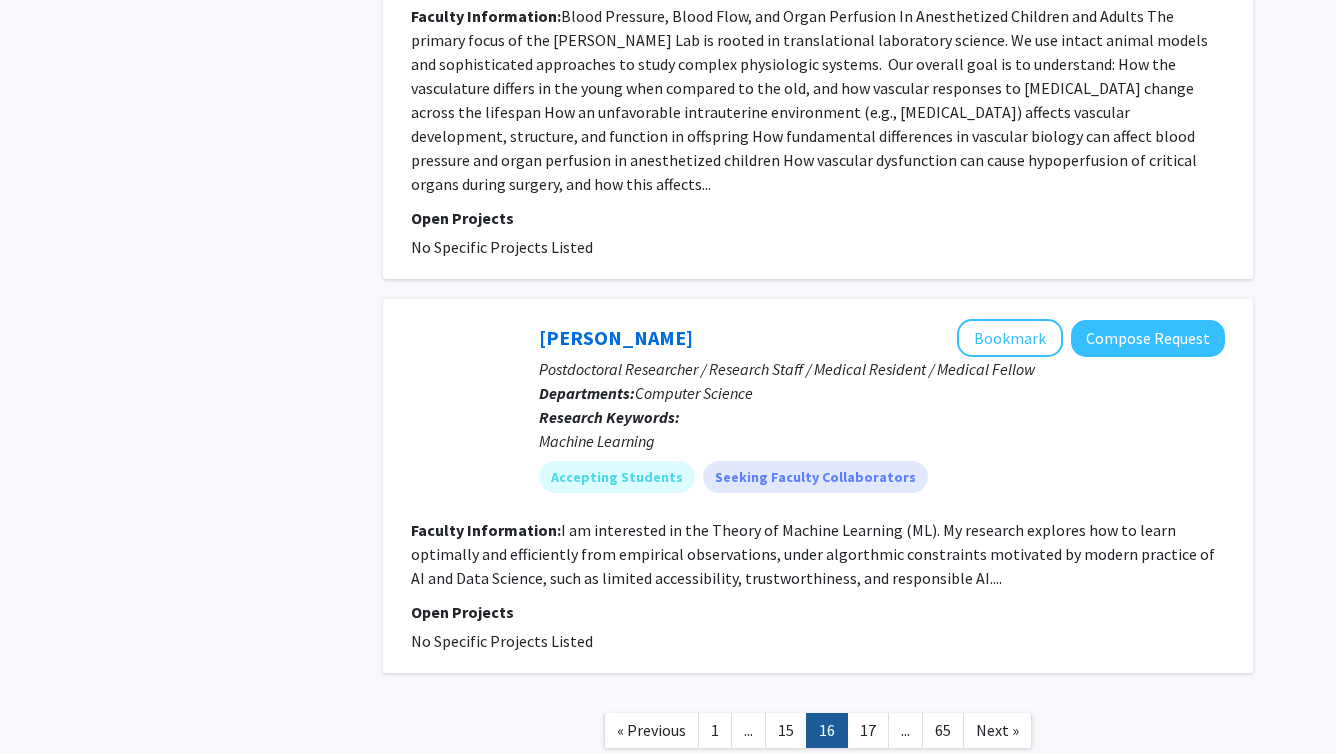 scroll, scrollTop: 4712, scrollLeft: 0, axis: vertical 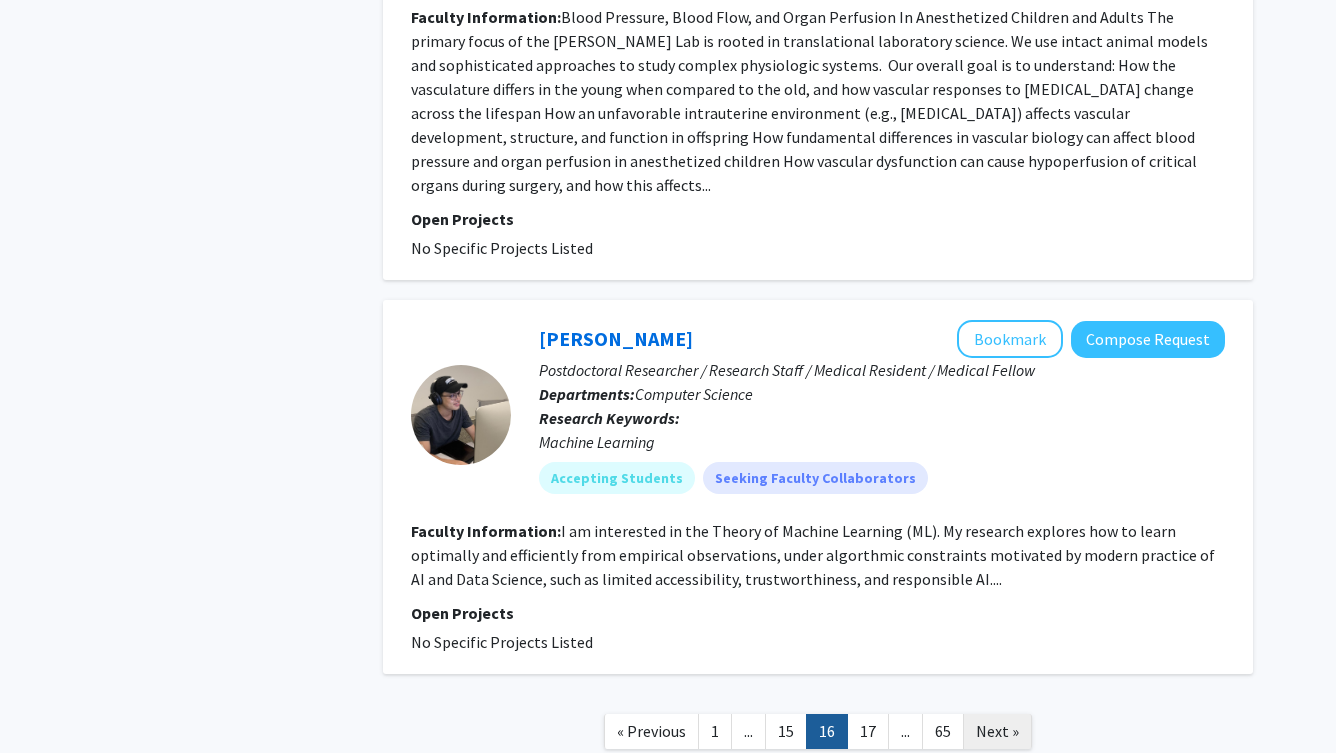 click on "Next »" 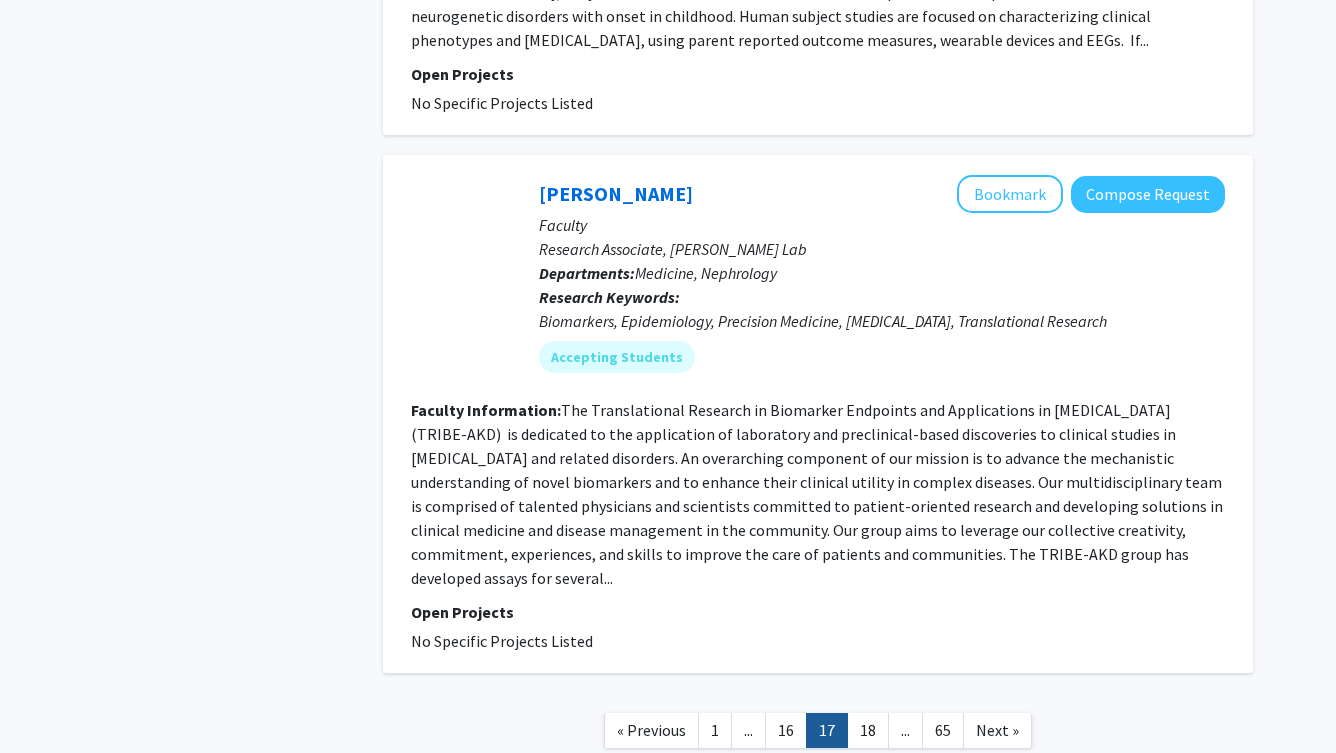 scroll, scrollTop: 4960, scrollLeft: 0, axis: vertical 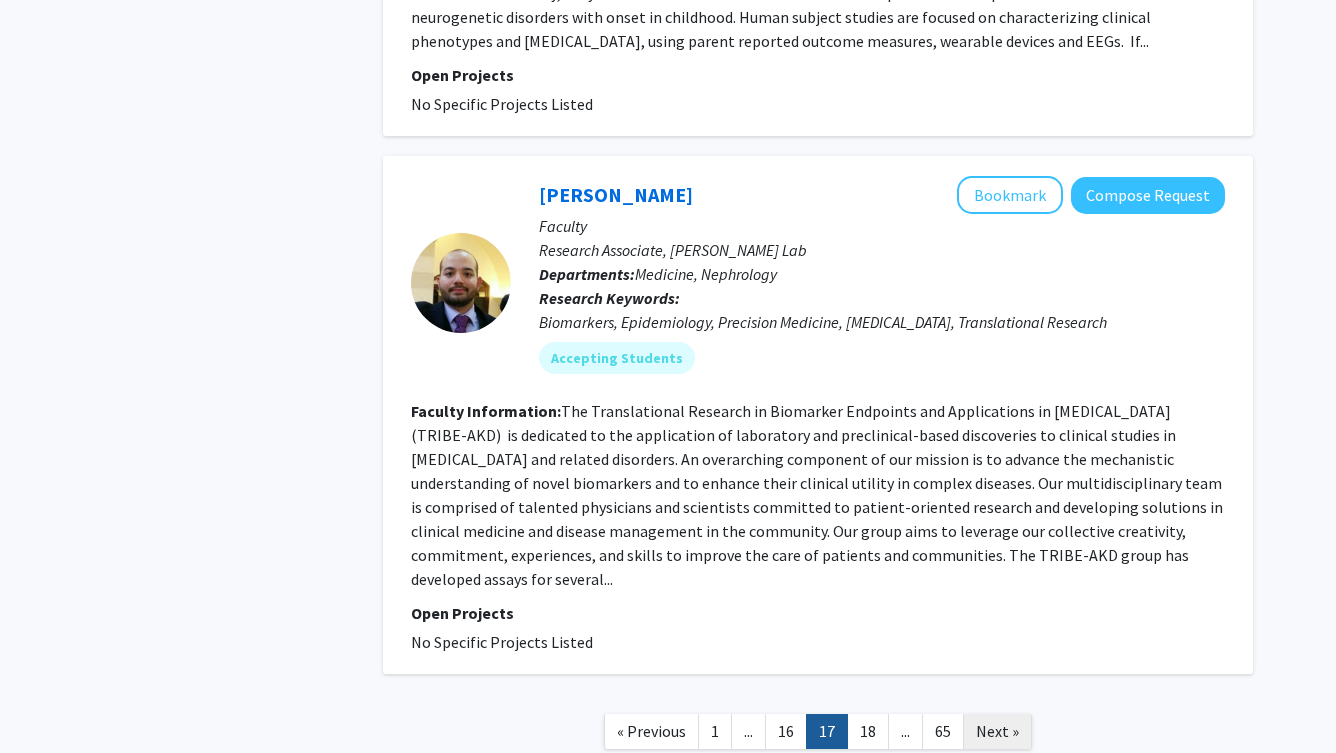 click on "Next »" 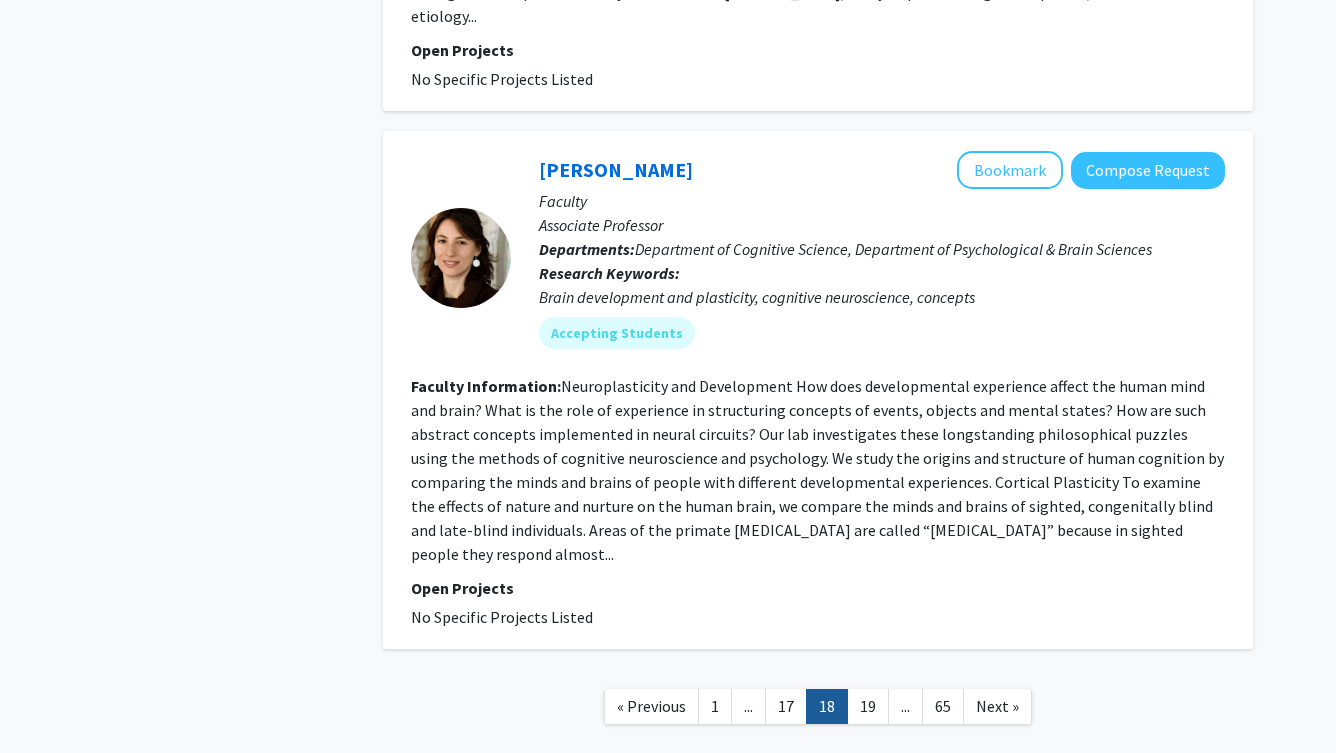 scroll, scrollTop: 4752, scrollLeft: 0, axis: vertical 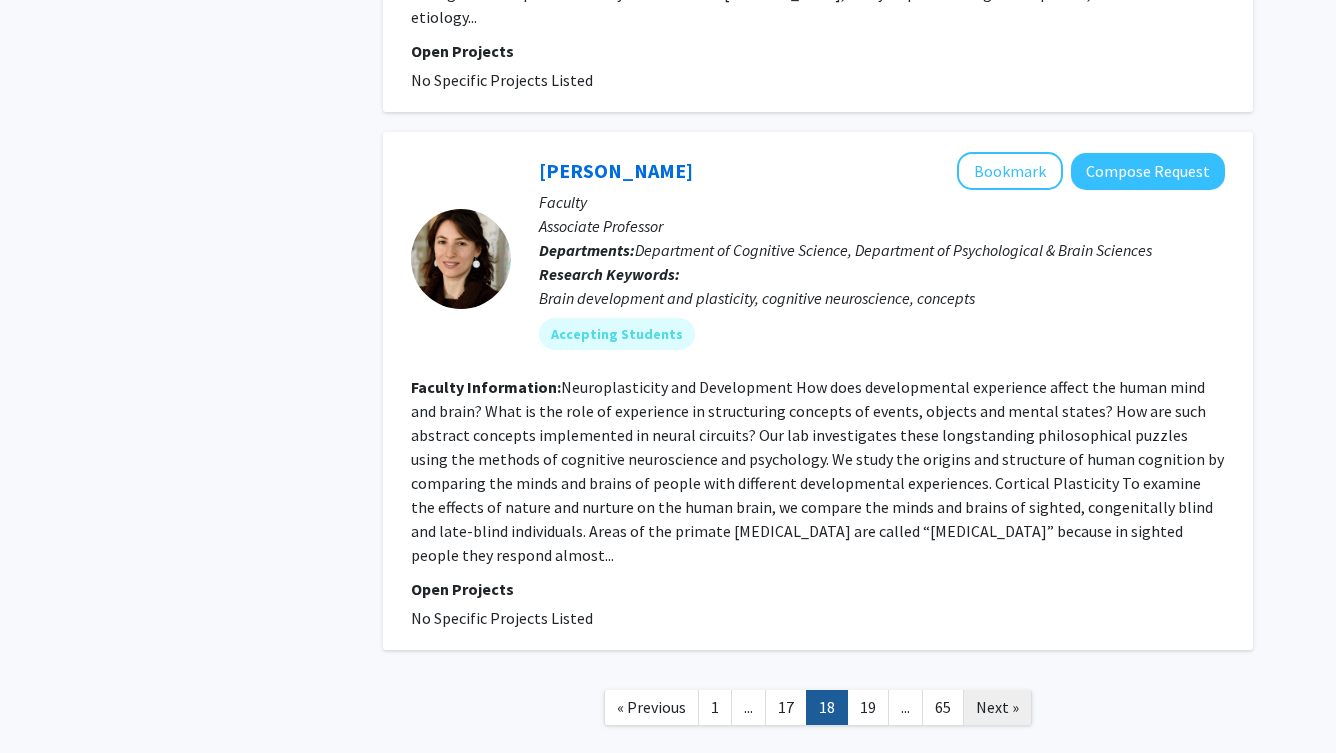 click on "Next »" 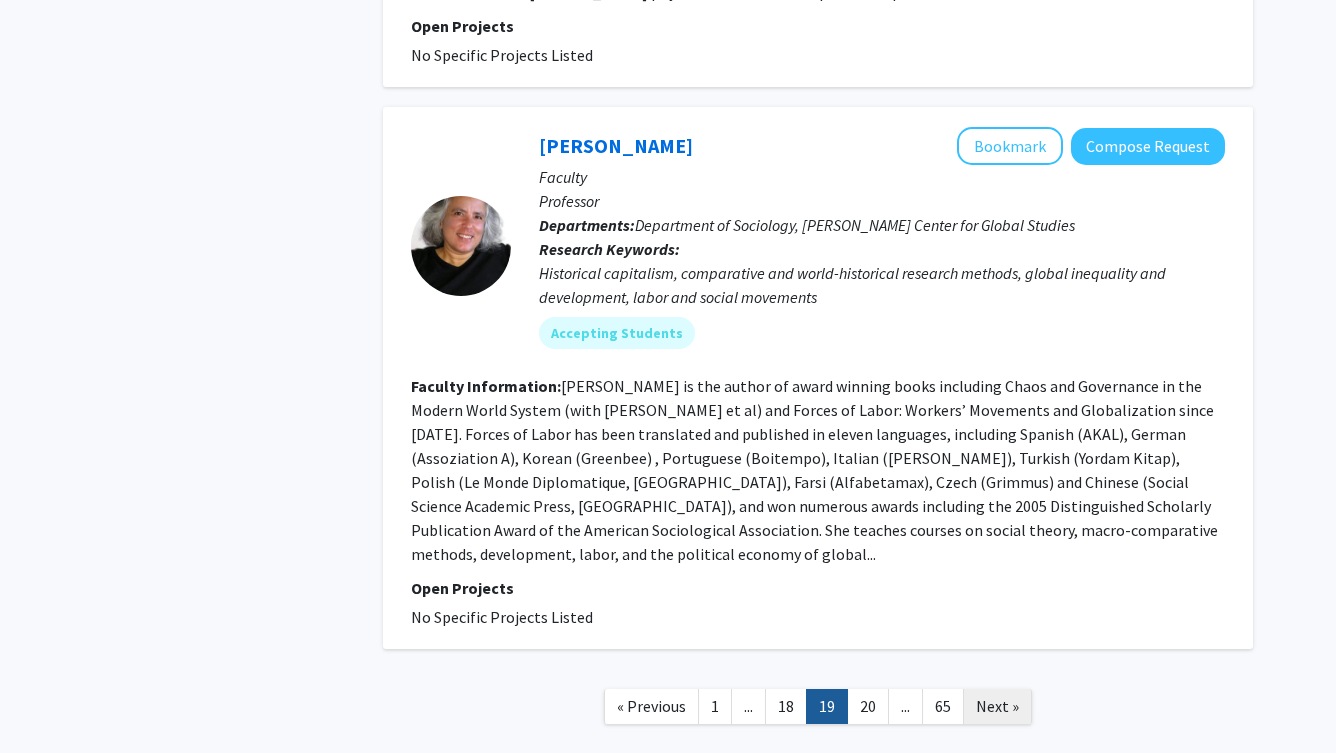 scroll, scrollTop: 4744, scrollLeft: 0, axis: vertical 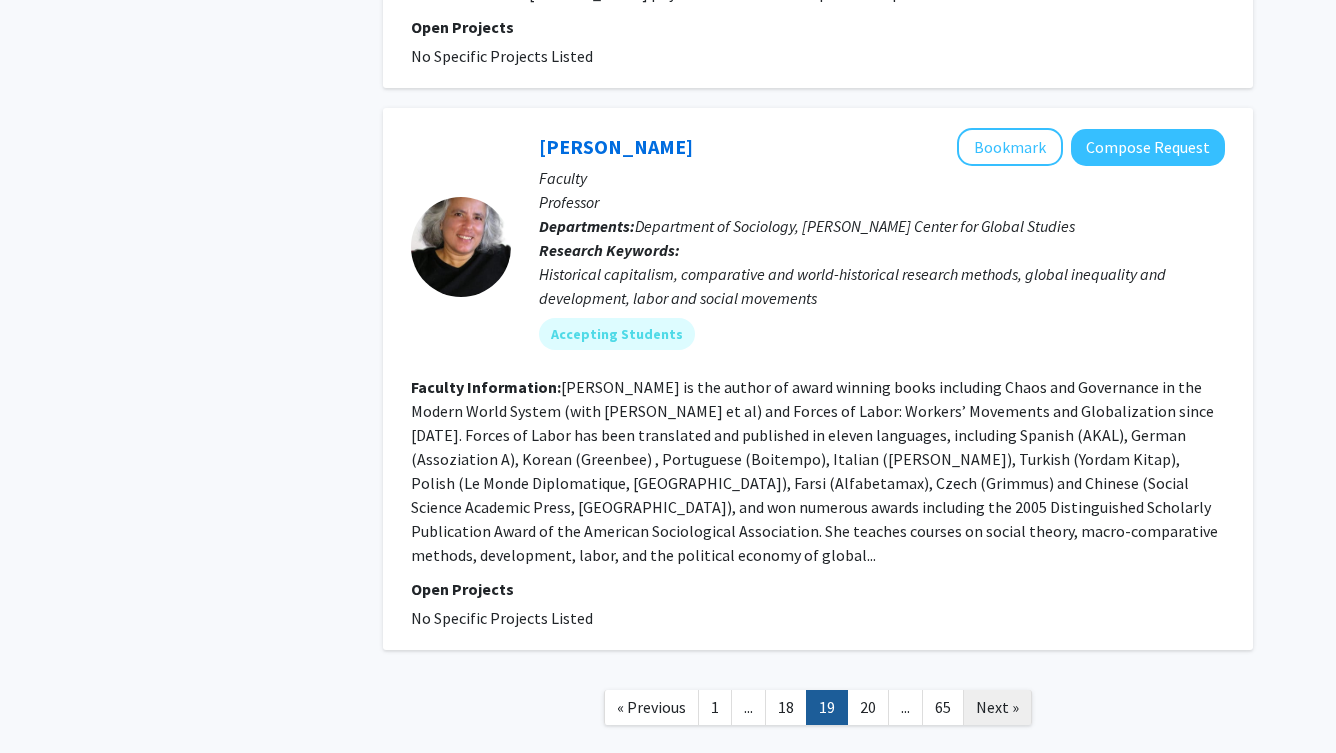 click on "Next »" 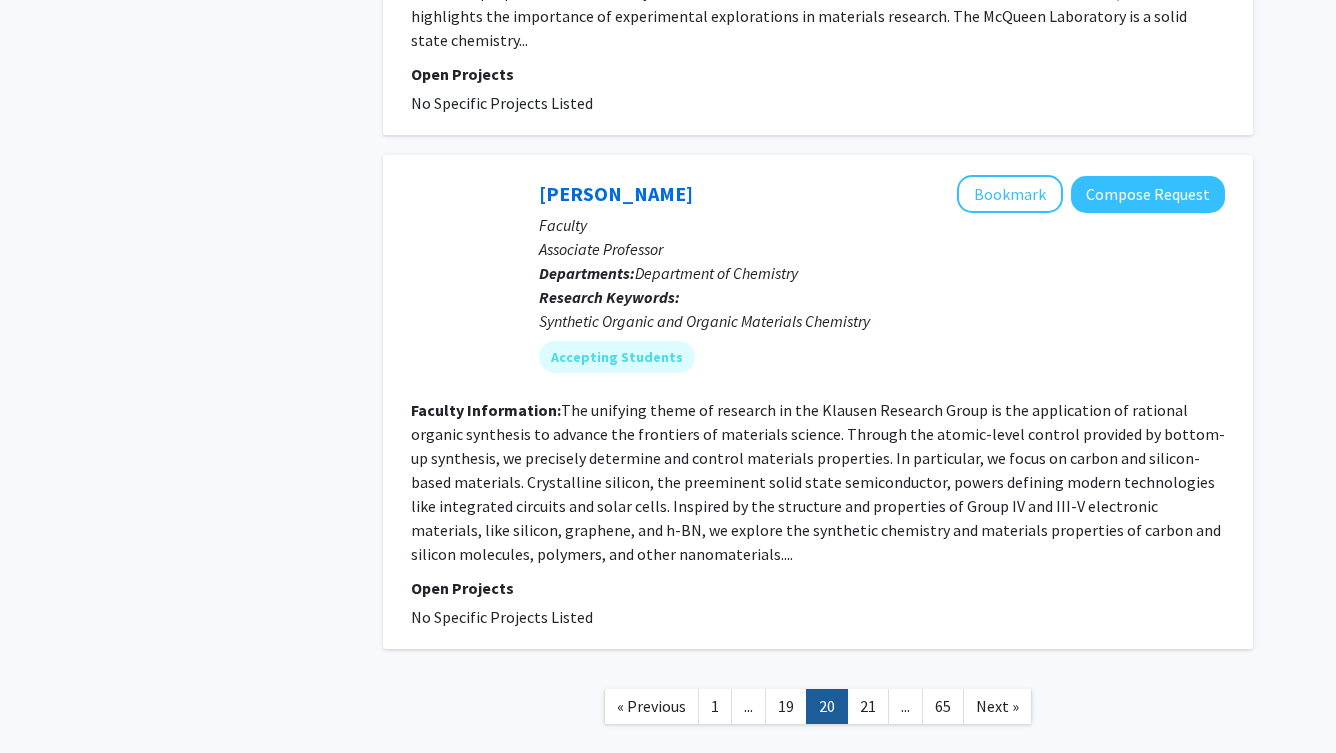 scroll, scrollTop: 4864, scrollLeft: 0, axis: vertical 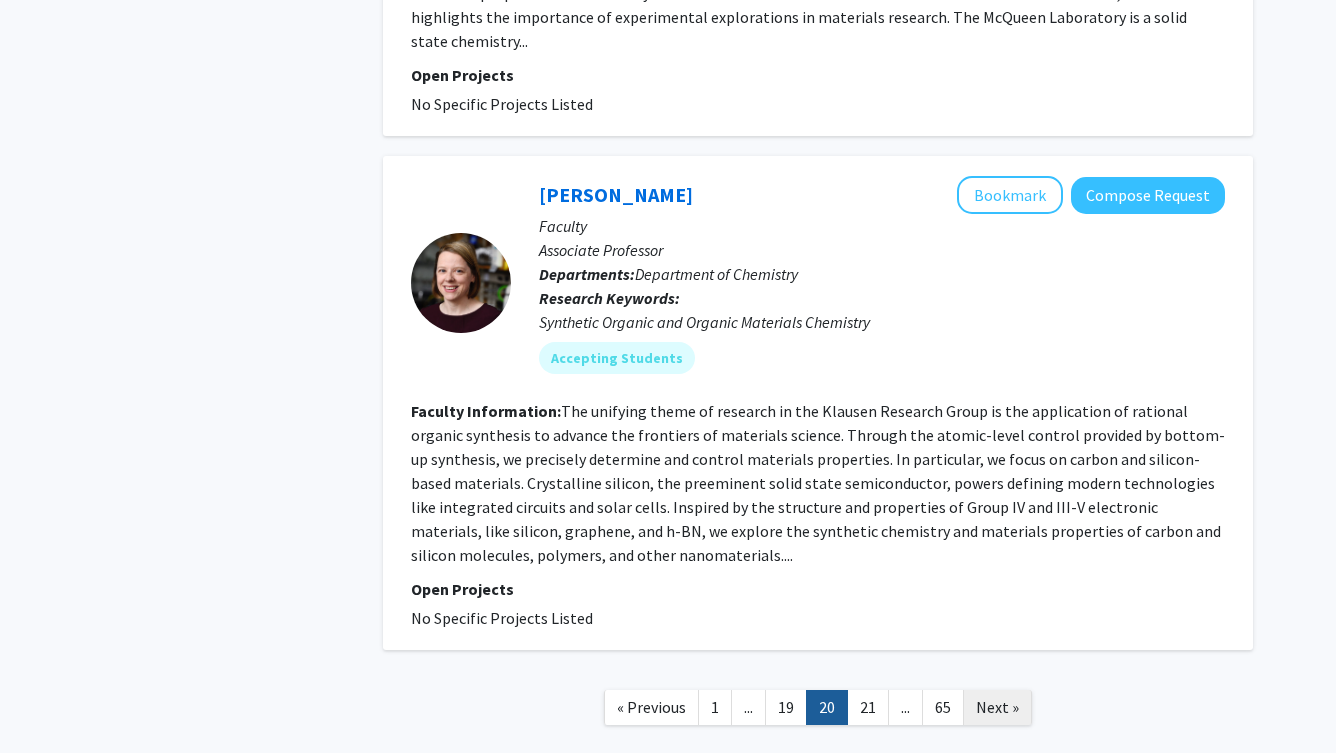 click on "Next »" 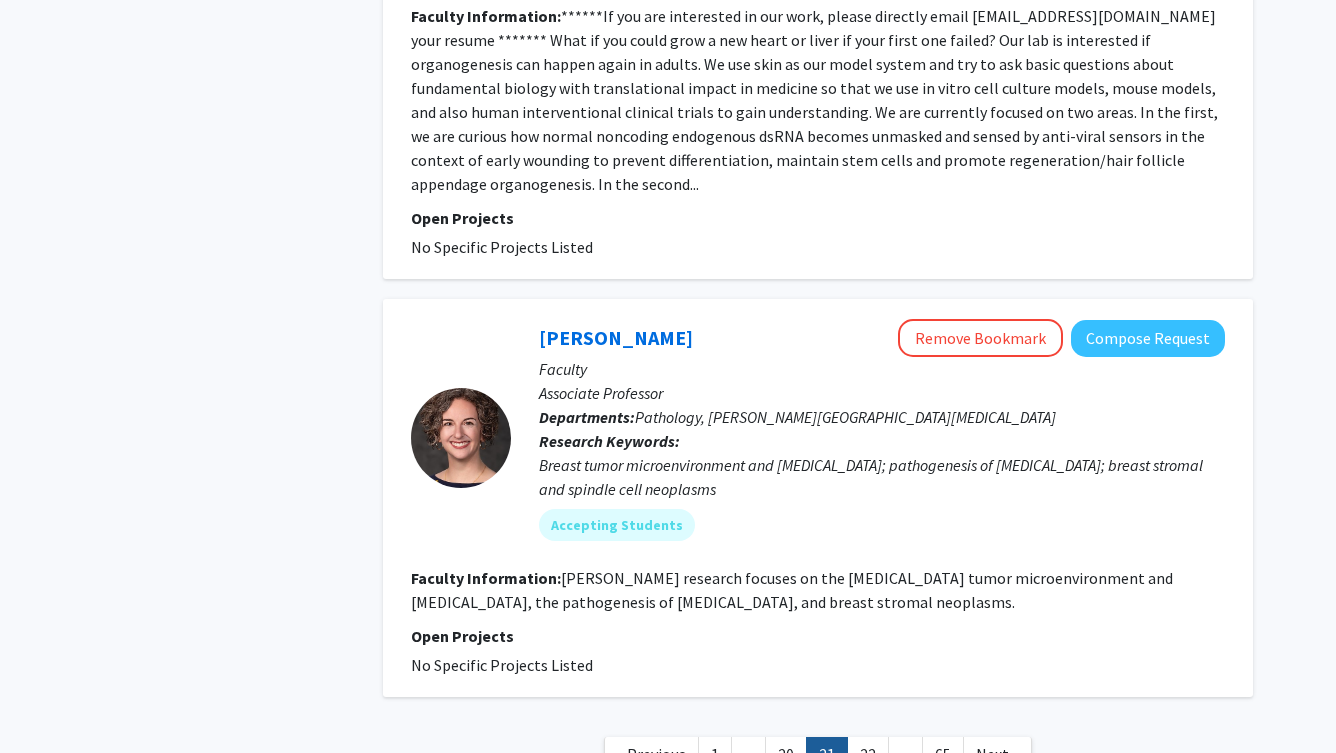 scroll, scrollTop: 4632, scrollLeft: 0, axis: vertical 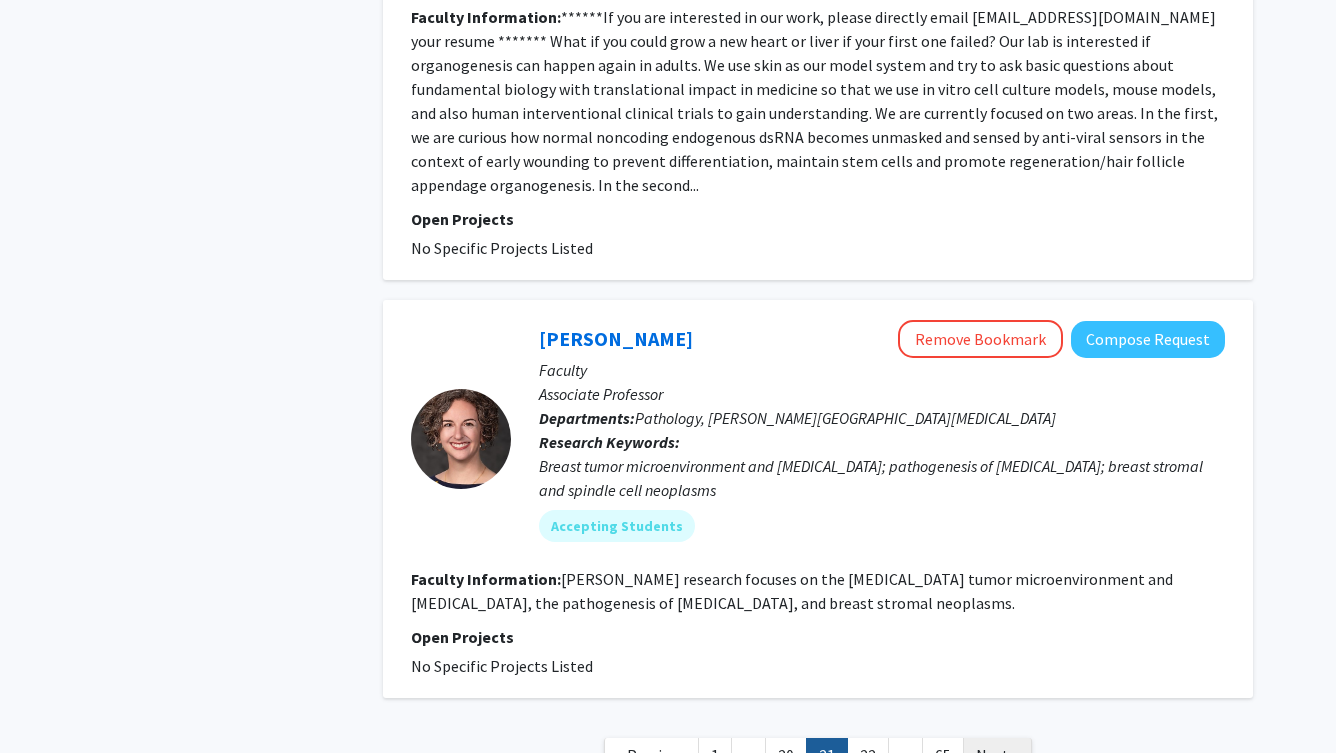 click on "Next »" 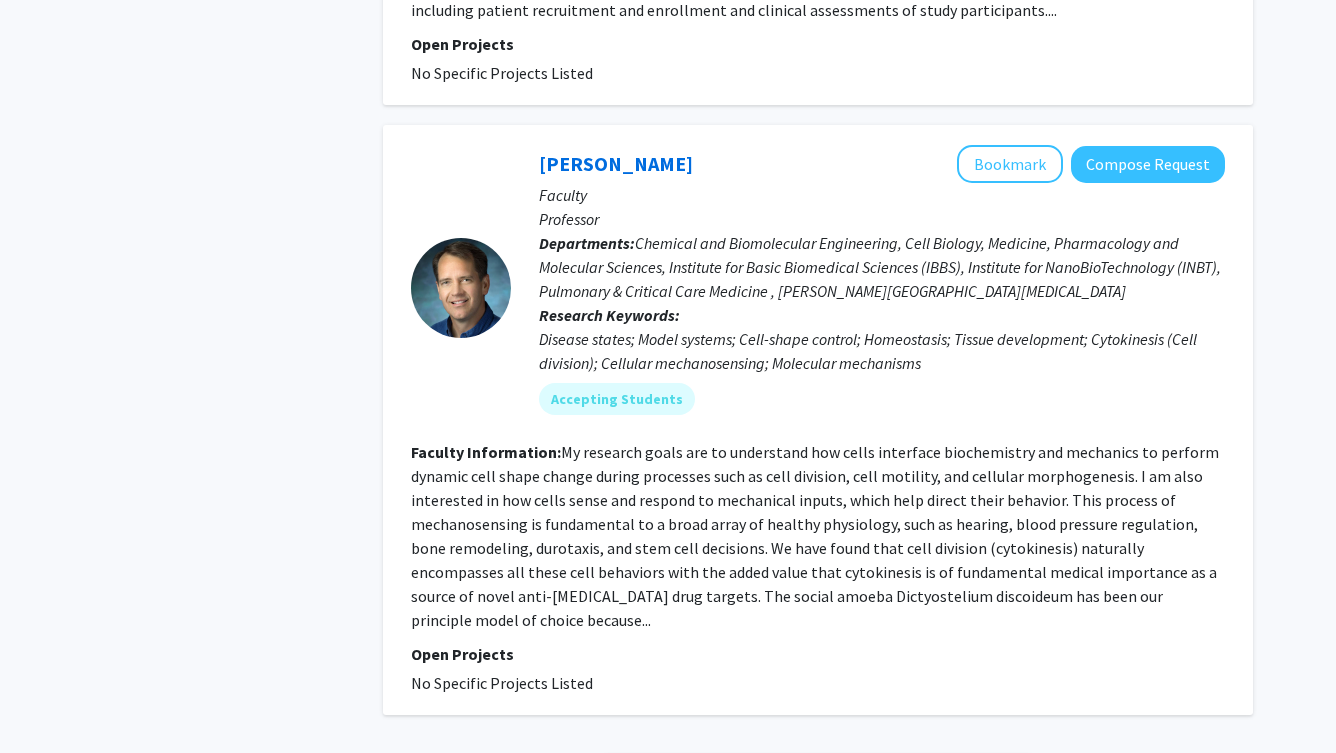 scroll, scrollTop: 4872, scrollLeft: 0, axis: vertical 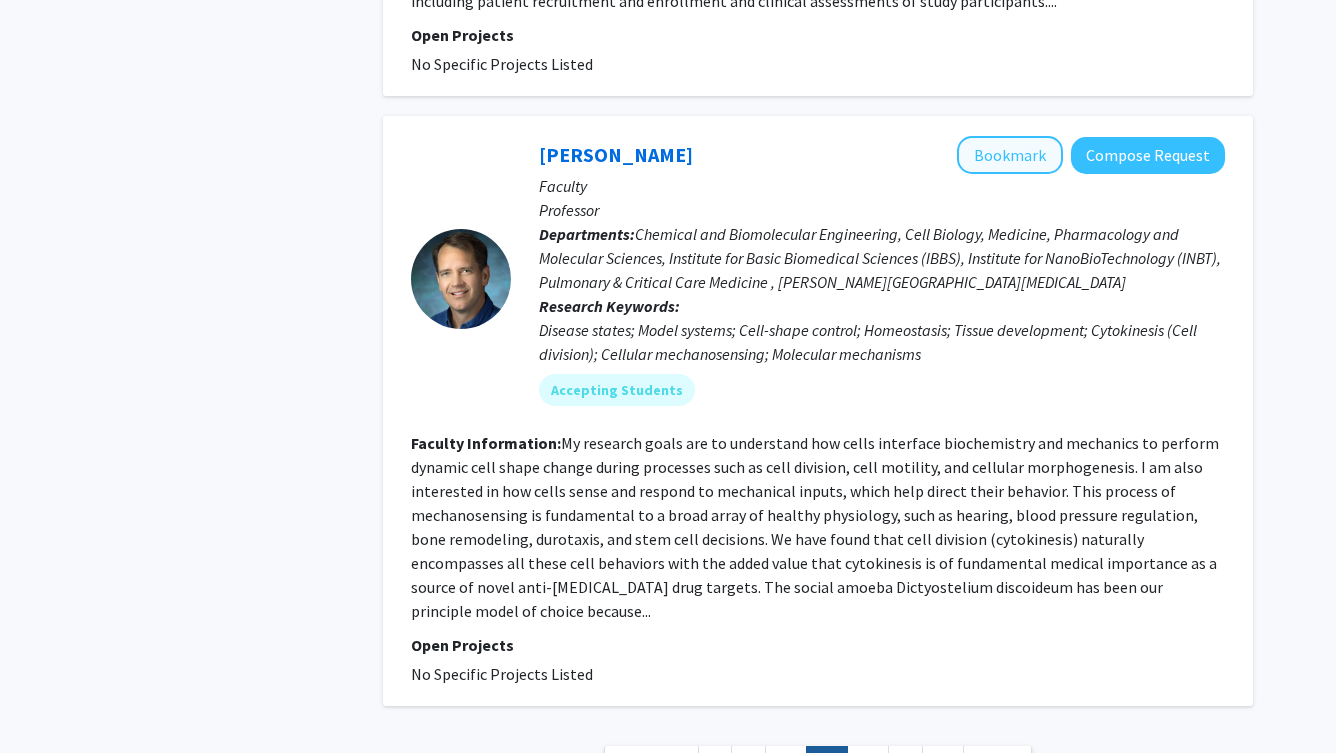click on "Bookmark" 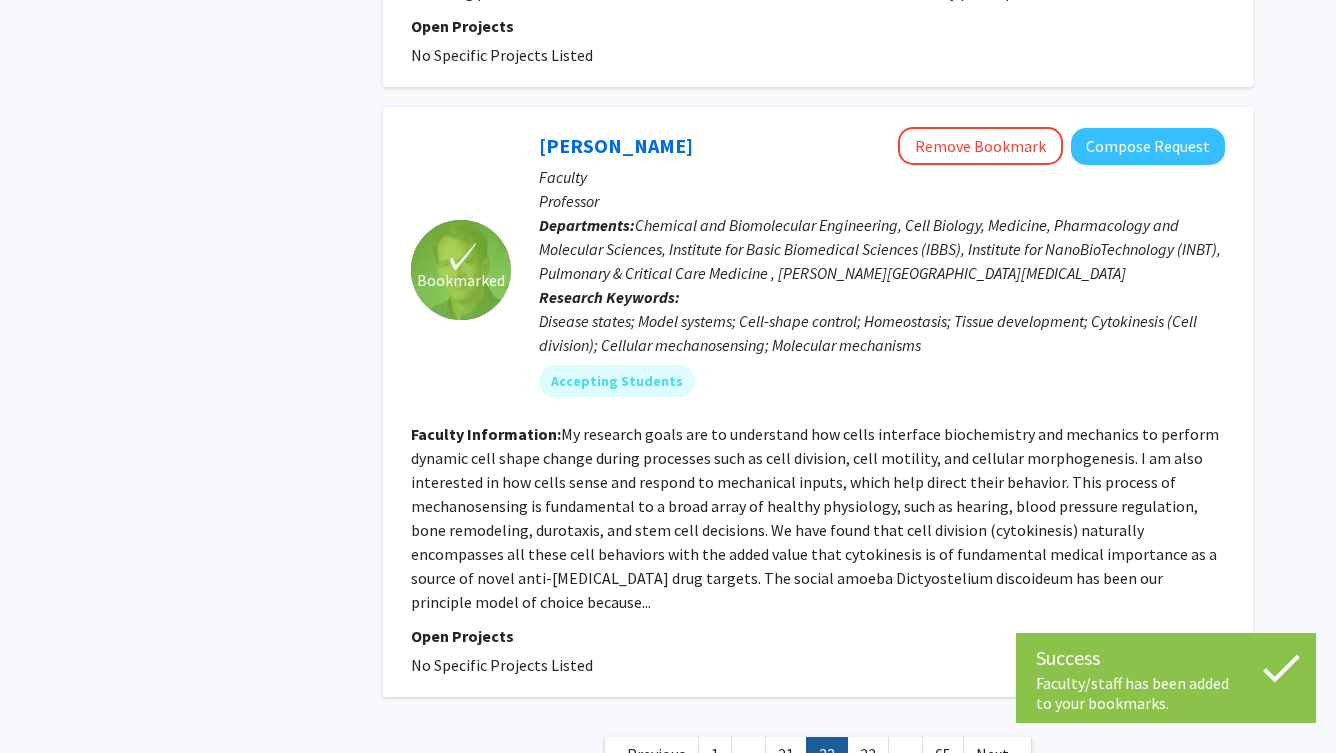 scroll, scrollTop: 4895, scrollLeft: 0, axis: vertical 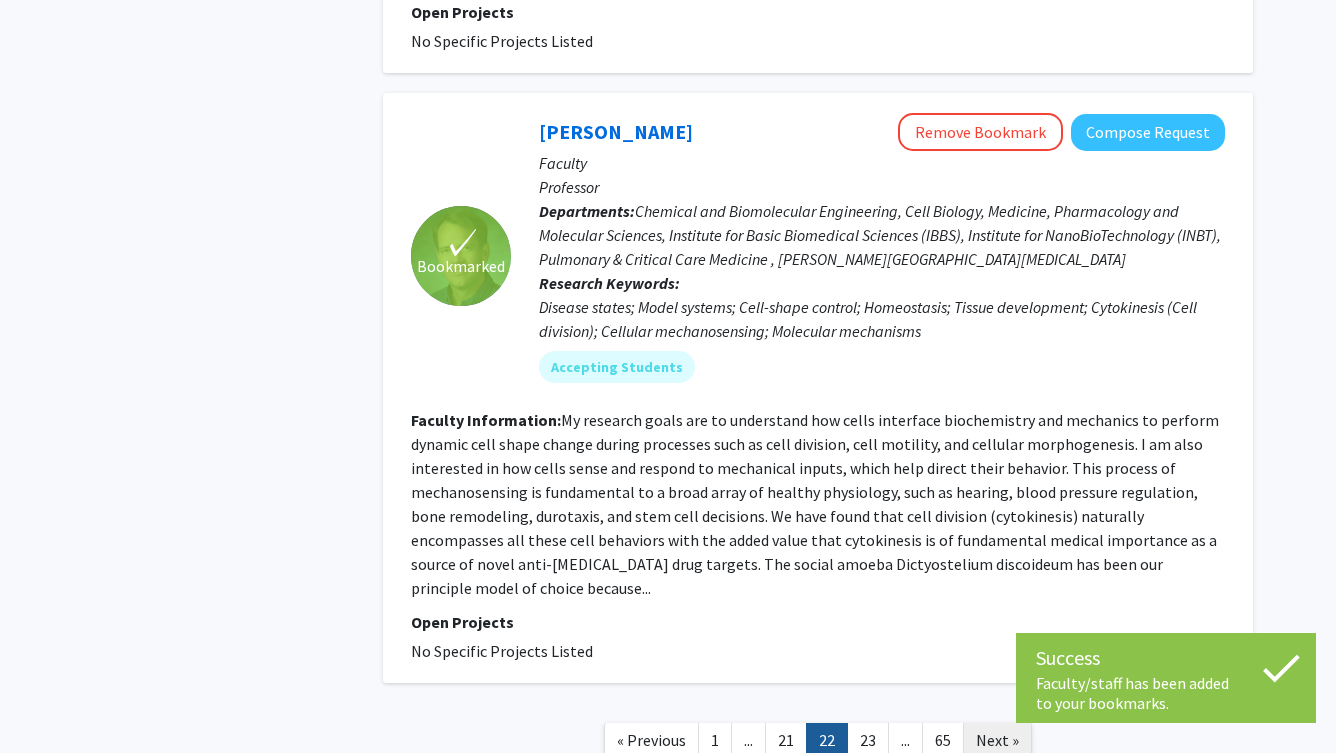 click on "Next »" 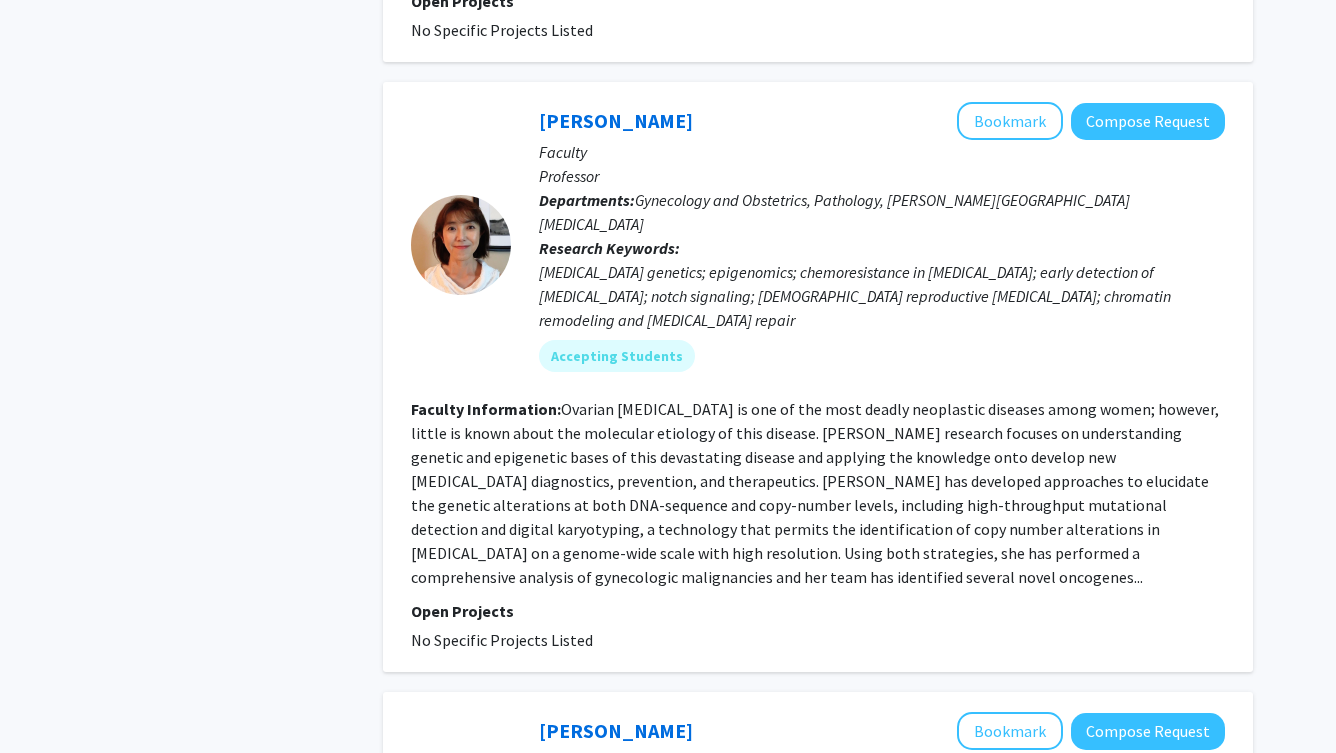 scroll, scrollTop: 1567, scrollLeft: 0, axis: vertical 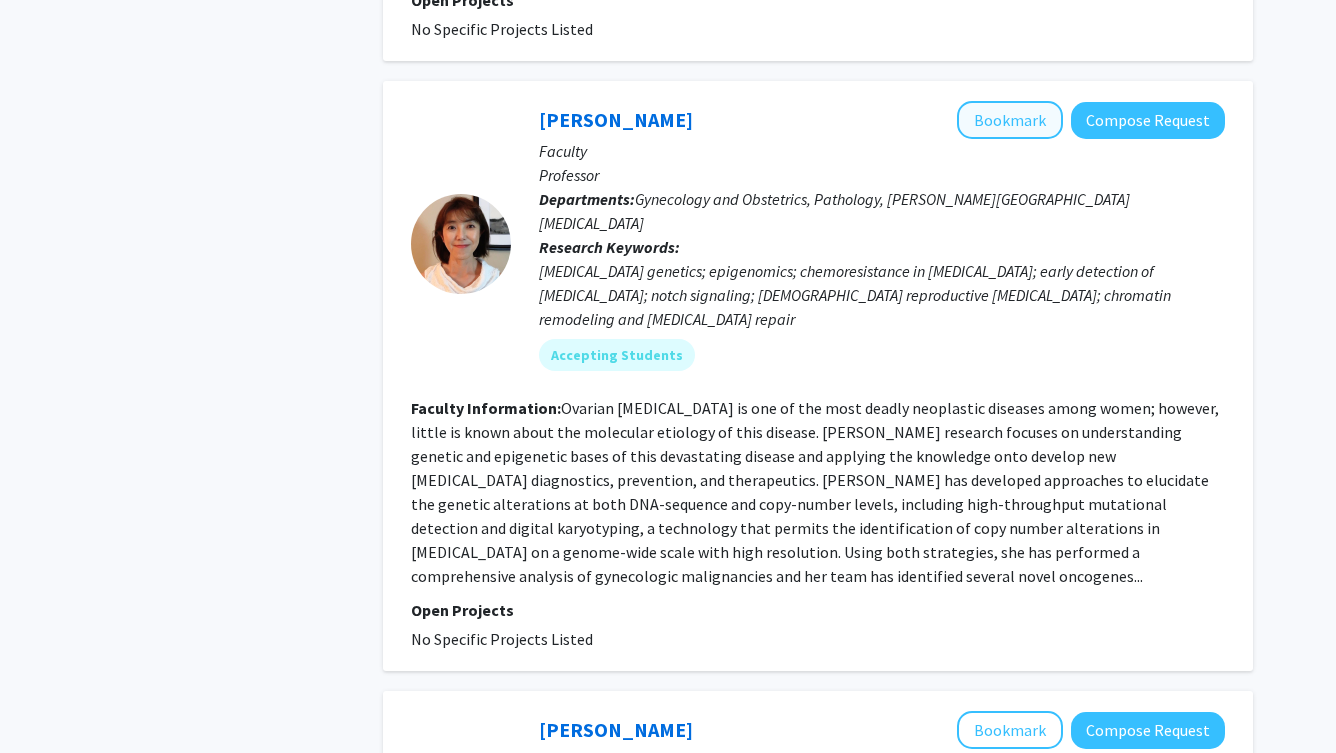 click on "Bookmark" 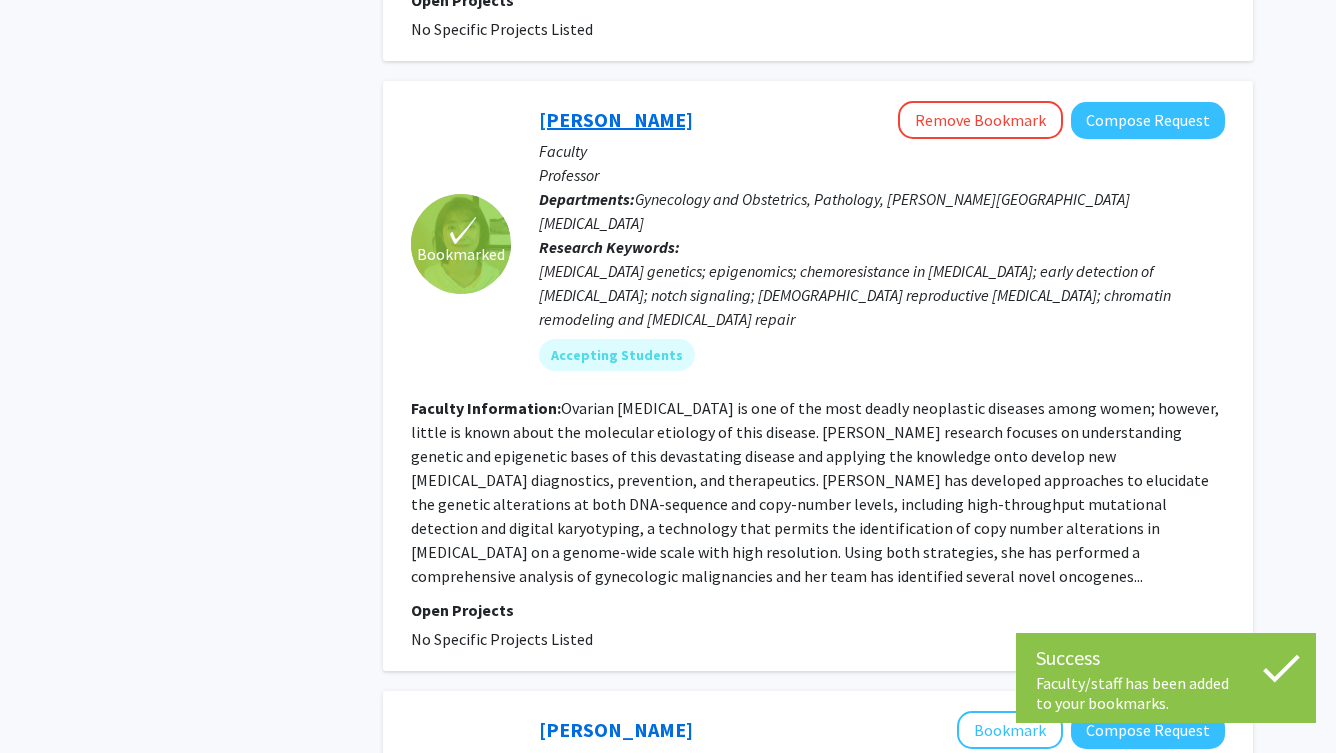 click on "Tian-Li Wang" 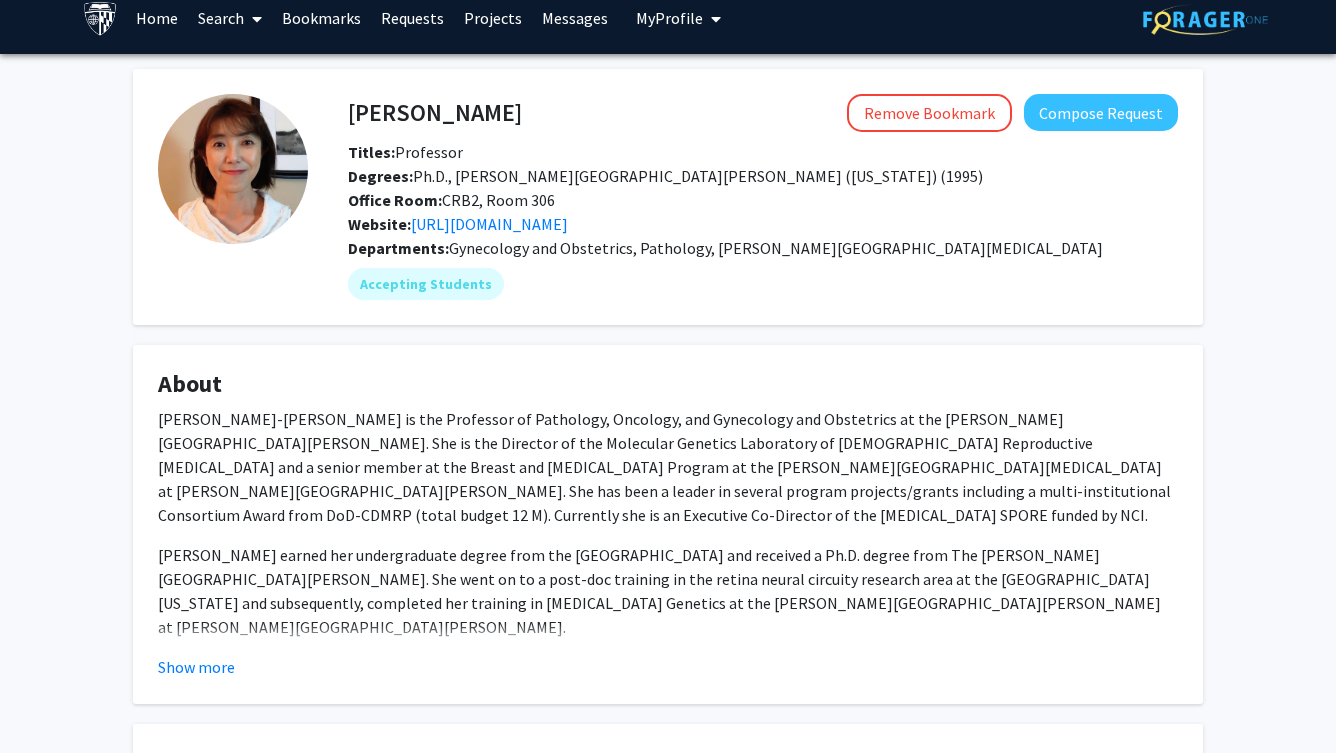 scroll, scrollTop: 20, scrollLeft: 0, axis: vertical 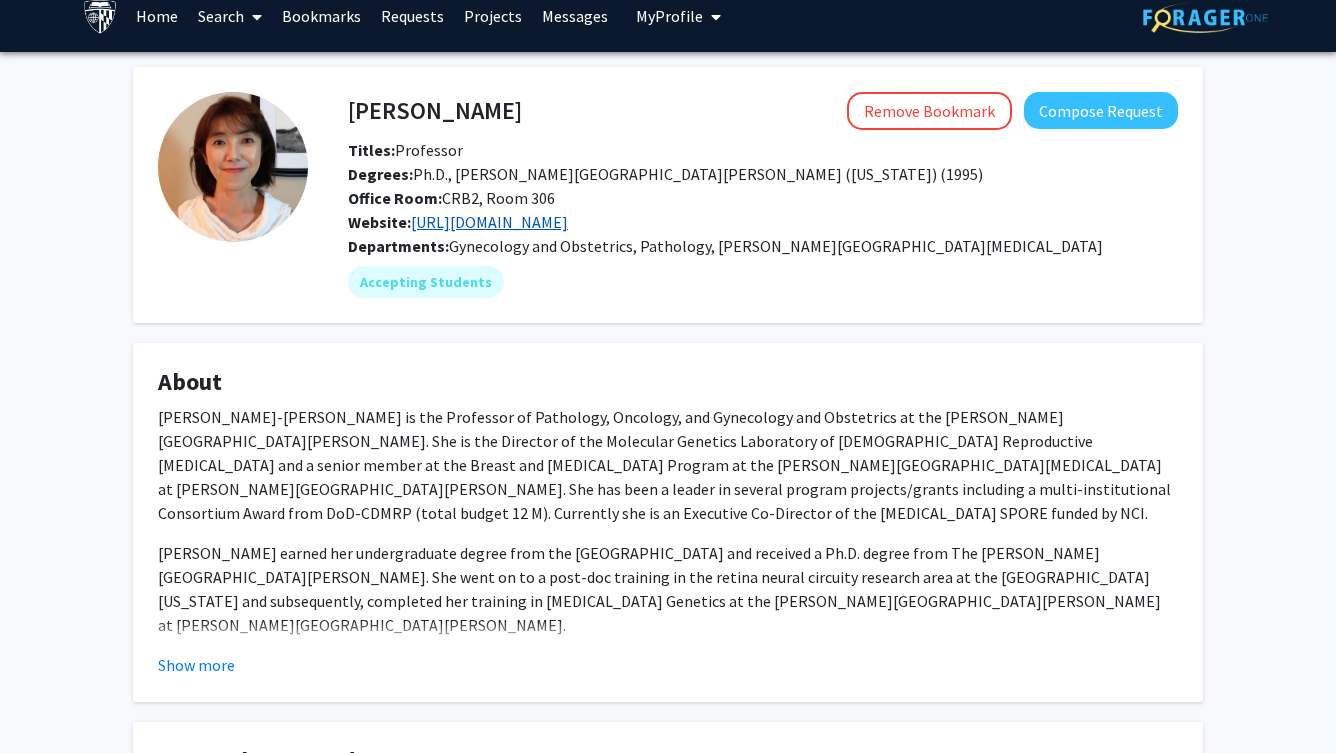 click on "http://www.gynecologycancer.org/" 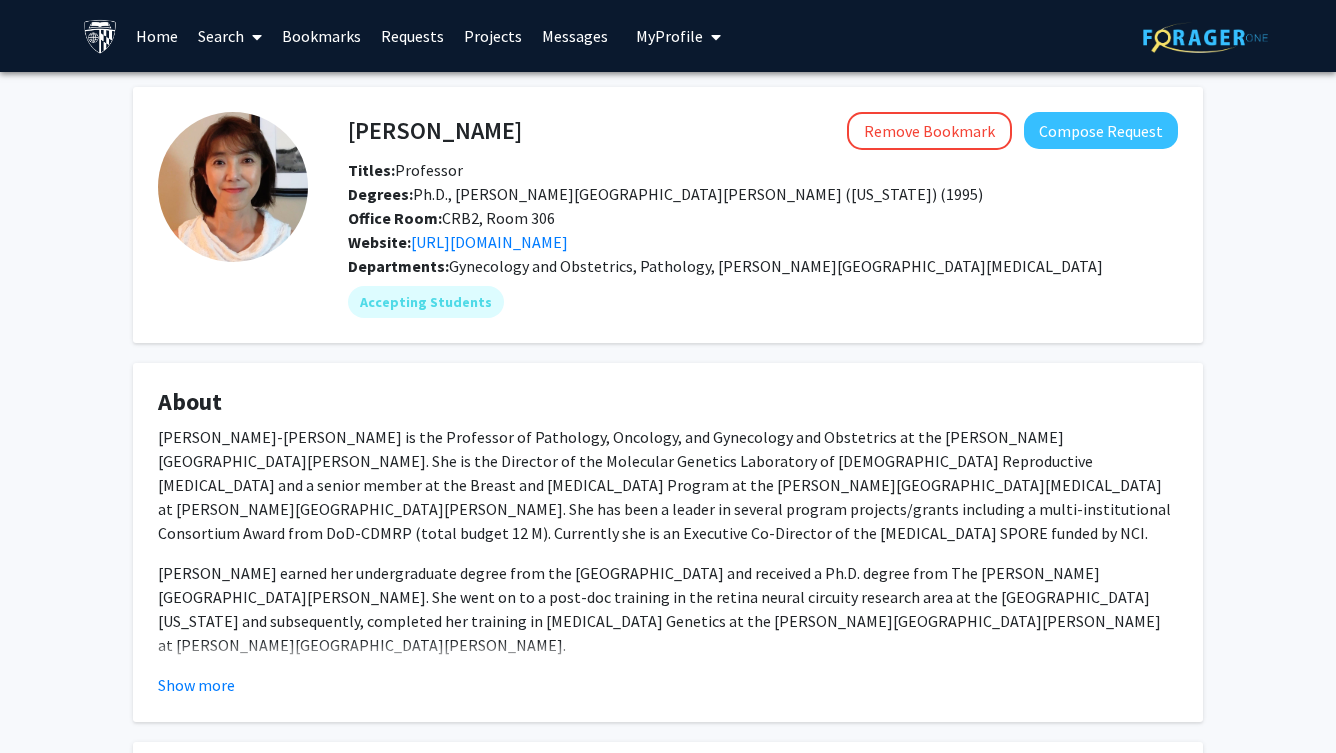 scroll, scrollTop: 0, scrollLeft: 0, axis: both 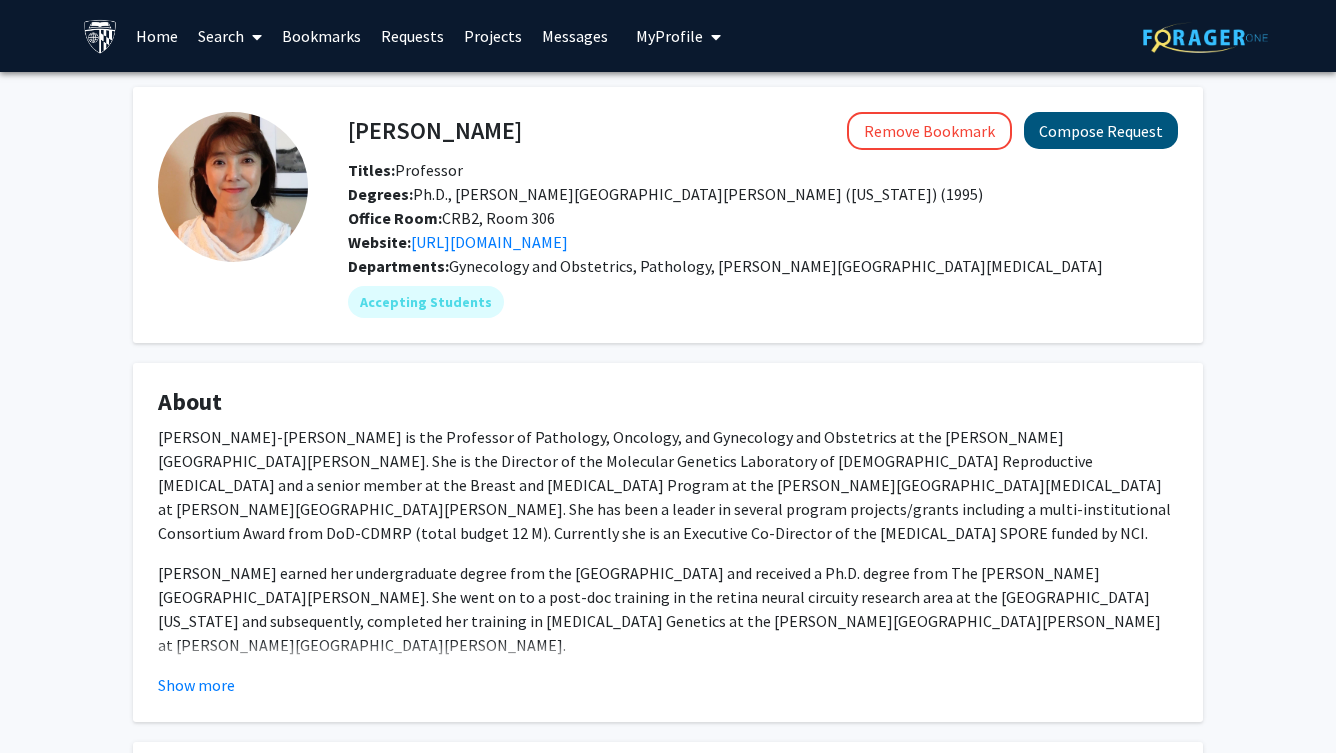 click on "Compose Request" 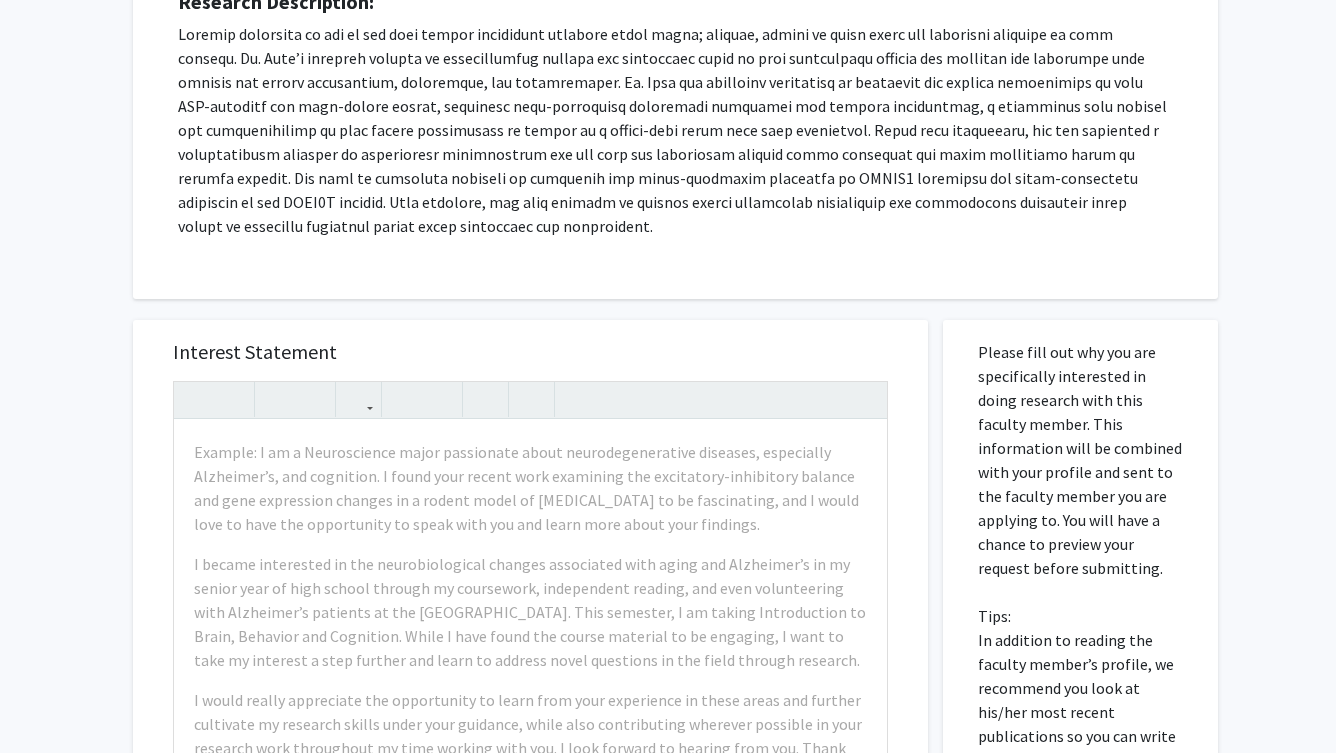 scroll, scrollTop: 621, scrollLeft: 0, axis: vertical 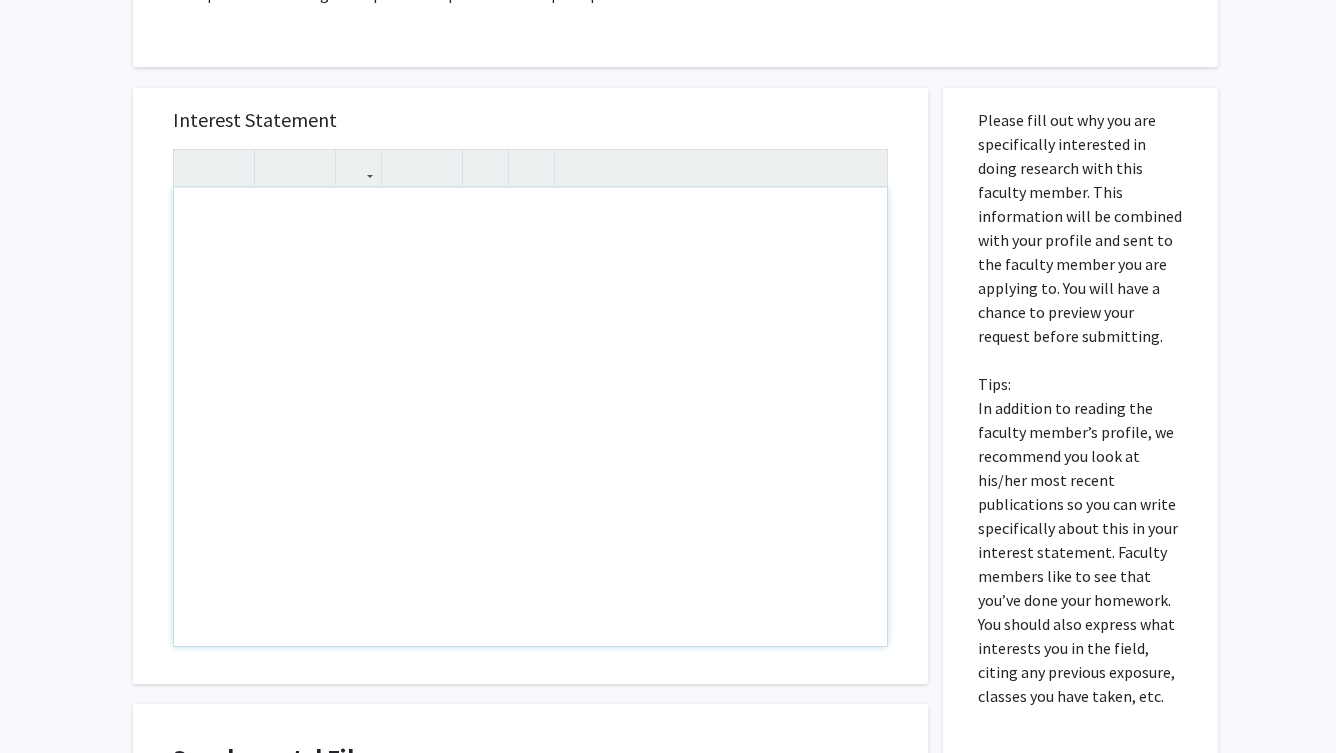 paste 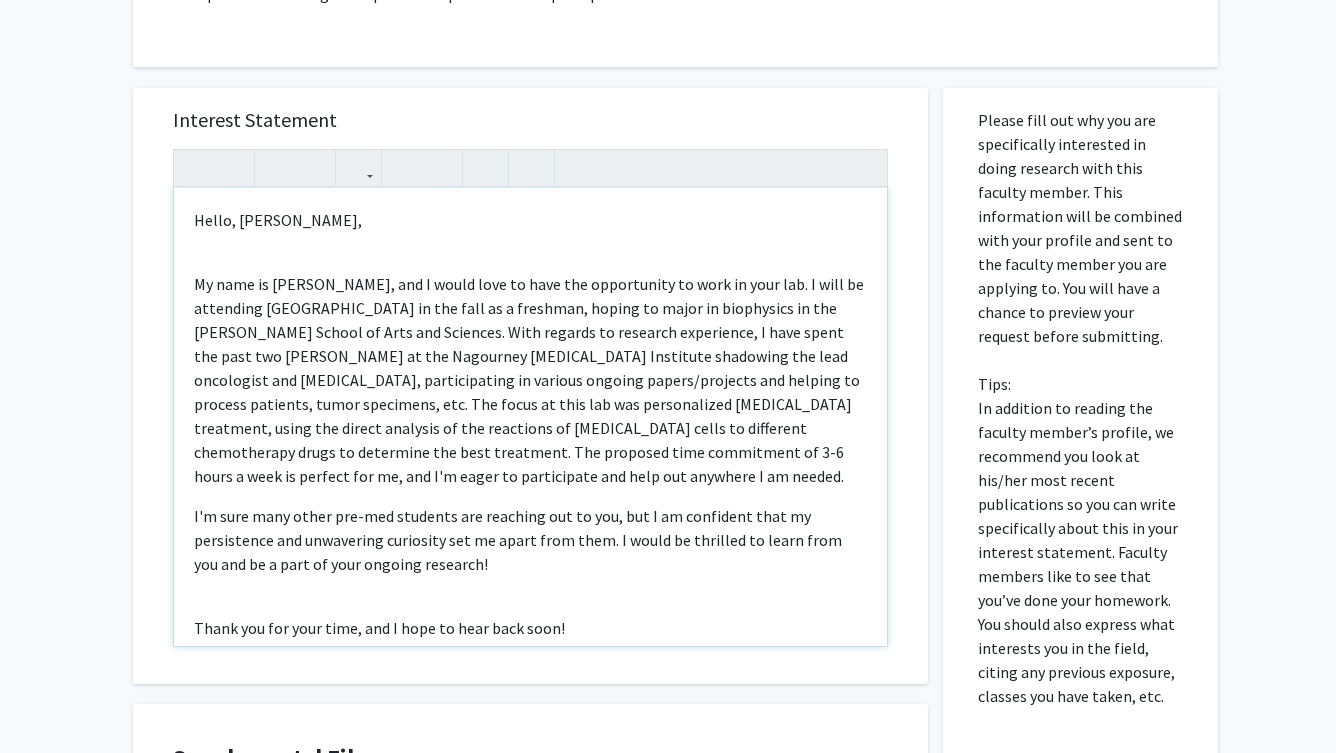 type on "<p>Hello, Dr. Manahan,</p><br><p>My name is Tracy Nguyen, and I would love to have the opportunity to work in your lab. I will be attending JHU in the fall as a freshman, hoping to major in biophysics in the Krieger School of Arts and Sciences. With regards to research experience, I have spent the past two summers at the Nagourney Cancer Institute shadowing the lead oncologist and lab technician, participating in various ongoing papers/projects and helping to process patients, tumor specimens, etc. The focus at this lab was personalized cancer treatment, using the direct analysis of the reactions of cancer cells to different chemotherapy drugs to determine the best treatment. The proposed time commitment of 3-6 hours a week is perfect for me, and I'm eager to participate and help out anywhere I am needed.</p><p>I'm sure many other pre-med students are reaching out to you, but I am confident that my persistence and unwavering curiosity set me apart from them. I would be thrilled to learn from you and be a p..." 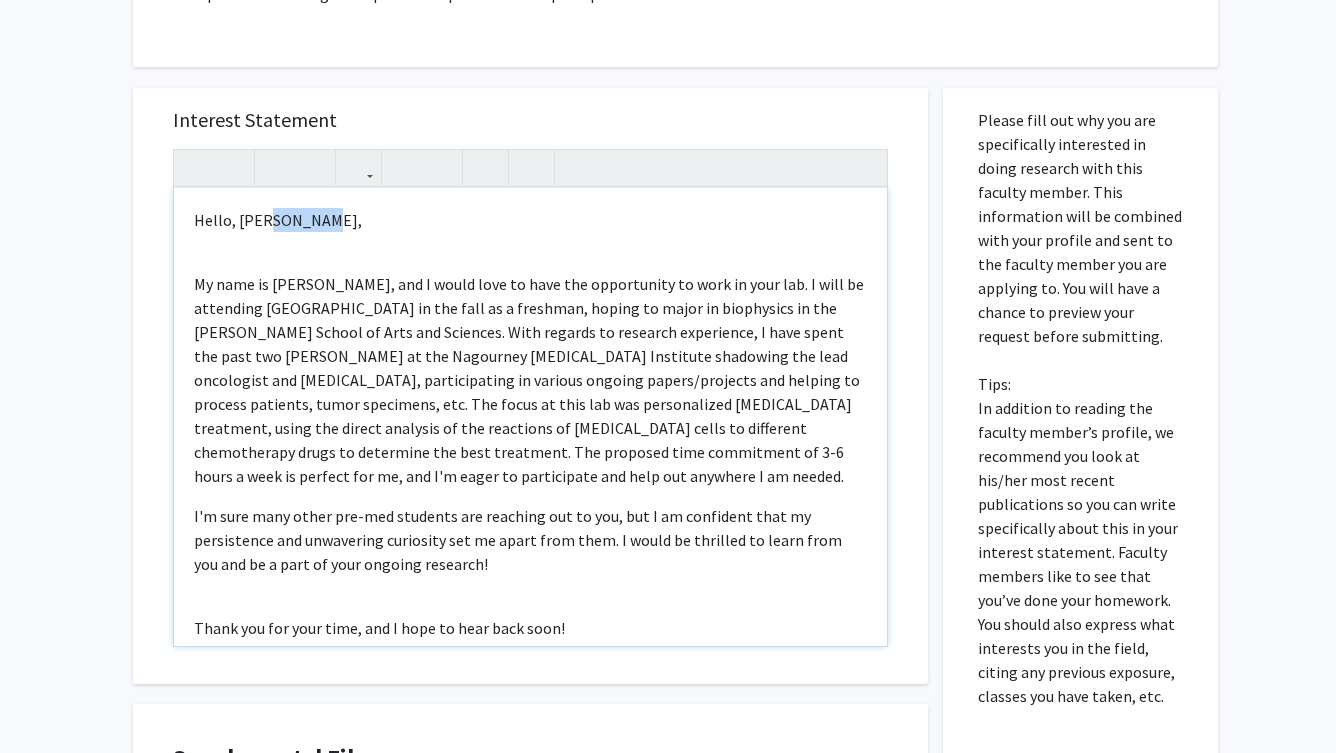 click on "Hello, Dr. Manahan," at bounding box center [530, 220] 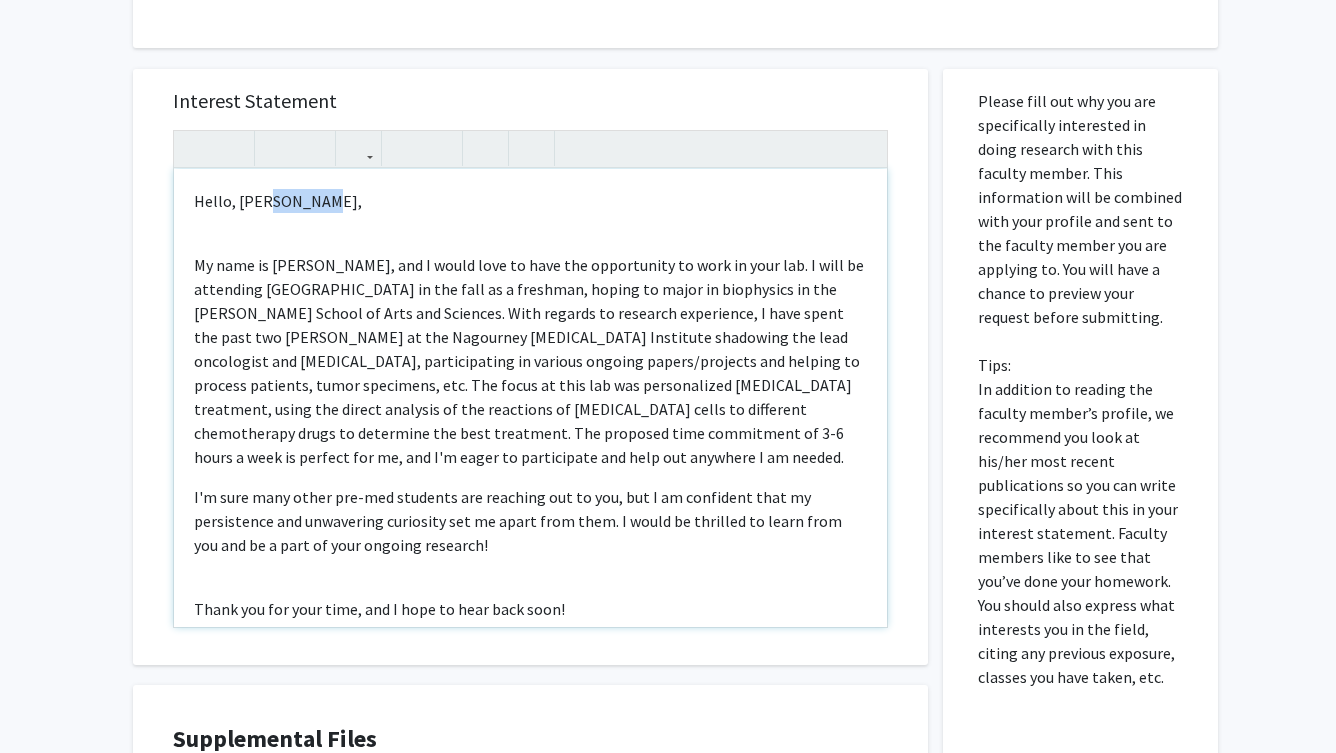 scroll, scrollTop: 642, scrollLeft: 0, axis: vertical 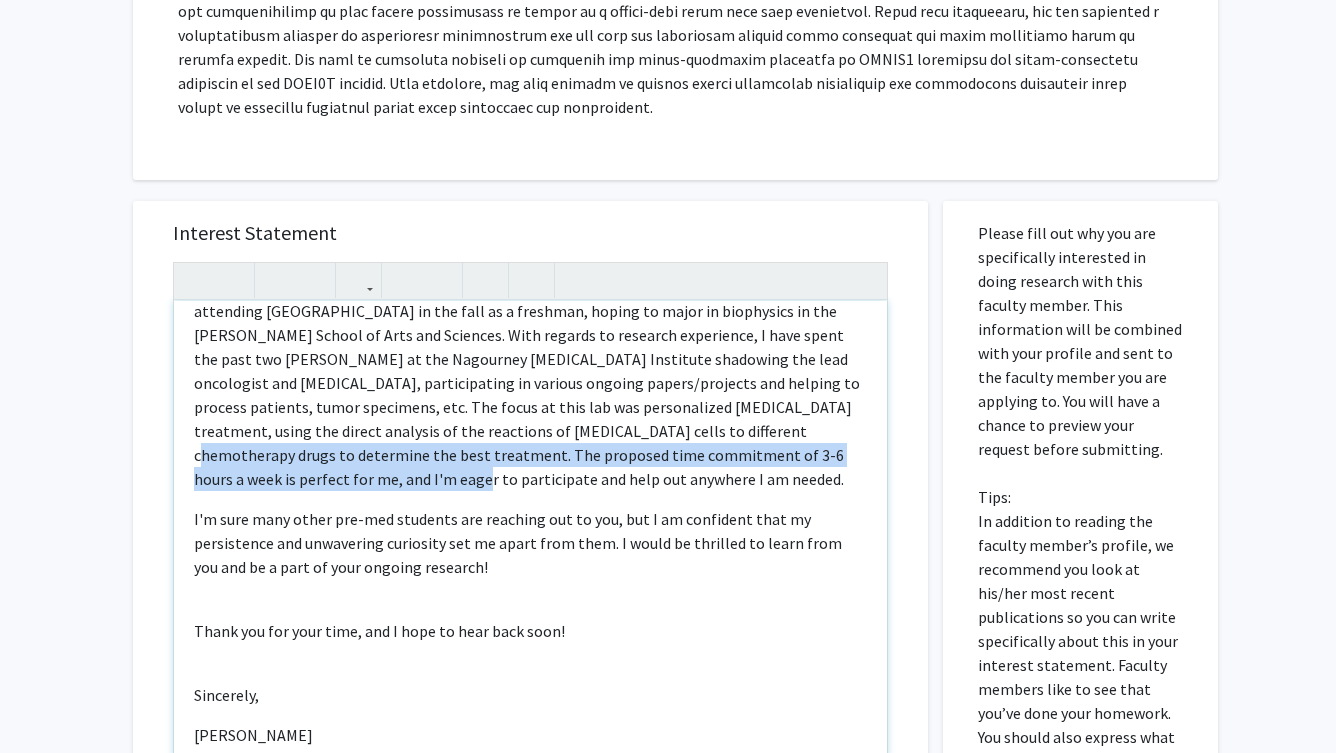 drag, startPoint x: 634, startPoint y: 432, endPoint x: 859, endPoint y: 459, distance: 226.61421 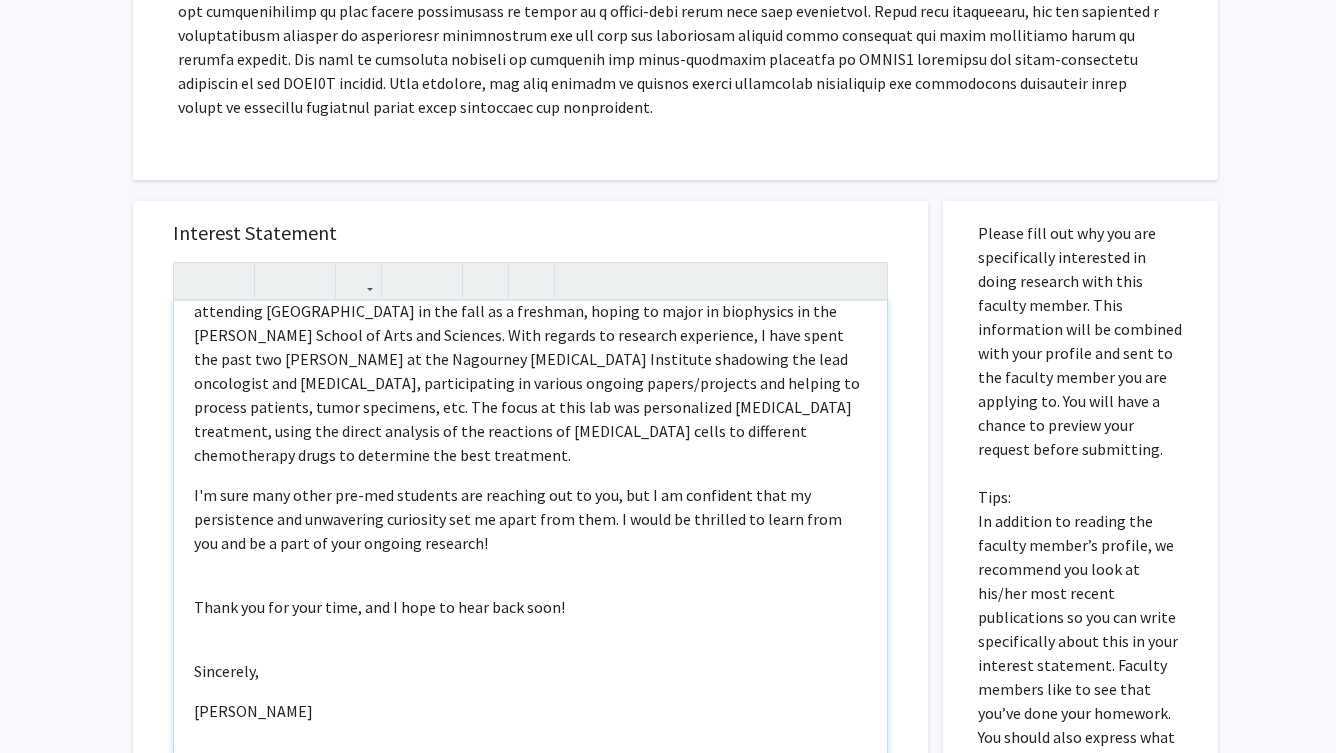 scroll, scrollTop: 86, scrollLeft: 0, axis: vertical 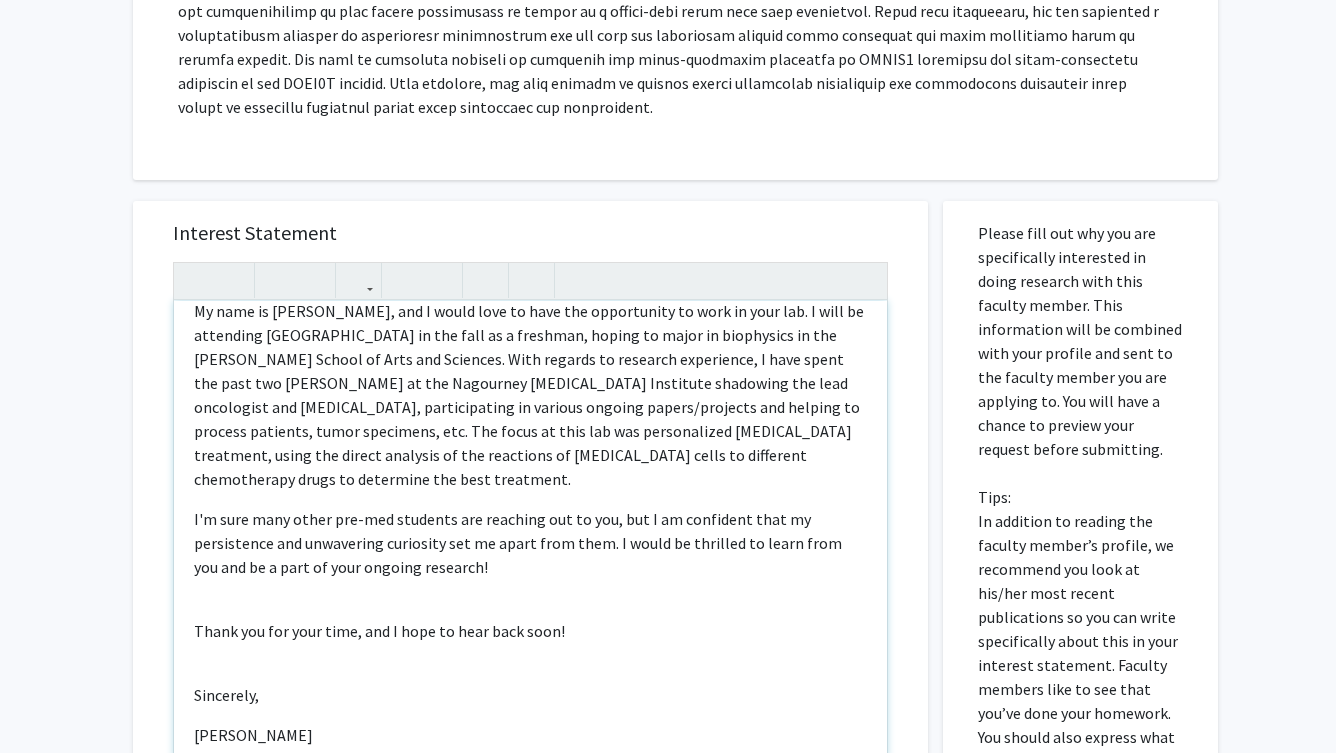 click on "I'm sure many other pre-med students are reaching out to you, but I am confident that my persistence and unwavering curiosity set me apart from them. I would be thrilled to learn from you and be a part of your ongoing research!" at bounding box center (530, 543) 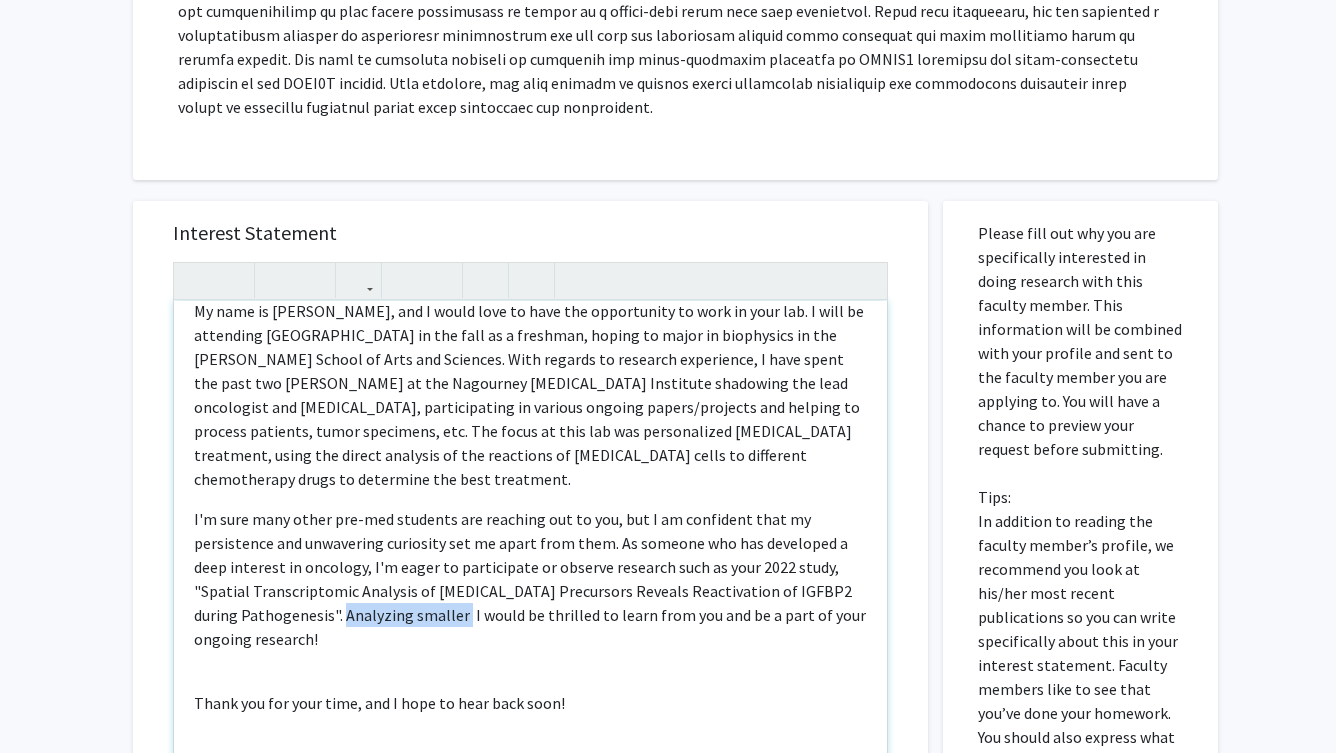 drag, startPoint x: 415, startPoint y: 596, endPoint x: 297, endPoint y: 602, distance: 118.15244 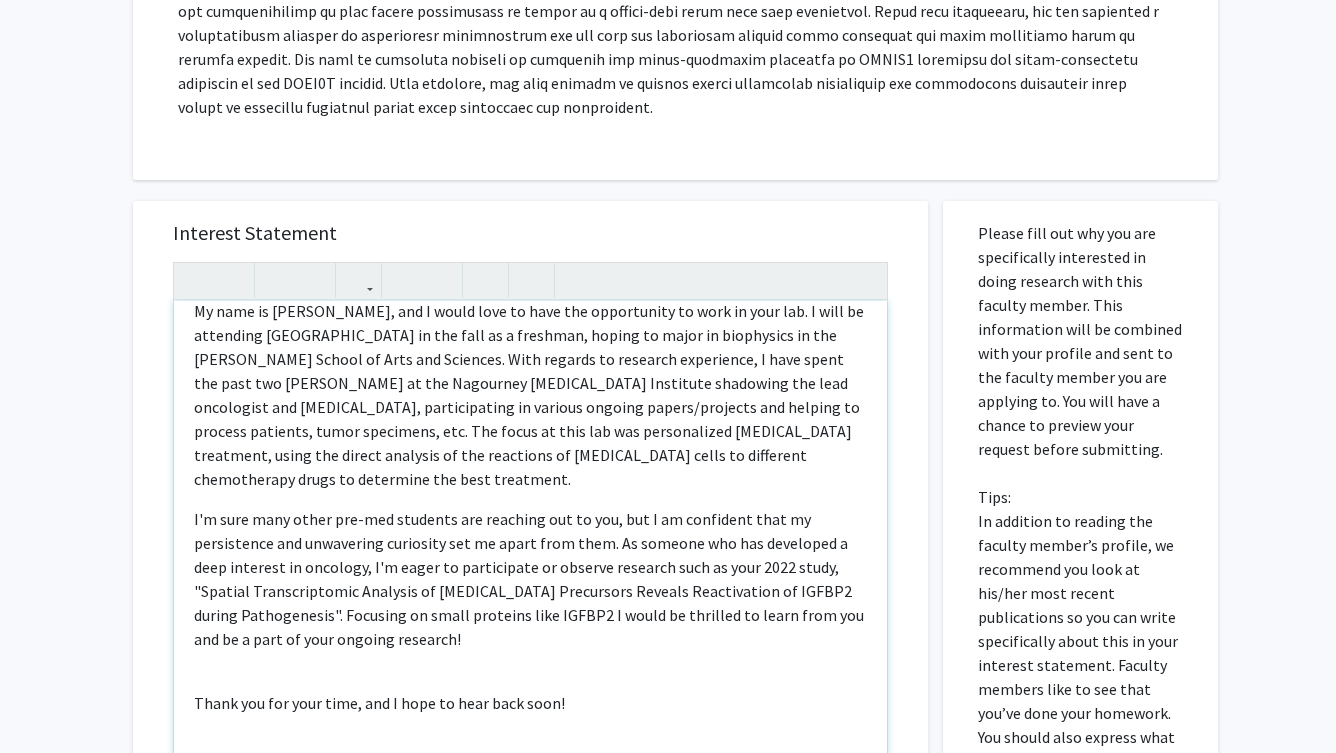 click on "I'm sure many other pre-med students are reaching out to you, but I am confident that my persistence and unwavering curiosity set me apart from them. As someone who has developed a deep interest in oncology, I'm eager to participate or observe research such as your 2022 study, "Spatial Transcriptomic Analysis of Ovarian Cancer Precursors Reveals Reactivation of IGFBP2 during Pathogenesis". Focusing on small proteins like IGFBP2 I would be thrilled to learn from you and be a part of your ongoing research!" at bounding box center (530, 579) 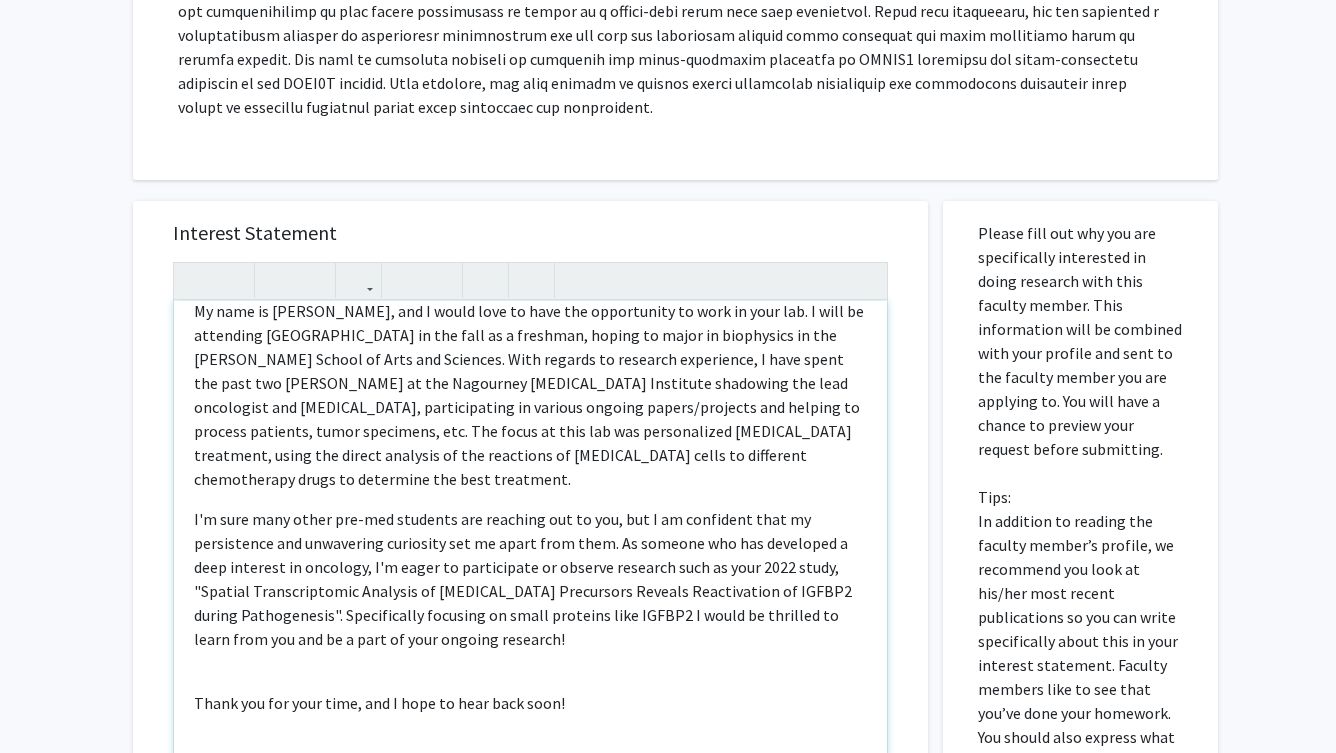 click on "I'm sure many other pre-med students are reaching out to you, but I am confident that my persistence and unwavering curiosity set me apart from them. As someone who has developed a deep interest in oncology, I'm eager to participate or observe research such as your 2022 study, "Spatial Transcriptomic Analysis of Ovarian Cancer Precursors Reveals Reactivation of IGFBP2 during Pathogenesis". Specifically focusing on small proteins like IGFBP2 I would be thrilled to learn from you and be a part of your ongoing research!" at bounding box center [530, 579] 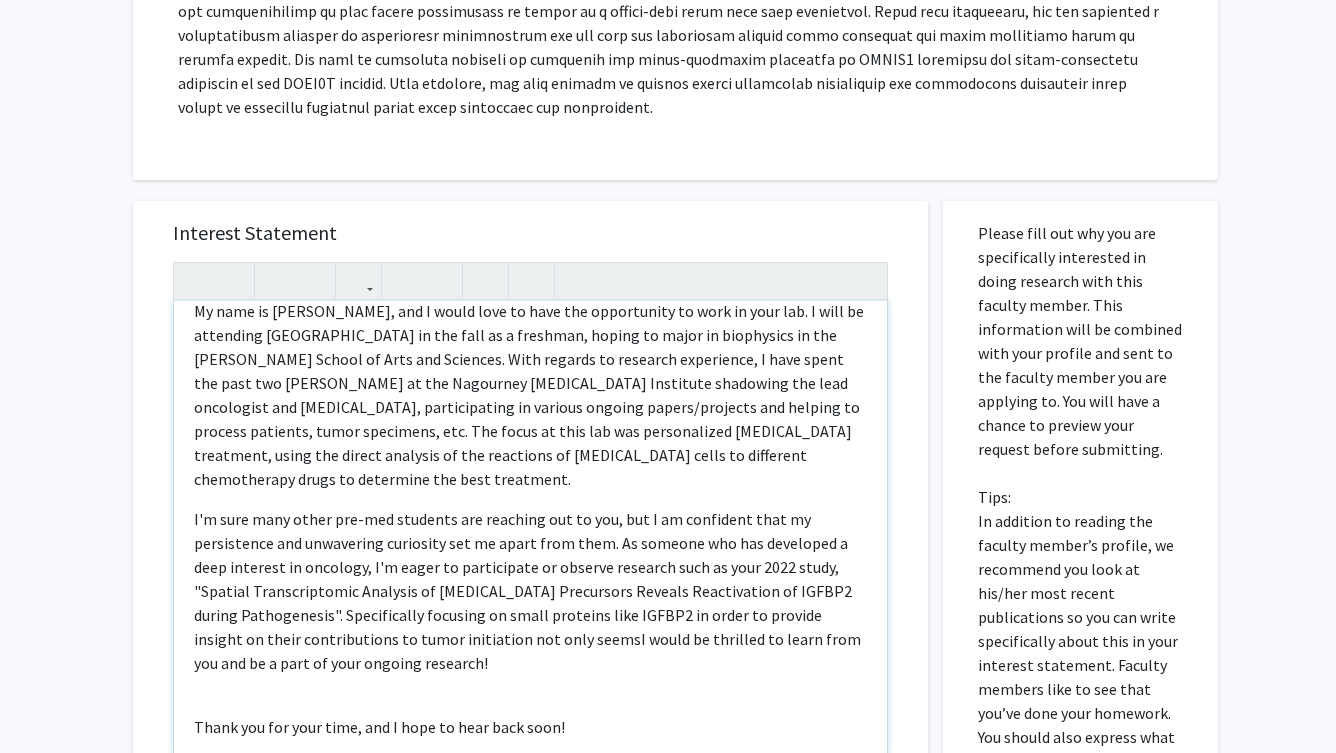 click on "Hello, Dr. Wang, My name is Tracy Nguyen, and I would love to have the opportunity to work in your lab. I will be attending JHU in the fall as a freshman, hoping to major in biophysics in the Krieger School of Arts and Sciences. With regards to research experience, I have spent the past two summers at the Nagourney Cancer Institute shadowing the lead oncologist and lab technician, participating in various ongoing papers/projects and helping to process patients, tumor specimens, etc. The focus at this lab was personalized cancer treatment, using the direct analysis of the reactions of cancer cells to different chemotherapy drugs to determine the best treatment. Thank you for your time, and I hope to hear back soon! Sincerely, Tracy Nguyen" at bounding box center [530, 530] 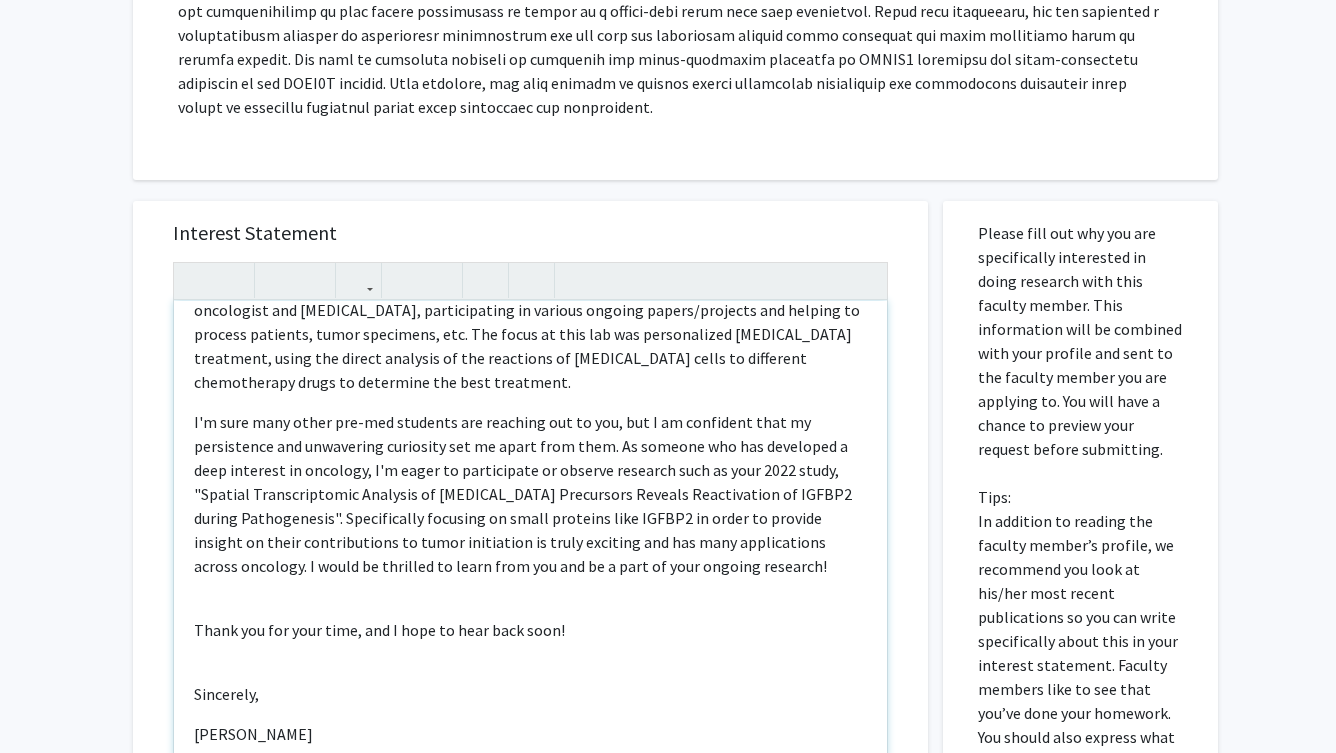 scroll, scrollTop: 182, scrollLeft: 0, axis: vertical 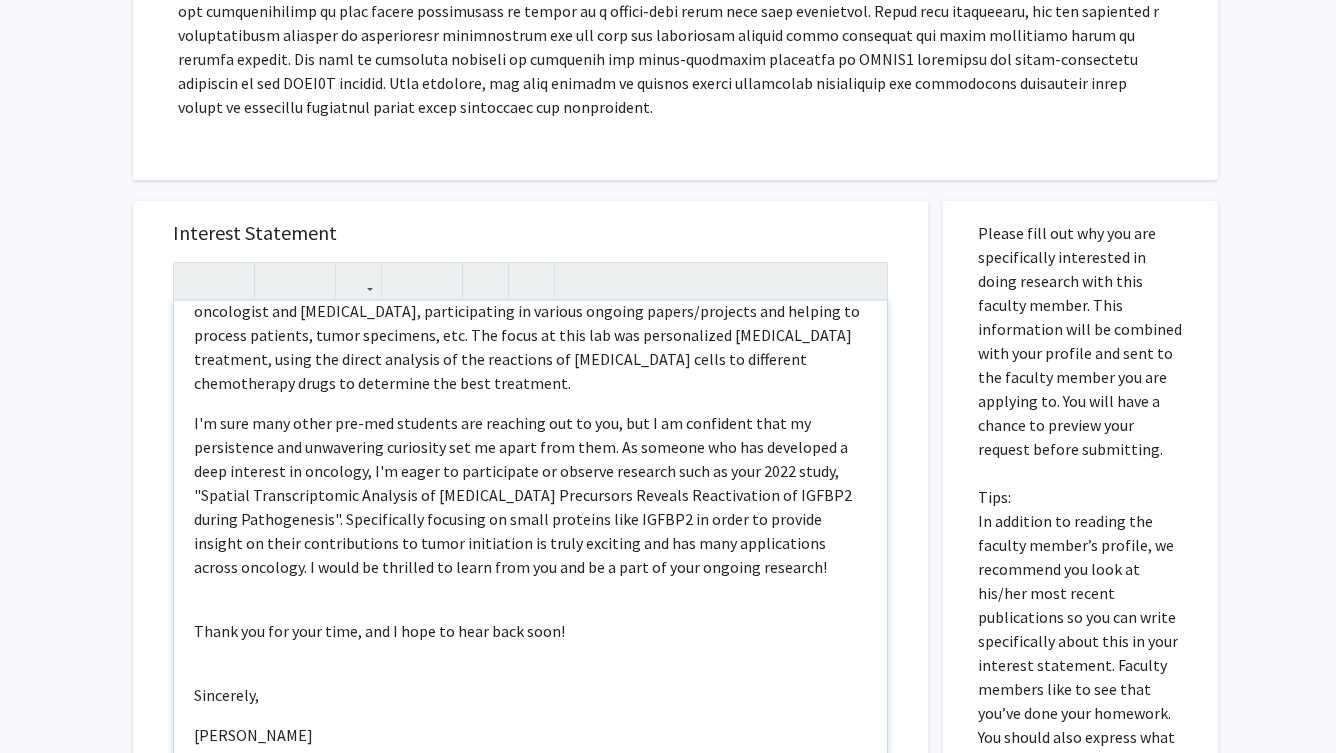 click on "I'm sure many other pre-med students are reaching out to you, but I am confident that my persistence and unwavering curiosity set me apart from them. As someone who has developed a deep interest in oncology, I'm eager to participate or observe research such as your 2022 study, "Spatial Transcriptomic Analysis of Ovarian Cancer Precursors Reveals Reactivation of IGFBP2 during Pathogenesis". Specifically focusing on small proteins like IGFBP2 in order to provide insight on their contributions to tumor initiation is truly exciting and has many applications across oncology. I would be thrilled to learn from you and be a part of your ongoing research!" at bounding box center (530, 495) 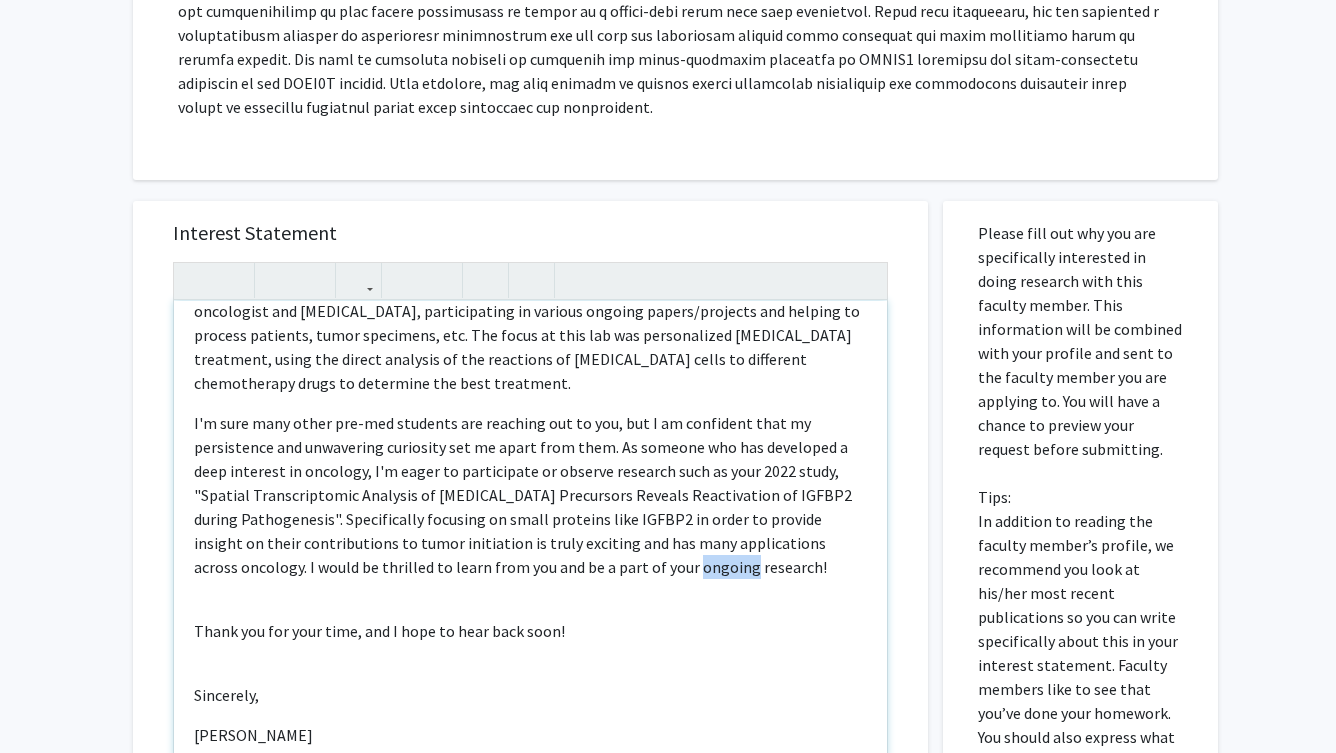 click on "I'm sure many other pre-med students are reaching out to you, but I am confident that my persistence and unwavering curiosity set me apart from them. As someone who has developed a deep interest in oncology, I'm eager to participate or observe research such as your 2022 study, "Spatial Transcriptomic Analysis of Ovarian Cancer Precursors Reveals Reactivation of IGFBP2 during Pathogenesis". Specifically focusing on small proteins like IGFBP2 in order to provide insight on their contributions to tumor initiation is truly exciting and has many applications across oncology. I would be thrilled to learn from you and be a part of your ongoing research!" at bounding box center (530, 495) 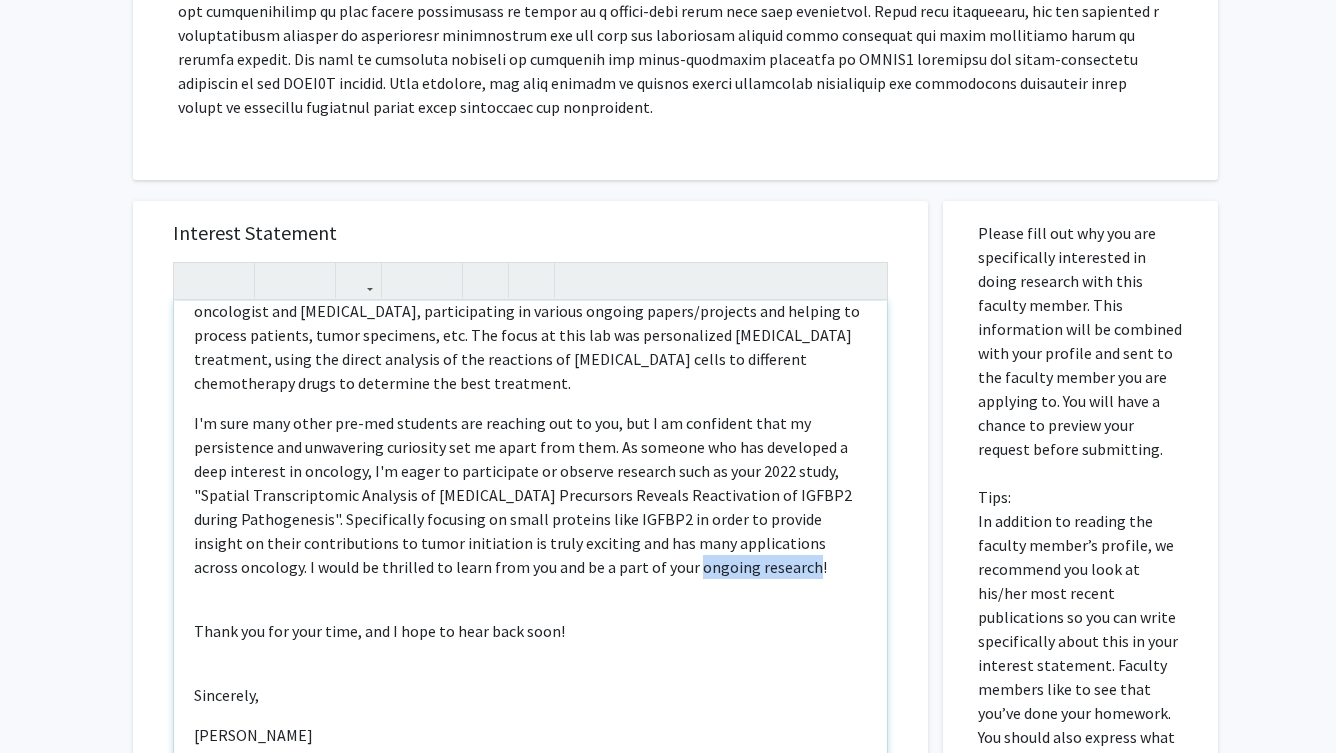 drag, startPoint x: 525, startPoint y: 546, endPoint x: 612, endPoint y: 549, distance: 87.05171 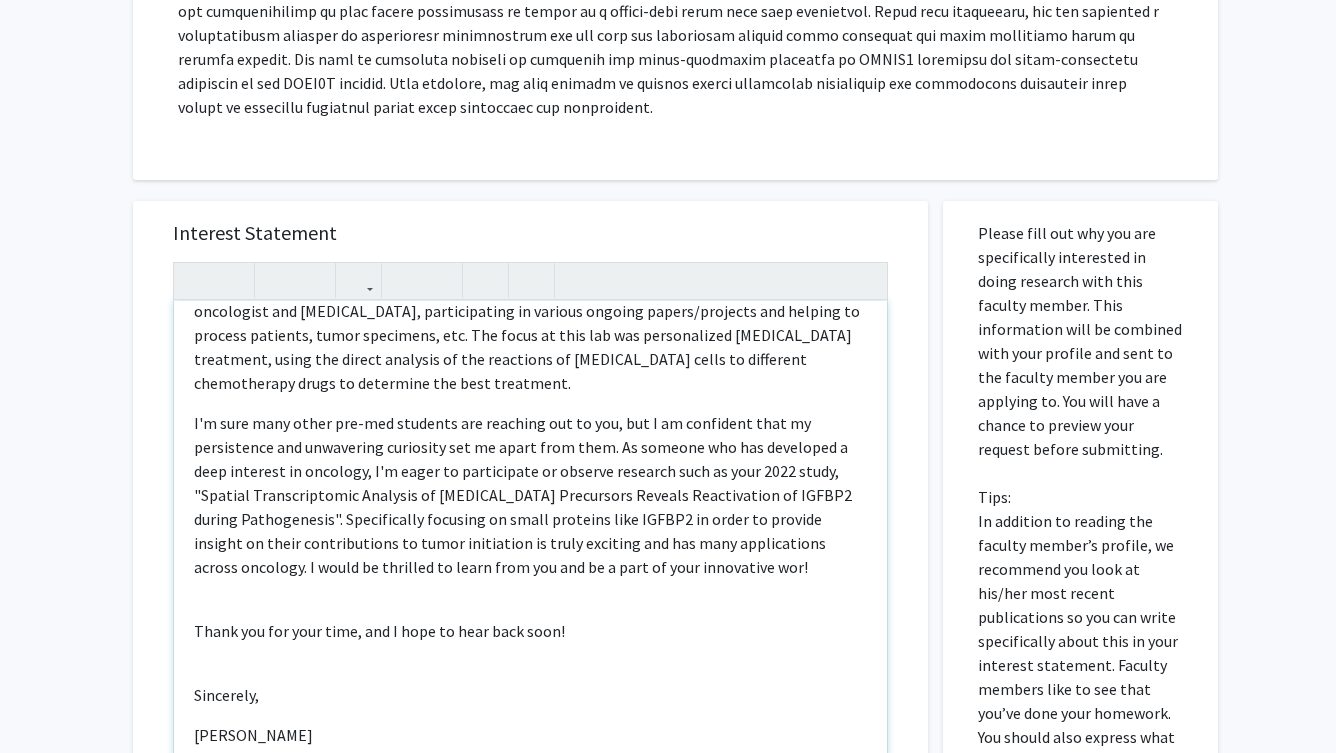 type on "<p>Hello, Dr. Wang,</p><br><p>My name is Tracy Nguyen, and I would love to have the opportunity to work in your lab. I will be attending JHU in the fall as a freshman, hoping to major in biophysics in the Krieger School of Arts and Sciences. With regards to research experience, I have spent the past two summers at the Nagourney Cancer Institute shadowing the lead oncologist and lab technician, participating in various ongoing papers/projects and helping to process patients, tumor specimens, etc. The focus at this lab was personalized cancer treatment, using the direct analysis of the reactions of cancer cells to different chemotherapy drugs to determine the best treatment.</p><p>I'm sure many other pre-med students are reaching out to you, but I am confident that my persistence and unwavering curiosity set me apart from them. As someone who has developed a deep interest in oncology, I'm eager to participate or observe research such as your 2022 study, "Spatial Transcriptomic Analysis of Ovarian Cancer Prec..." 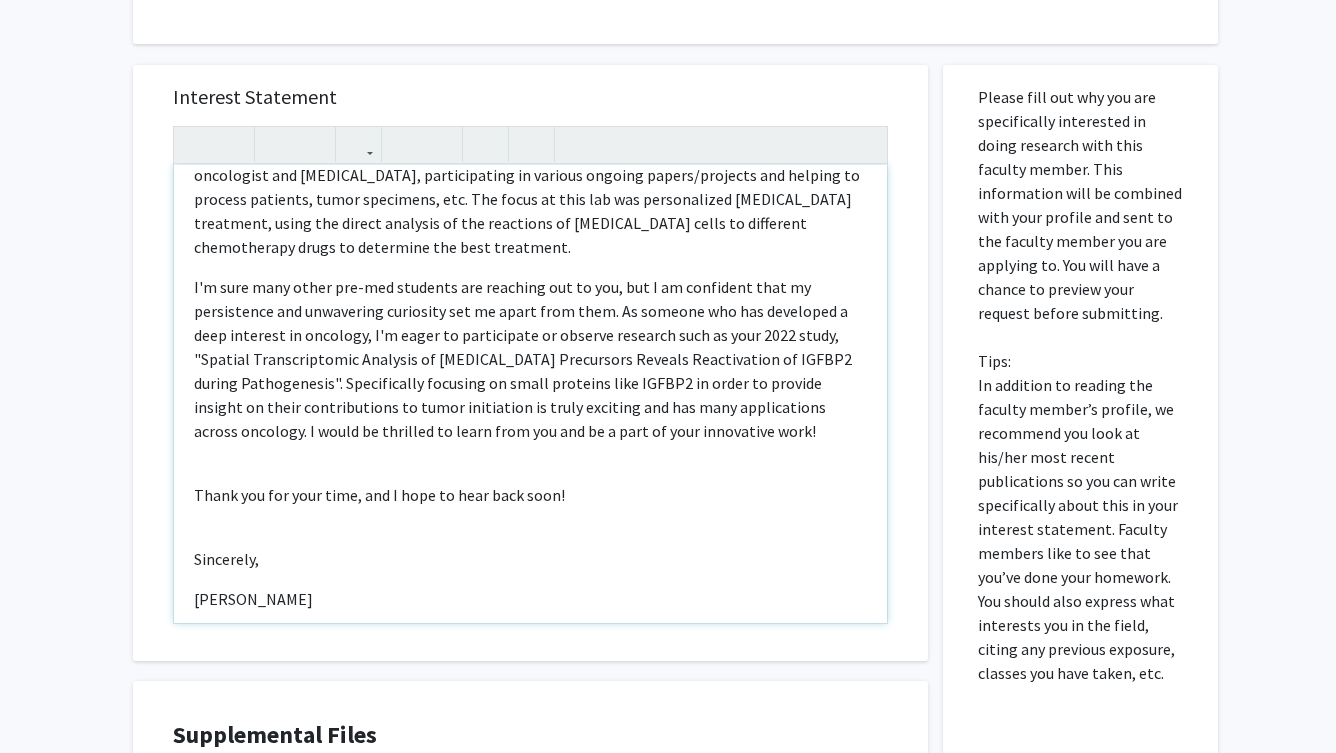 scroll, scrollTop: 649, scrollLeft: 0, axis: vertical 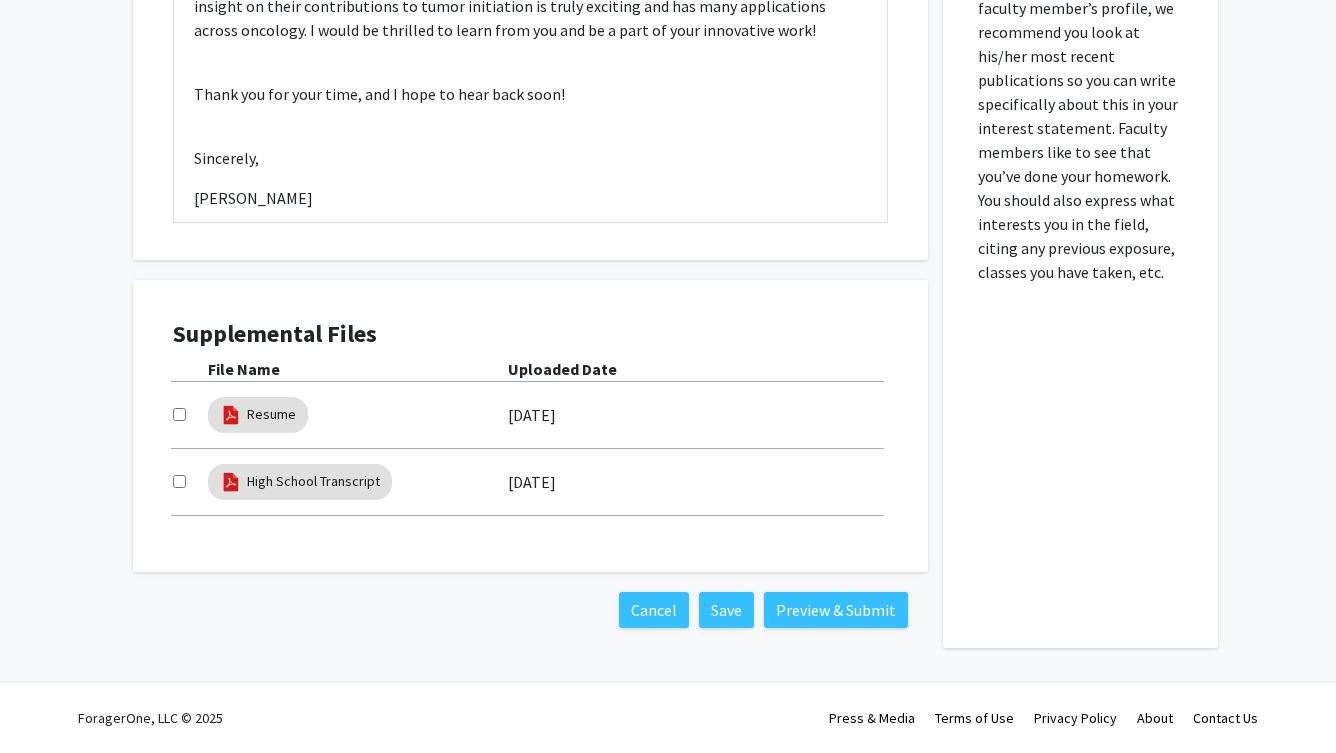 click at bounding box center [179, 414] 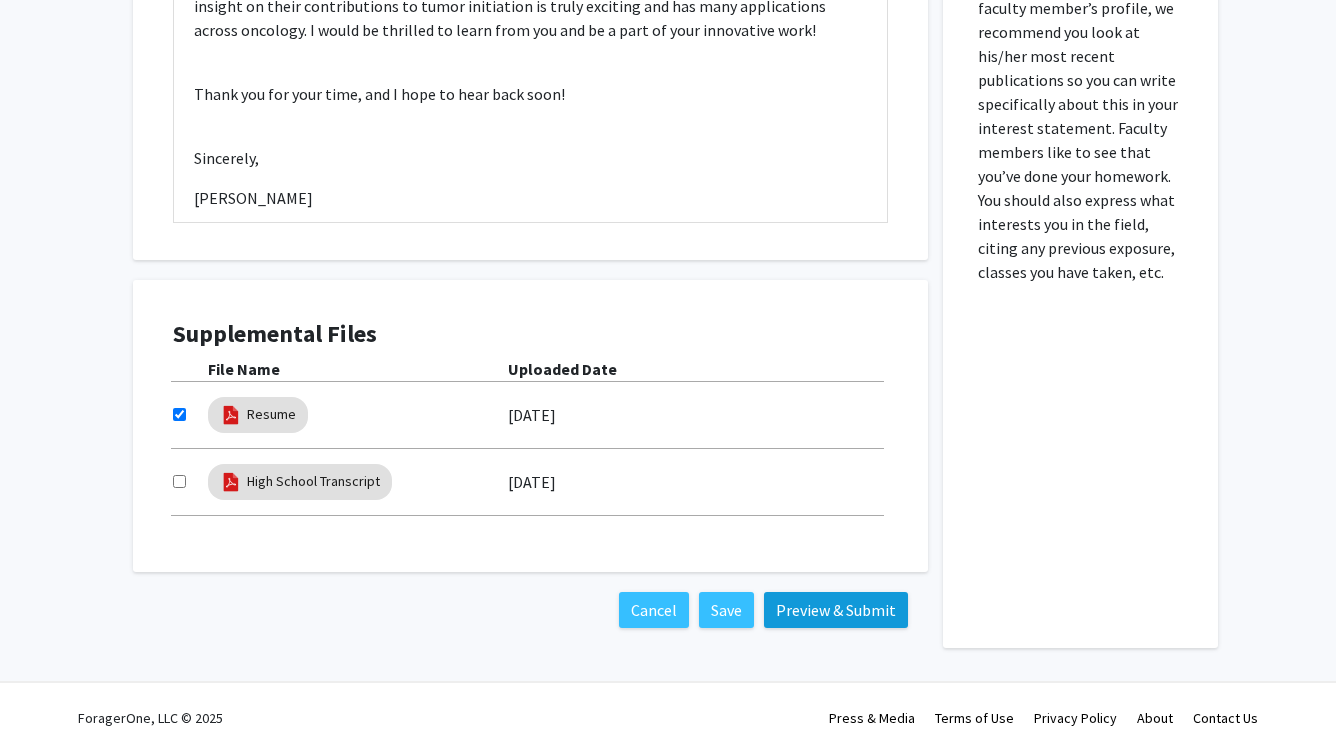 click on "Preview & Submit" at bounding box center (836, 610) 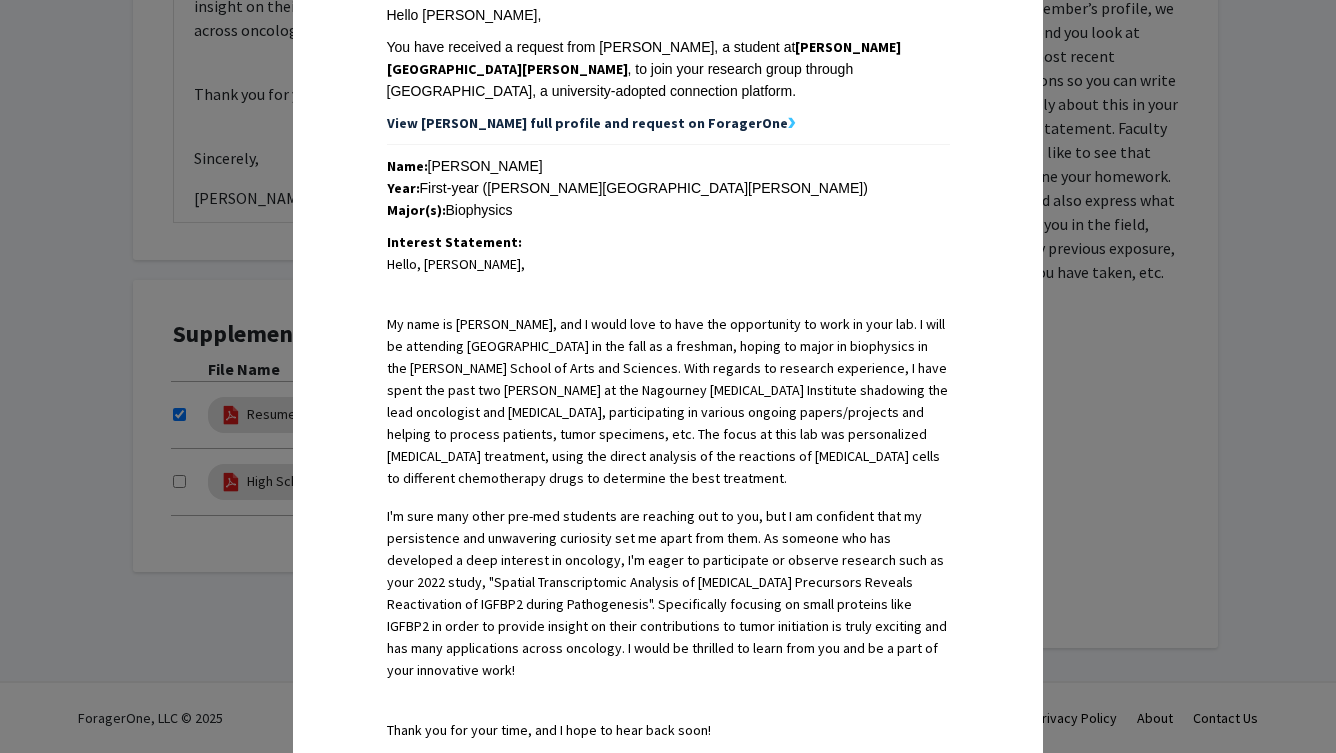 scroll, scrollTop: 696, scrollLeft: 0, axis: vertical 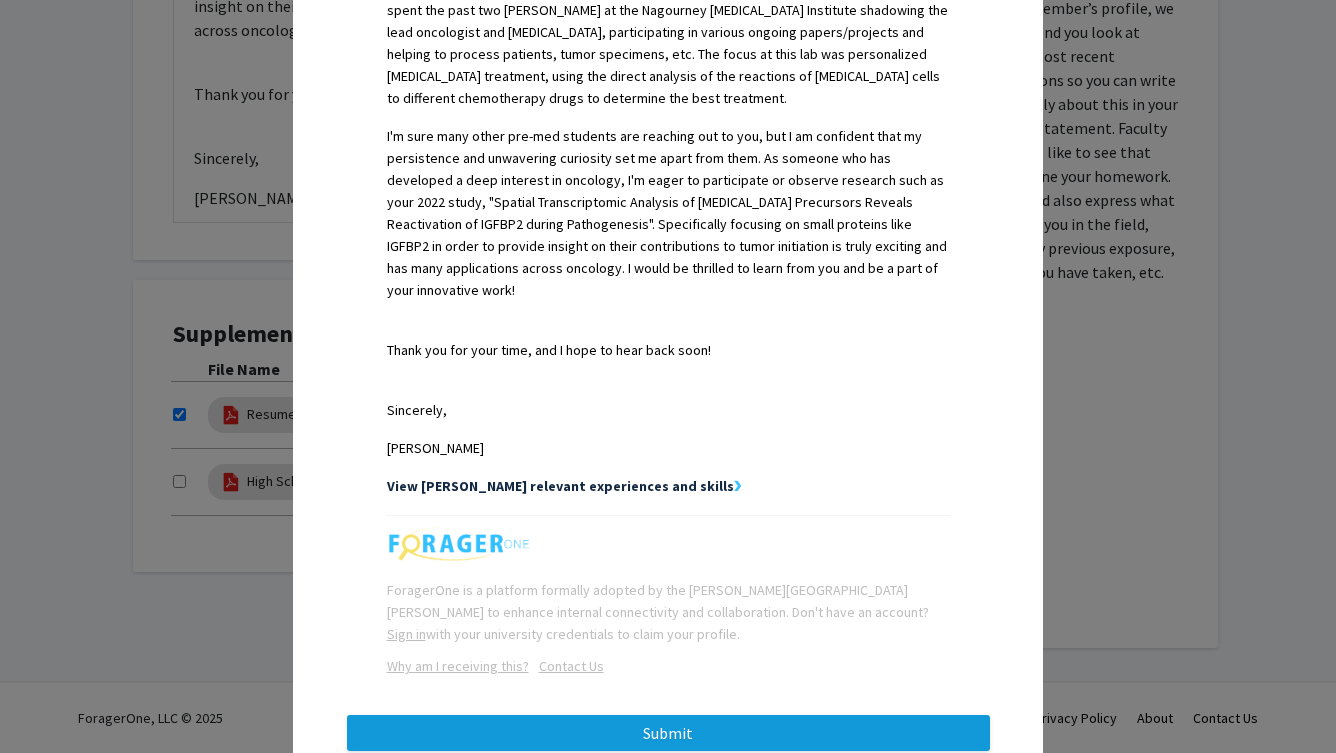 click on "Submit" at bounding box center (668, 733) 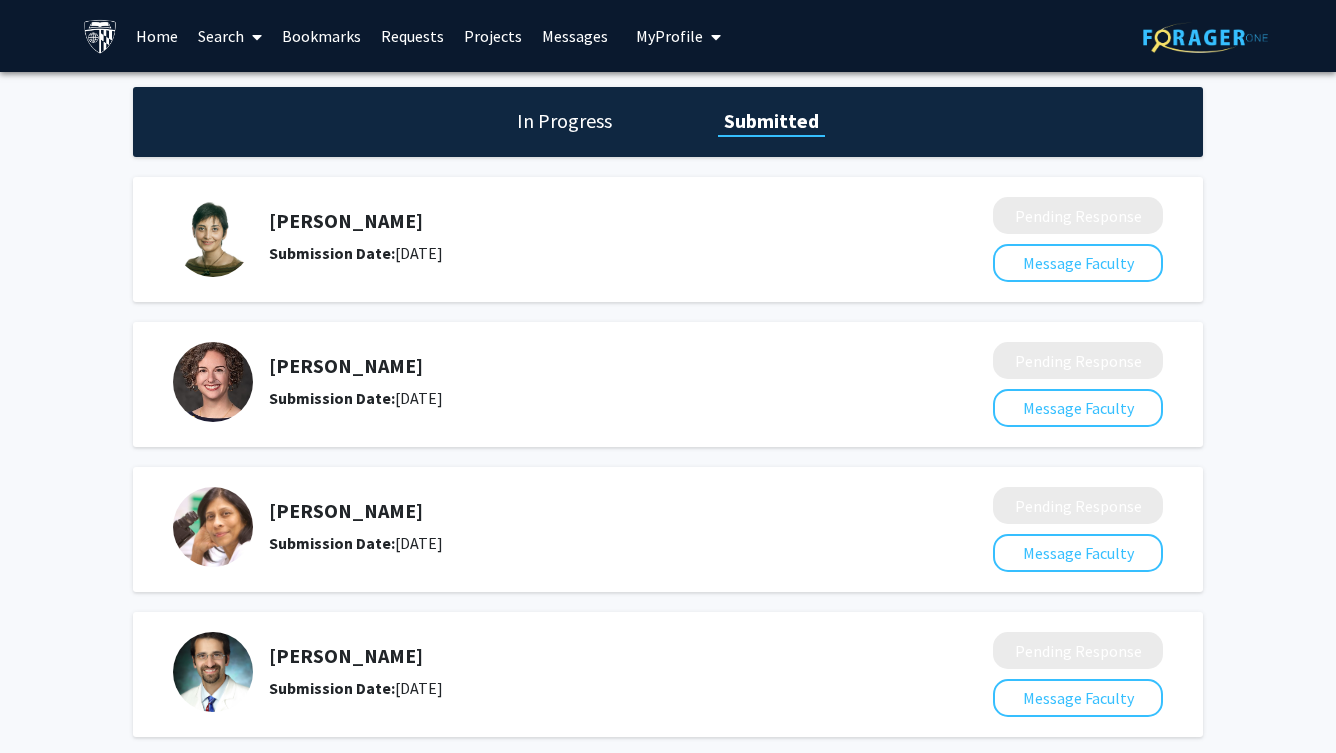 scroll, scrollTop: 0, scrollLeft: 0, axis: both 